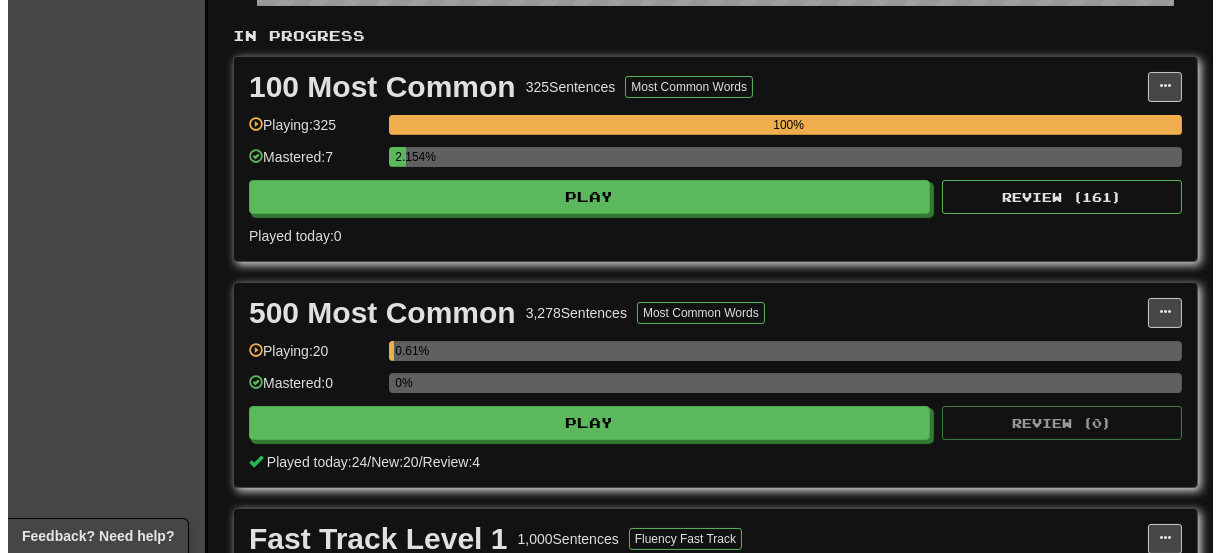 scroll, scrollTop: 500, scrollLeft: 0, axis: vertical 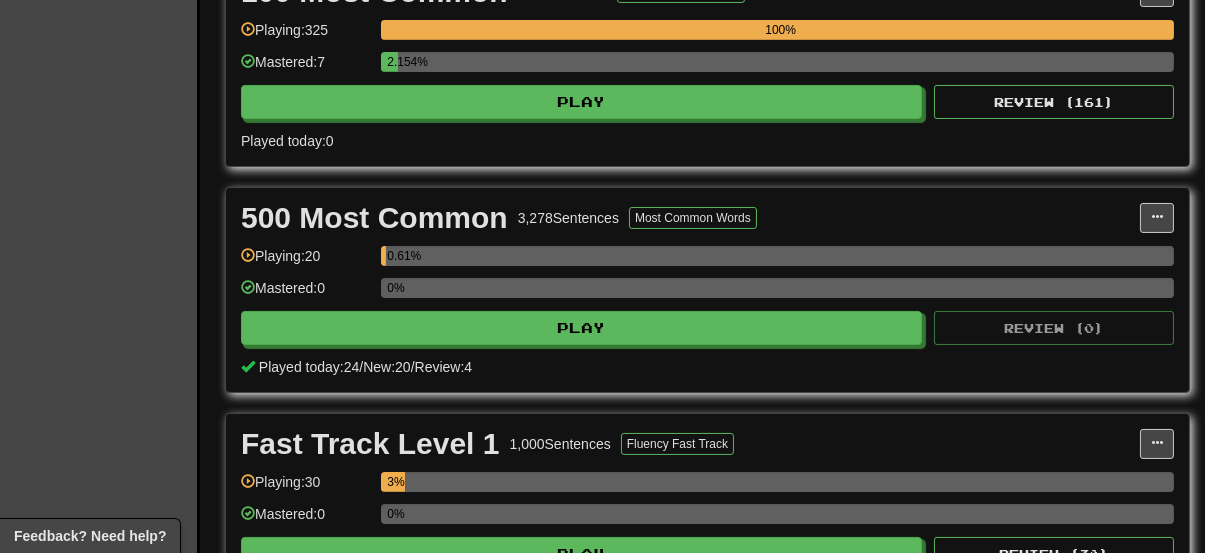 click on "100 Most Common 325  Sentences Most Common Words Manage Sentences Unpin from Dashboard  Playing:  325 100%  Mastered:  7 2.154% Play Review ( 161 ) Played today:  0" at bounding box center [707, 64] 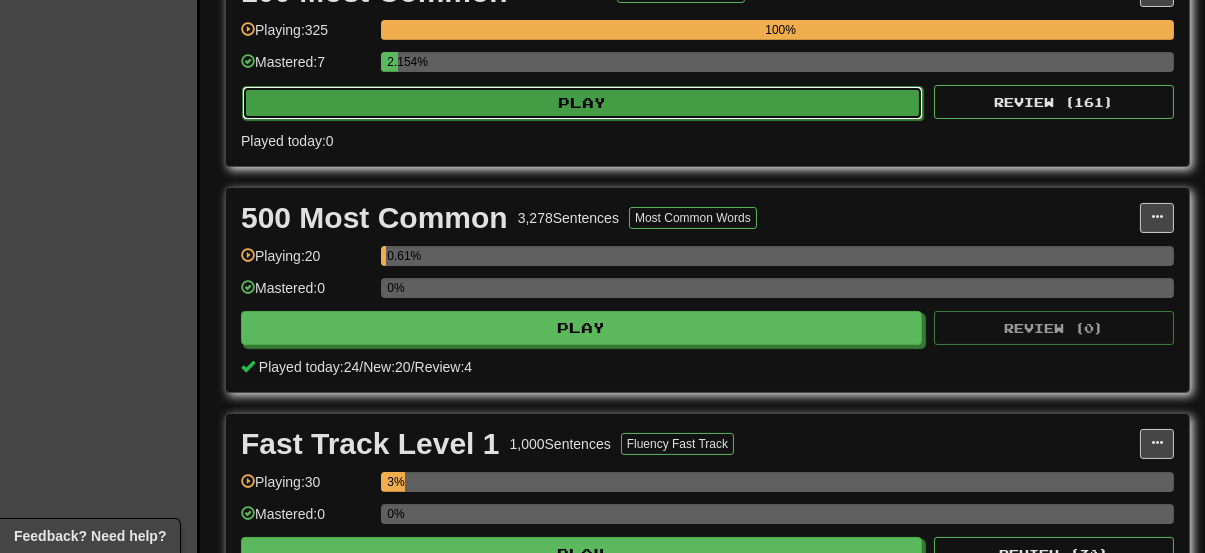 click on "Play" at bounding box center [582, 103] 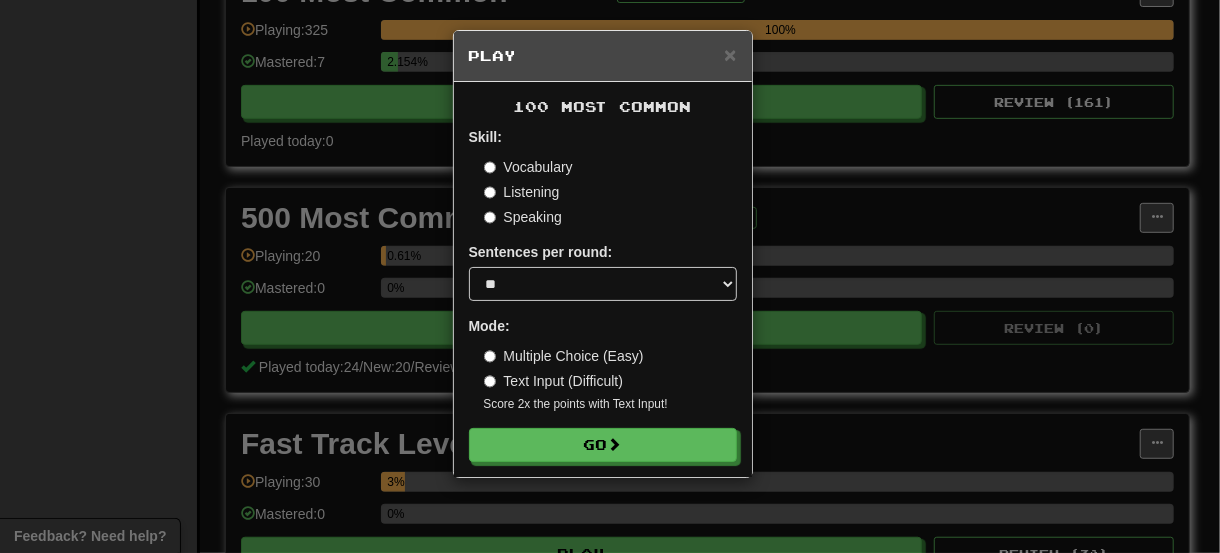 click on "Text Input (Difficult)" at bounding box center [554, 381] 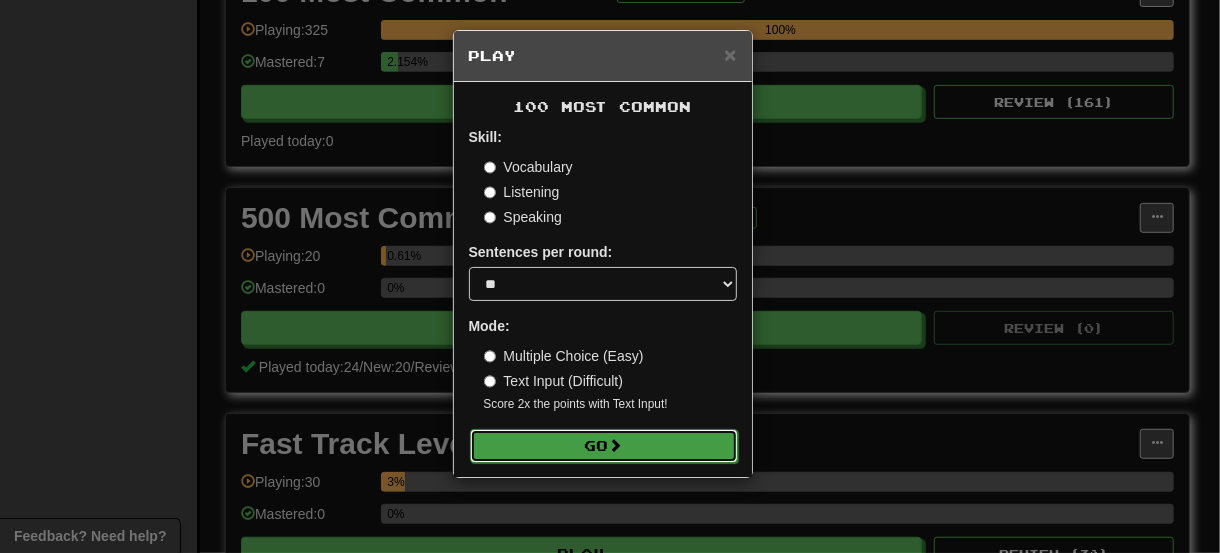 click on "Go" at bounding box center [604, 446] 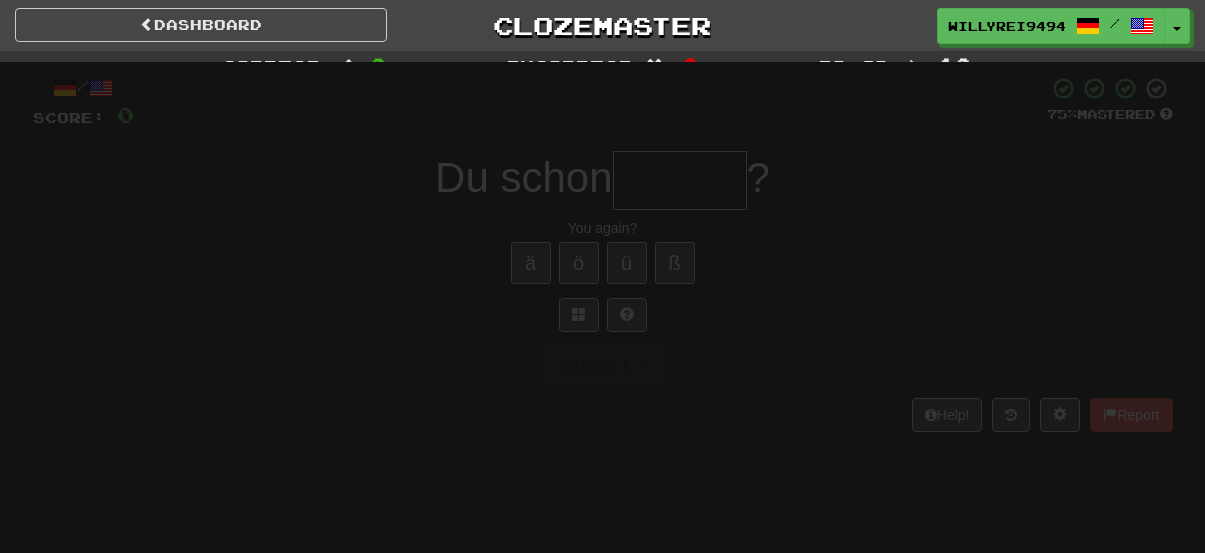 scroll, scrollTop: 0, scrollLeft: 0, axis: both 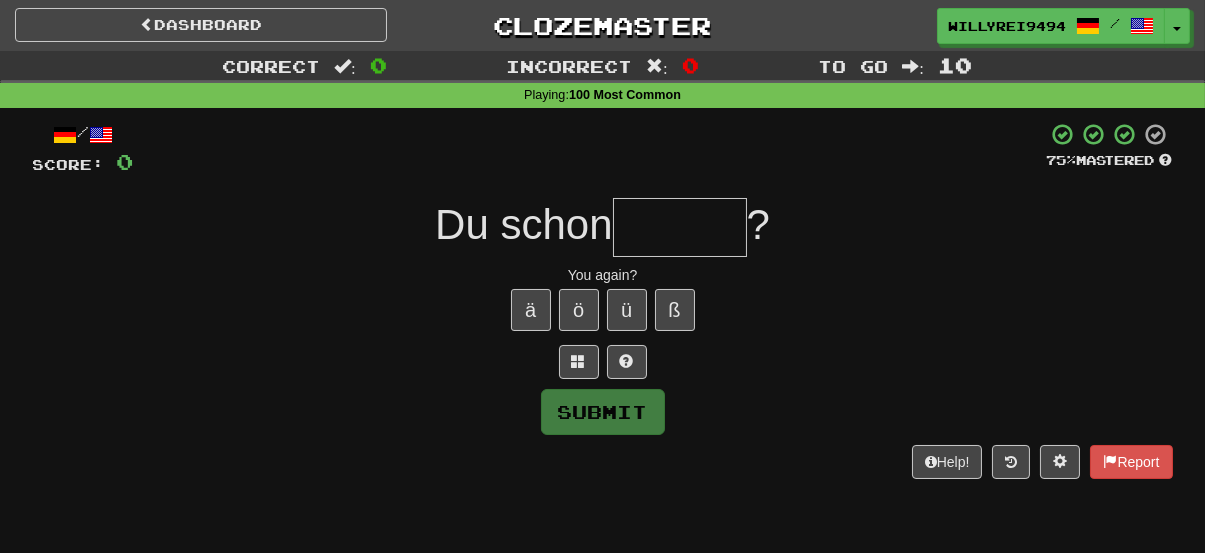 click at bounding box center [680, 227] 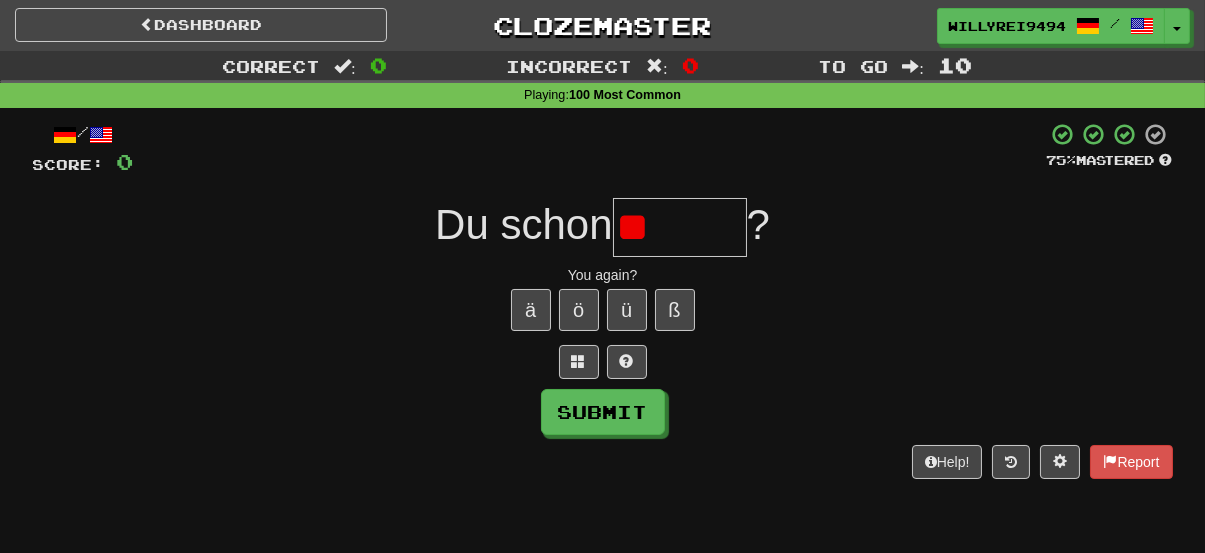 type on "*" 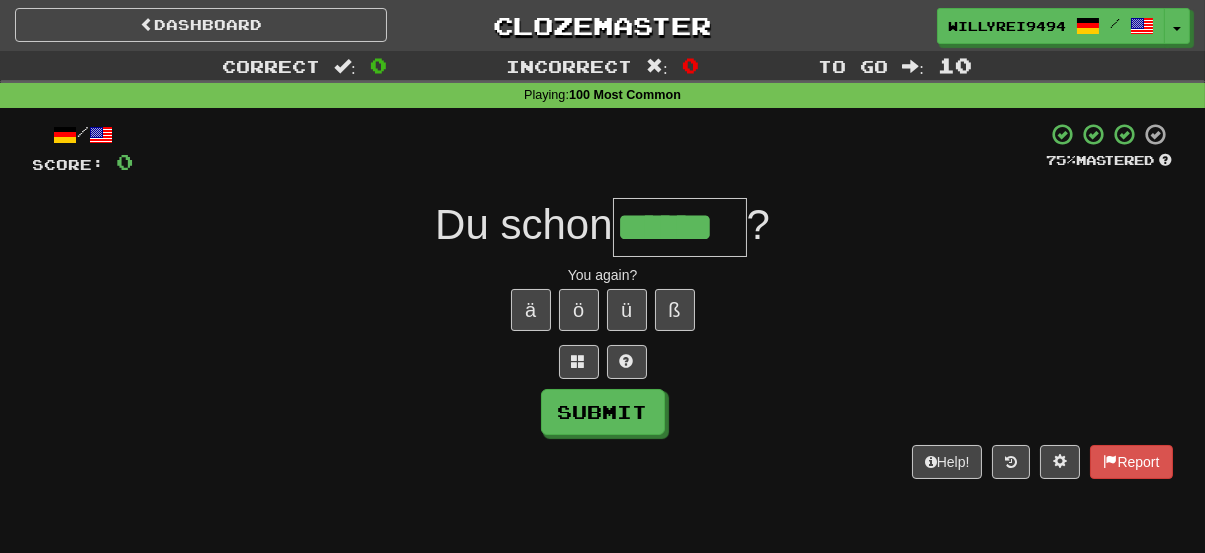 type on "******" 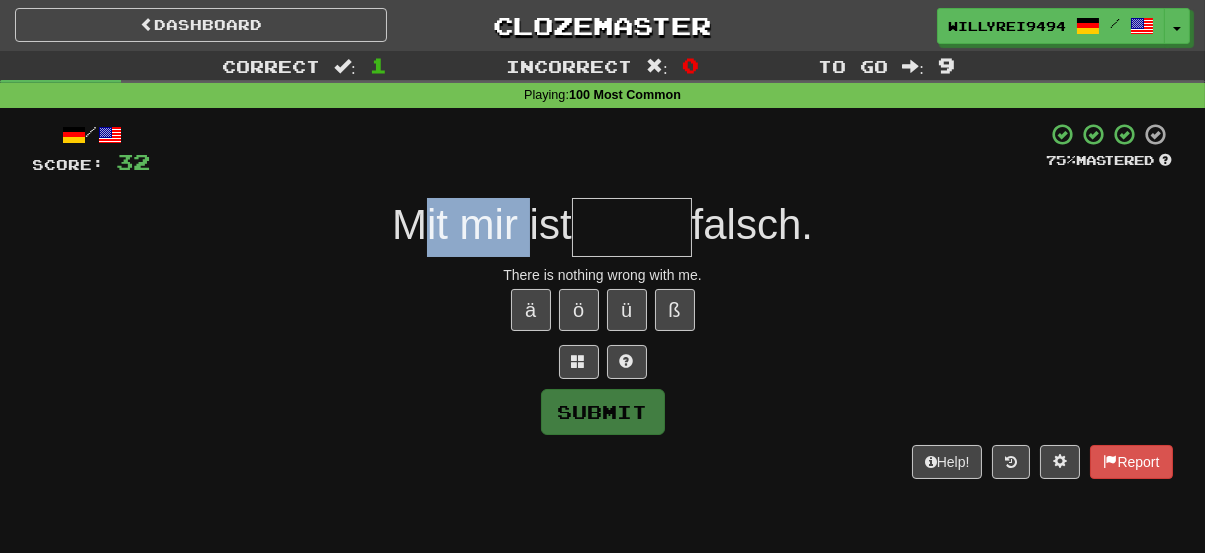 drag, startPoint x: 400, startPoint y: 245, endPoint x: 524, endPoint y: 233, distance: 124.57929 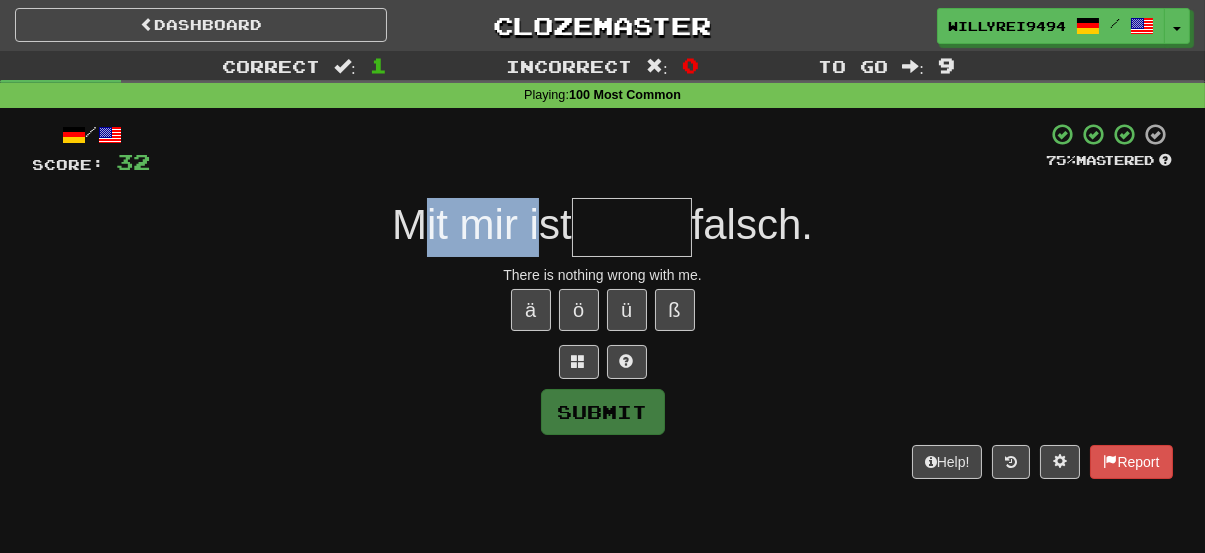click on "Mit mir ist" at bounding box center [482, 224] 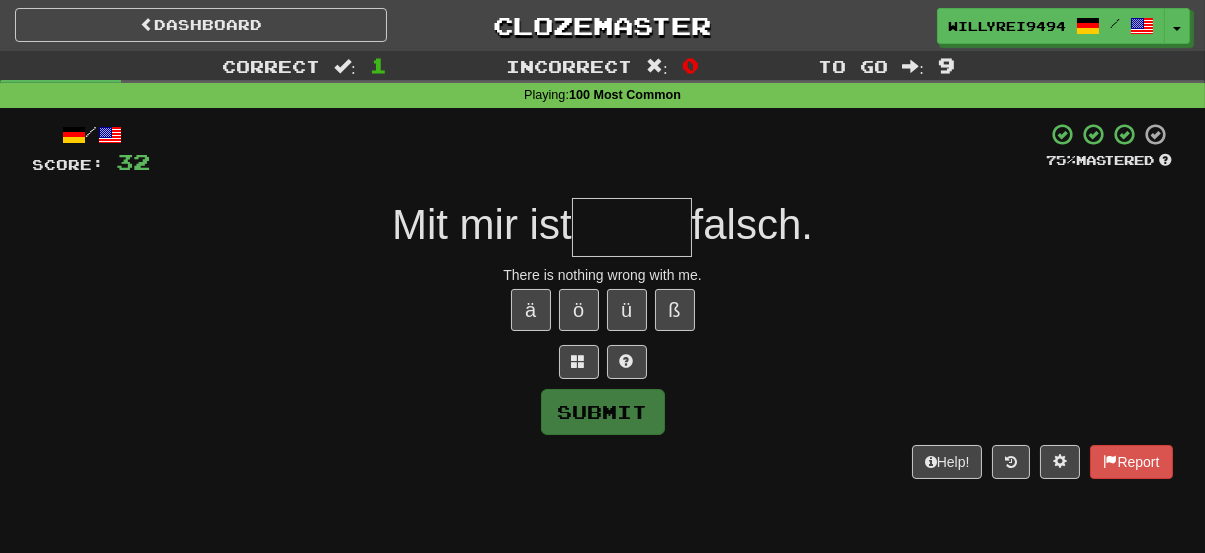 click at bounding box center [632, 227] 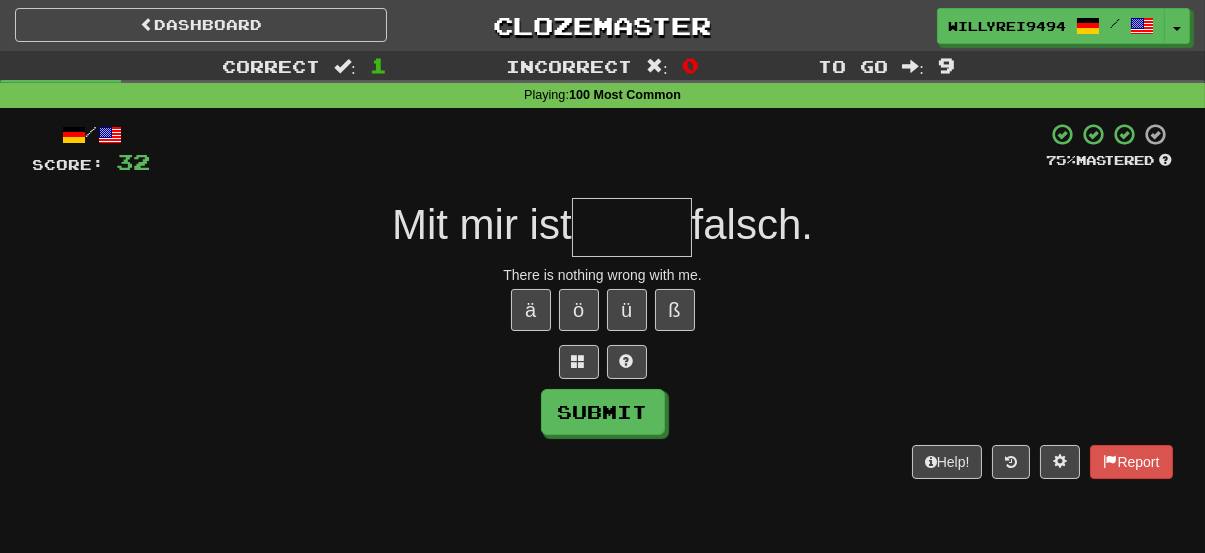 type on "*" 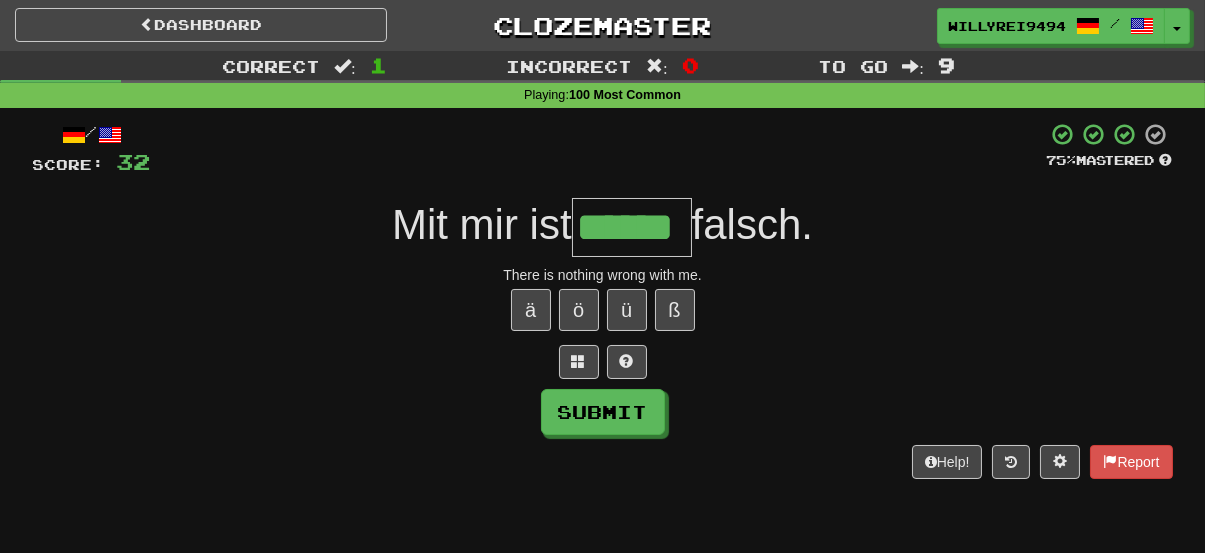 type on "******" 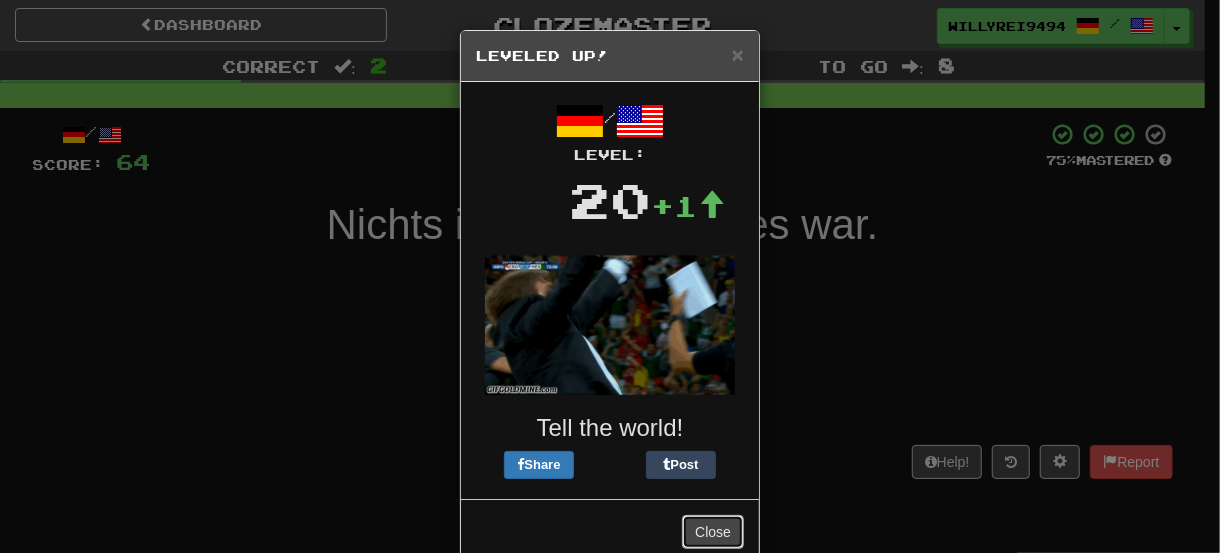 click on "Close" at bounding box center [713, 532] 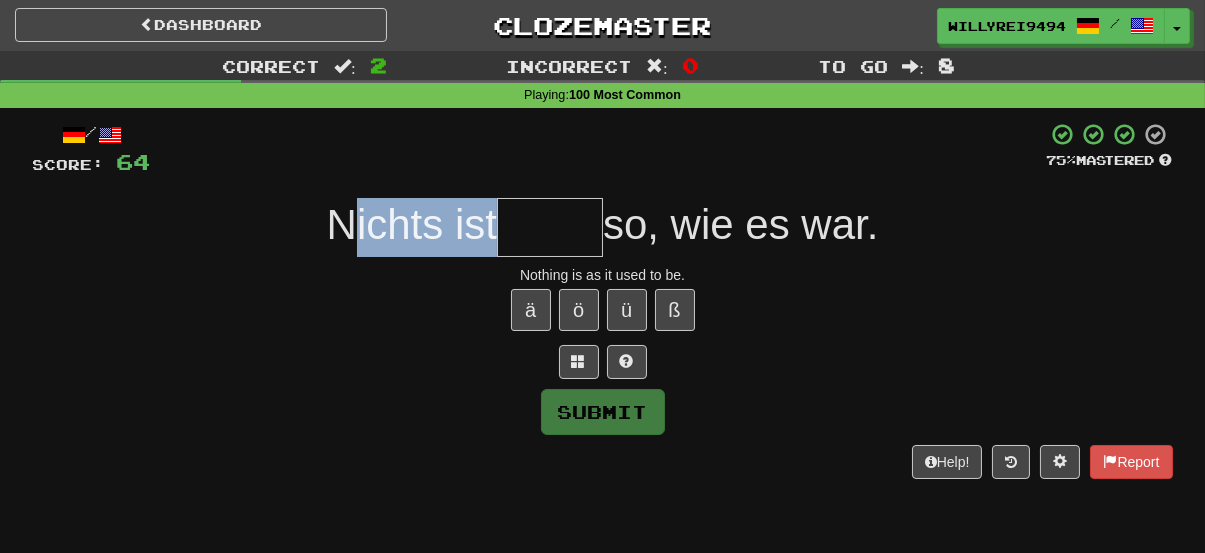 drag, startPoint x: 347, startPoint y: 201, endPoint x: 499, endPoint y: 234, distance: 155.54099 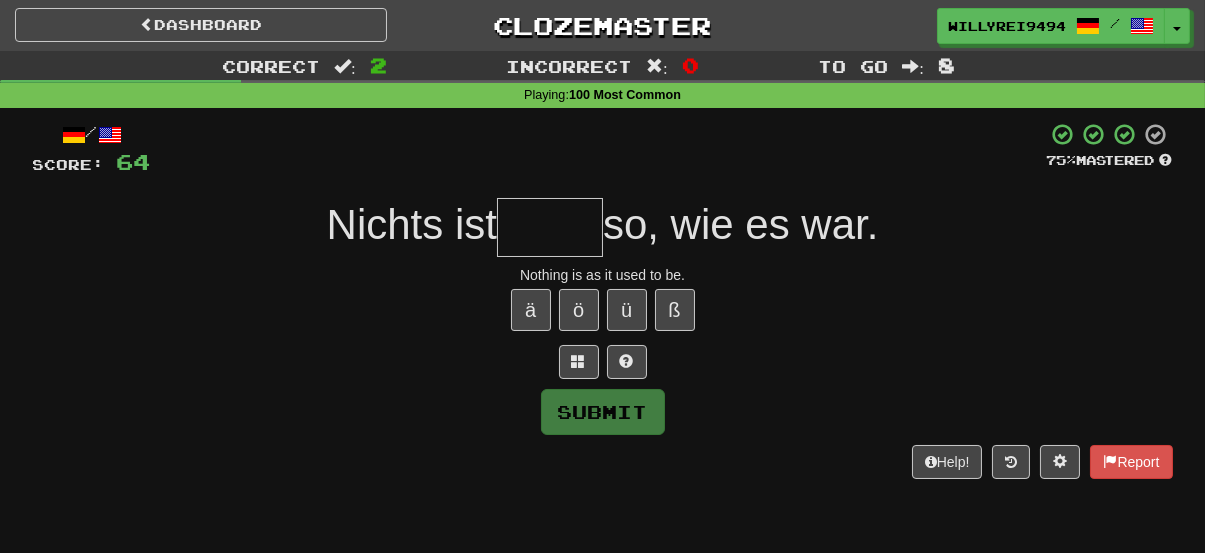 click at bounding box center (550, 227) 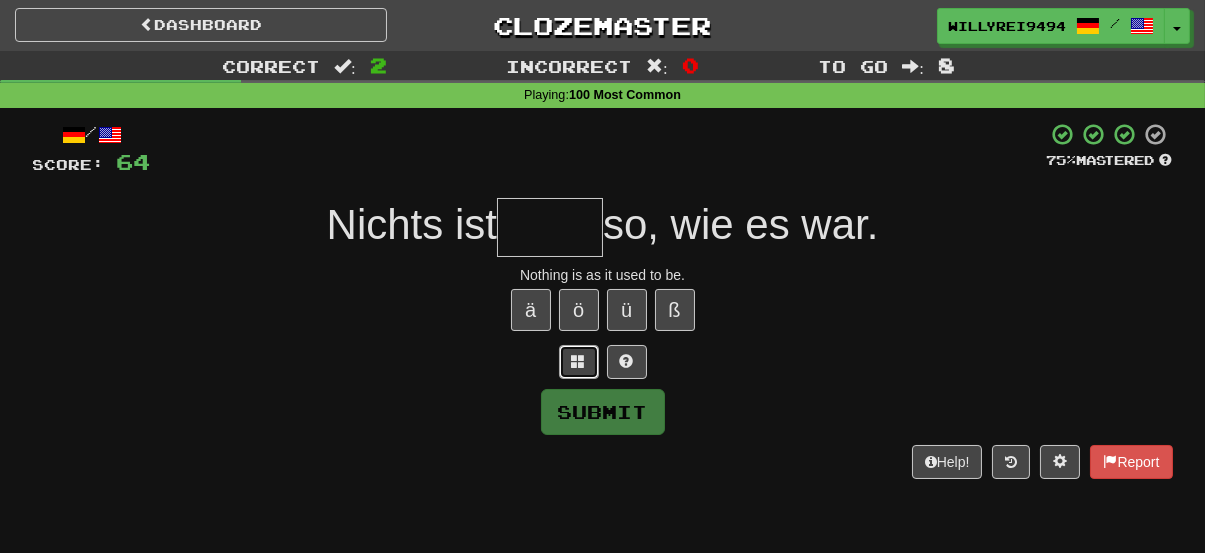 click at bounding box center (579, 362) 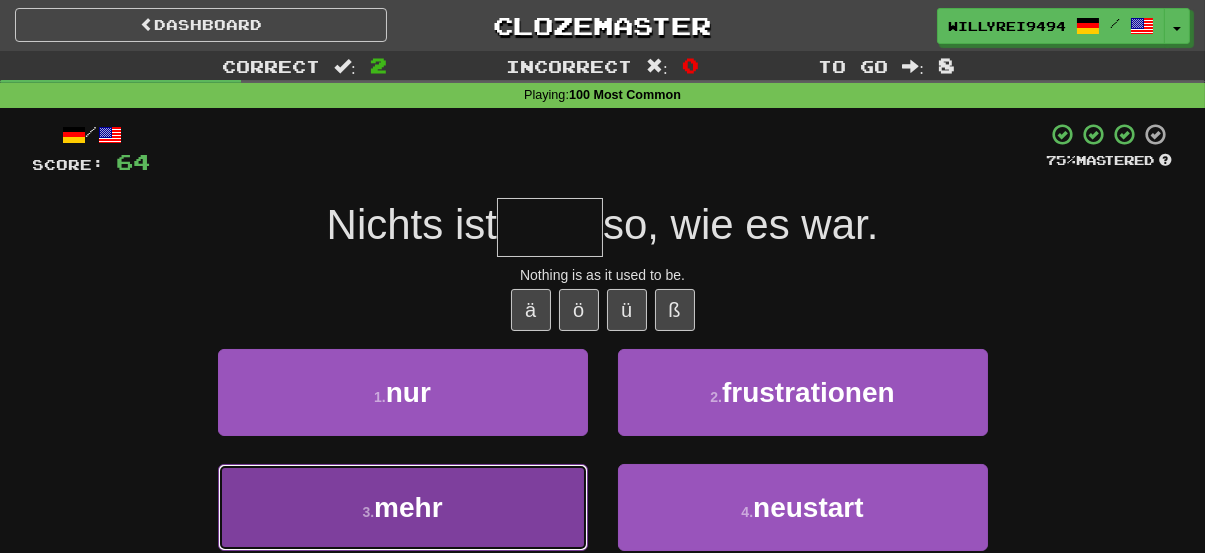 click on "3 .  mehr" at bounding box center [403, 507] 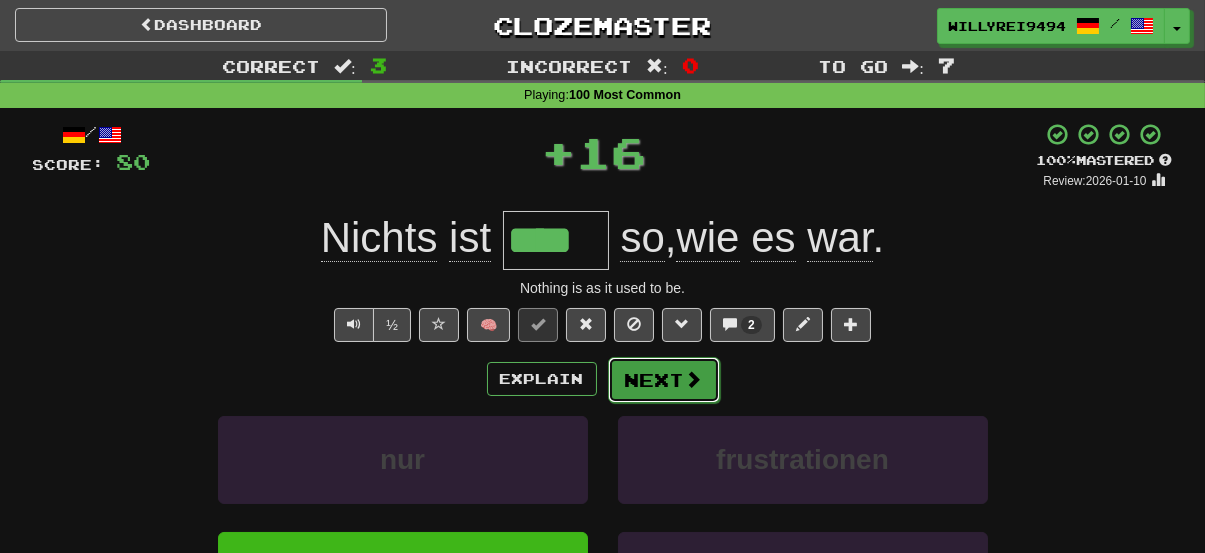 click on "Next" at bounding box center (664, 380) 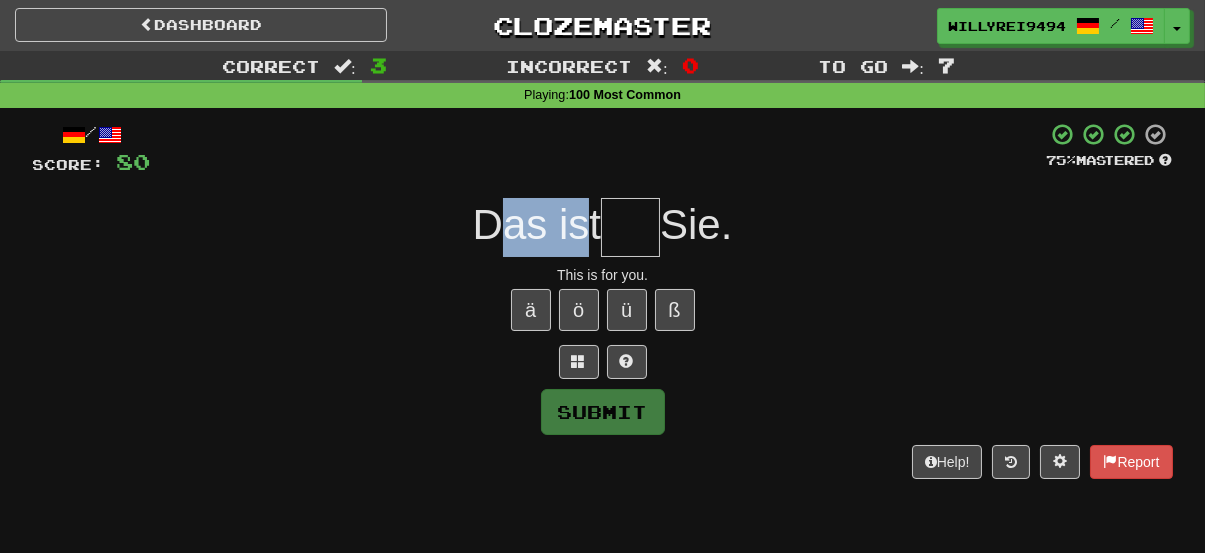 drag, startPoint x: 483, startPoint y: 219, endPoint x: 582, endPoint y: 235, distance: 100.28459 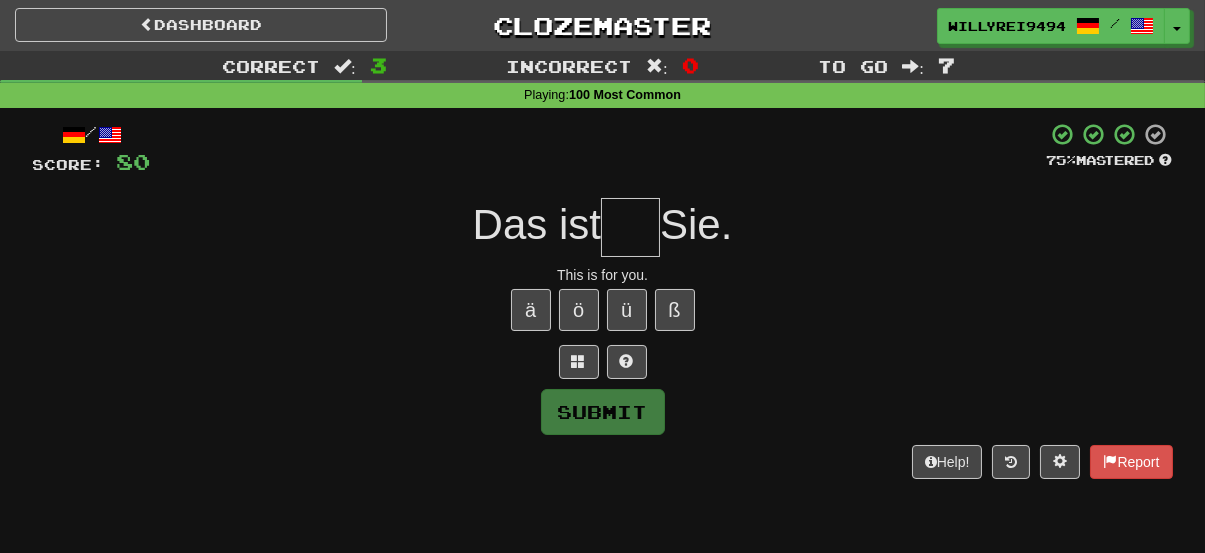 click at bounding box center [630, 227] 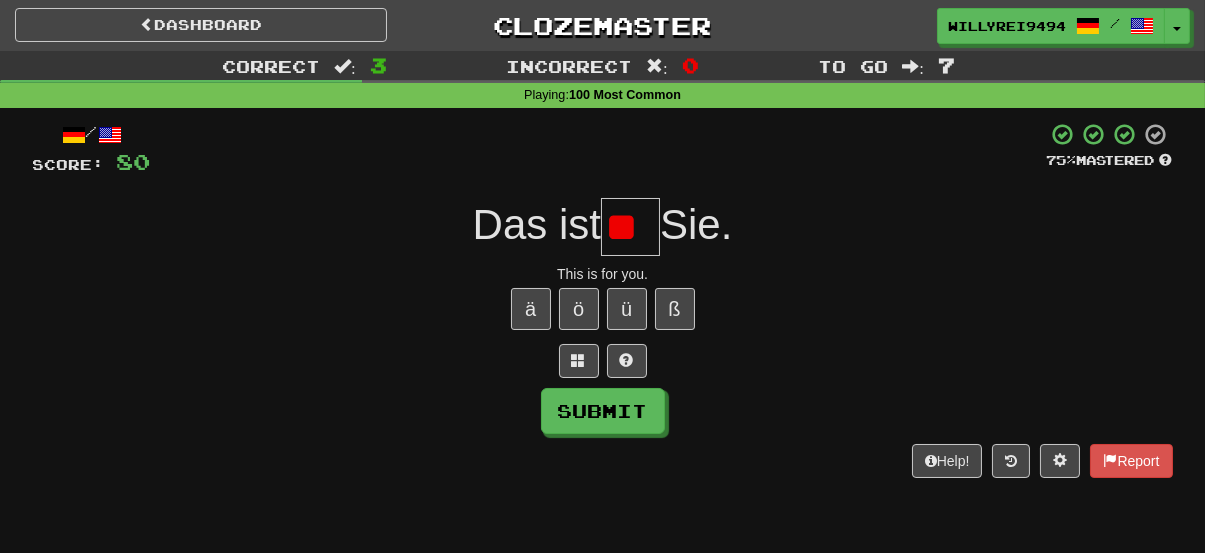 scroll, scrollTop: 0, scrollLeft: 0, axis: both 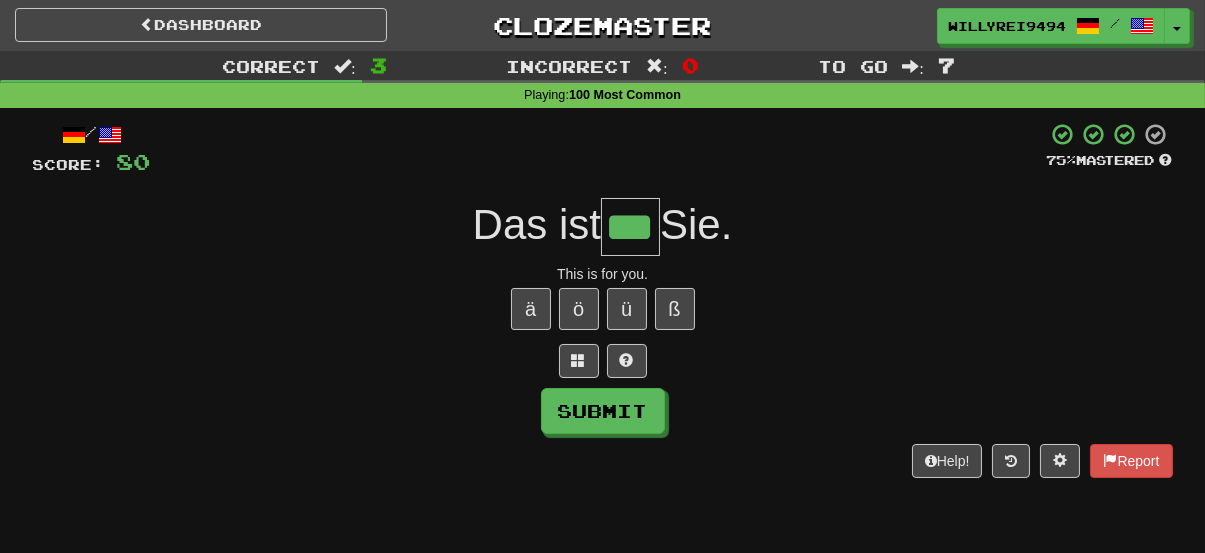 type on "***" 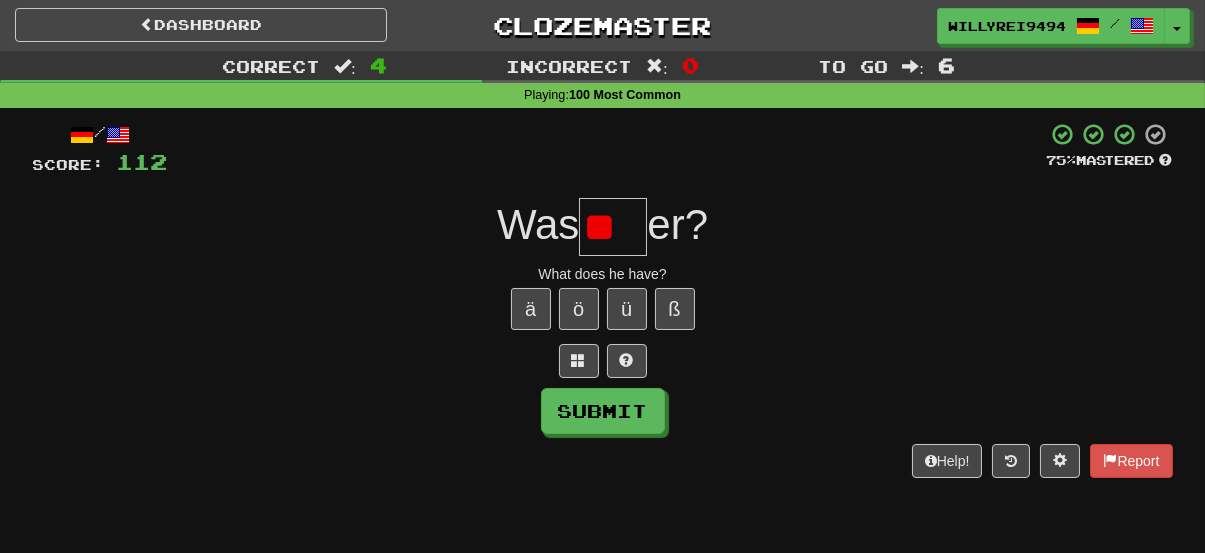 type on "*" 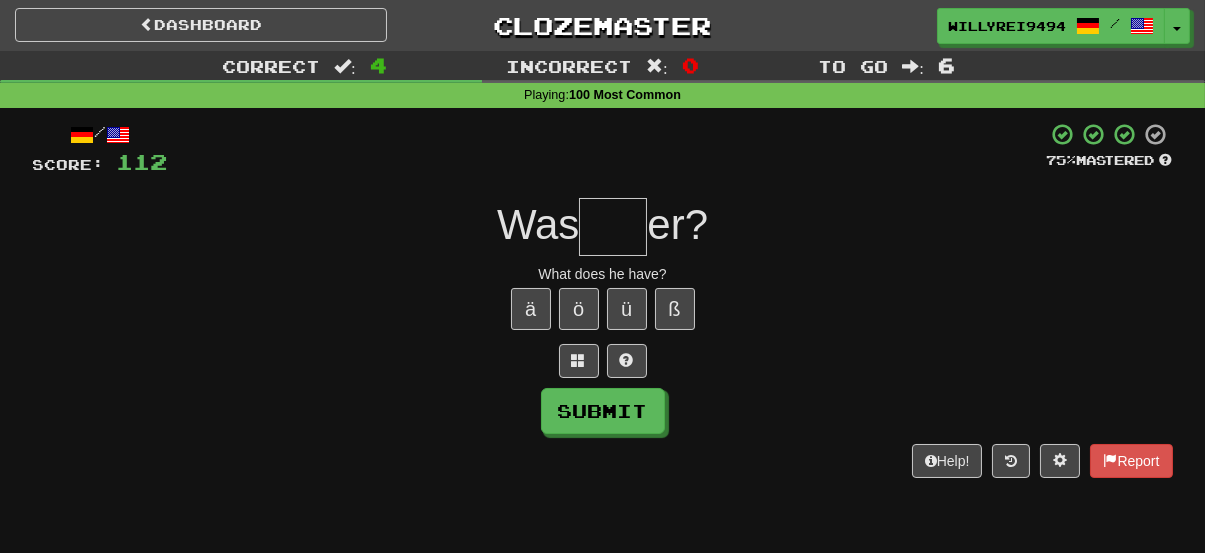 type on "*" 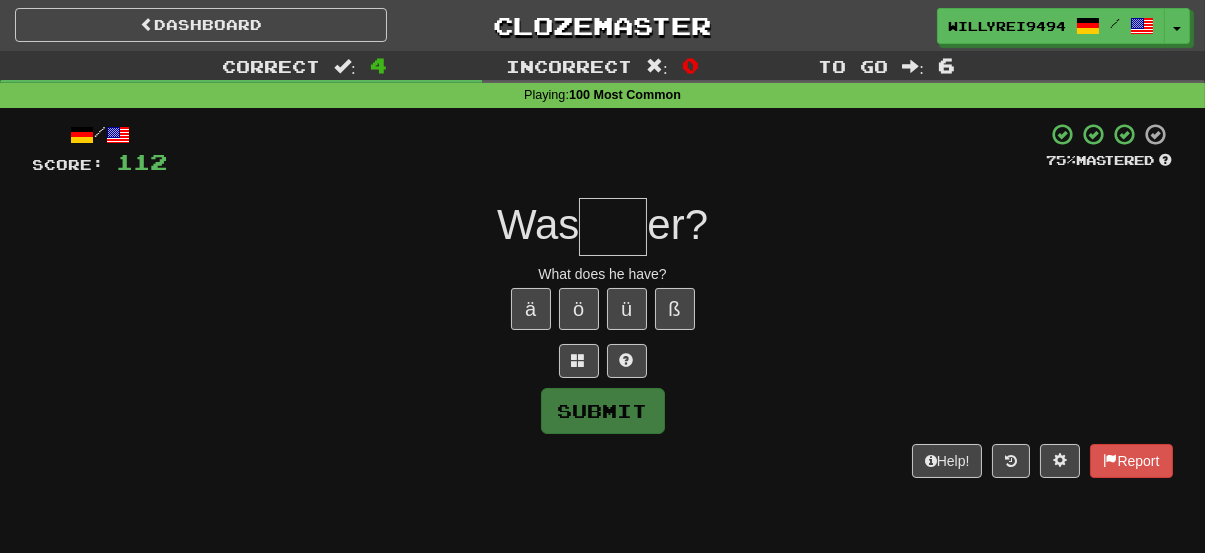 type on "*" 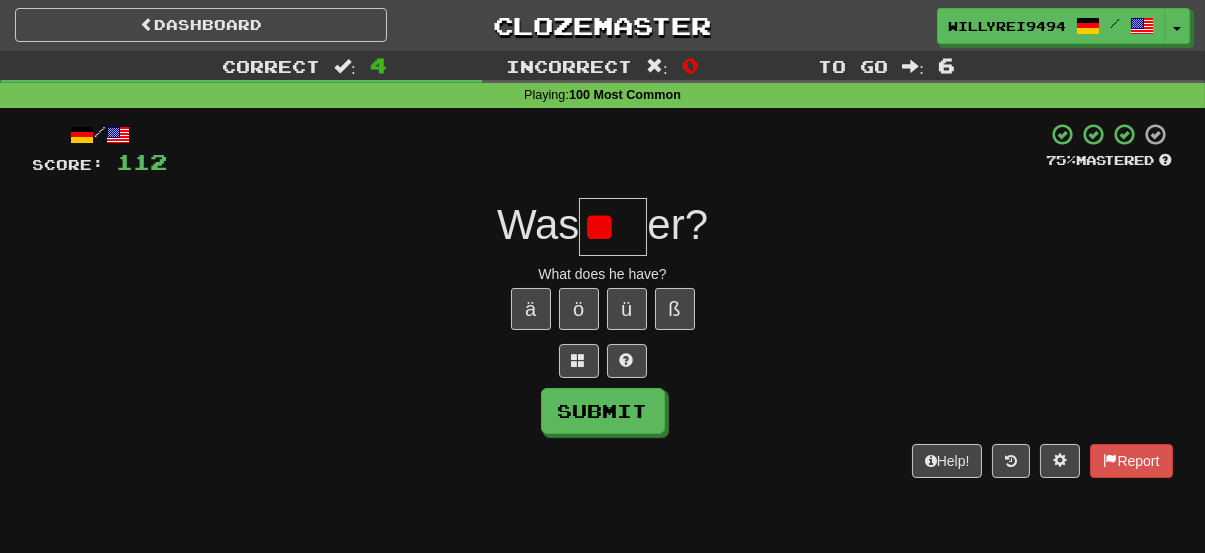 type on "*" 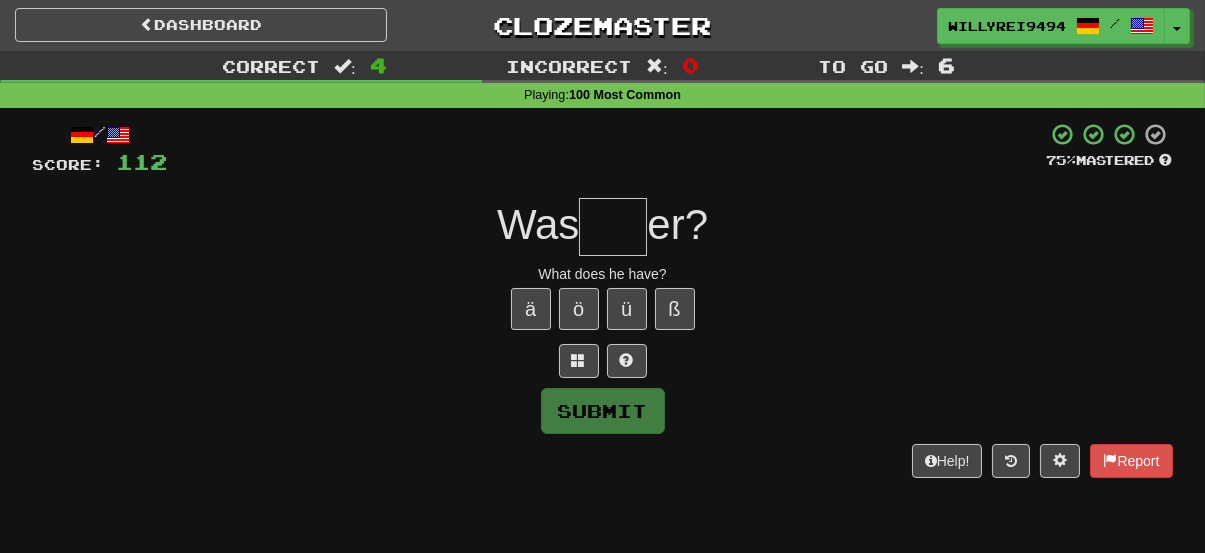 type on "*" 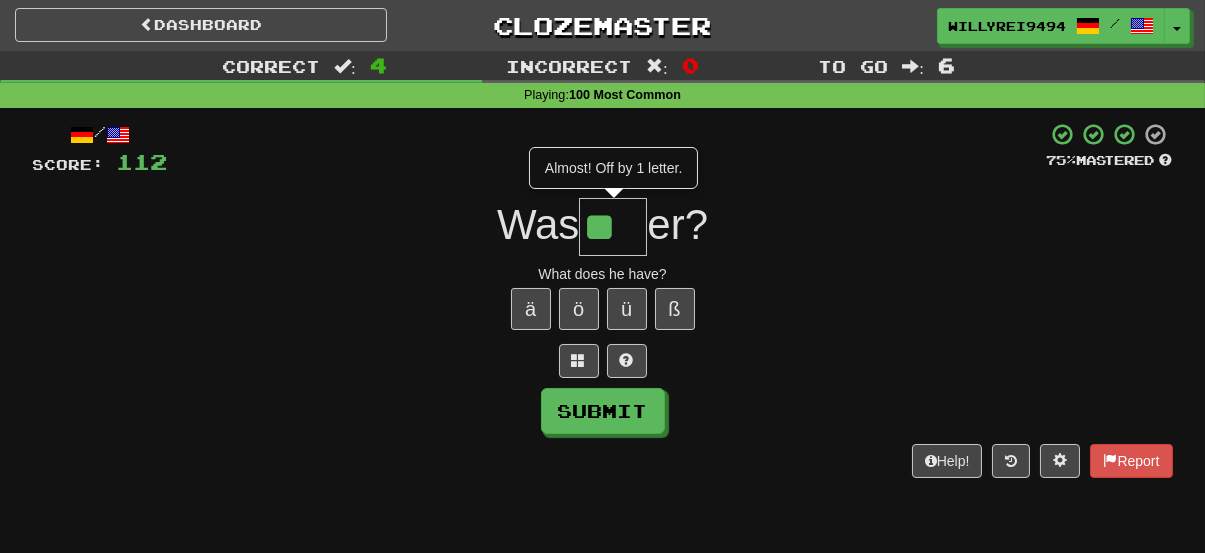scroll, scrollTop: 0, scrollLeft: 0, axis: both 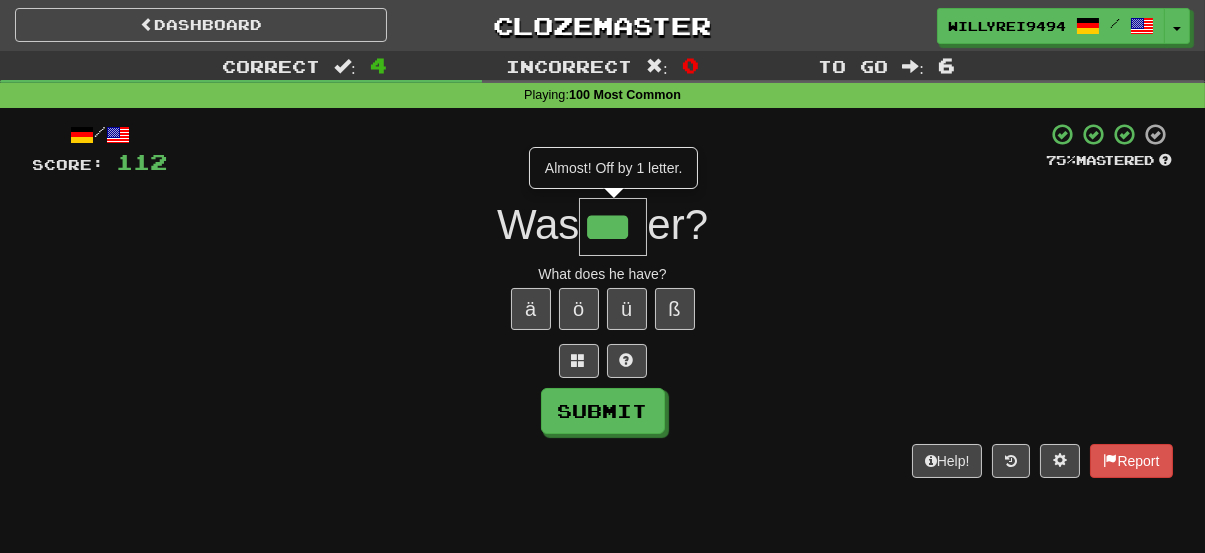 type on "***" 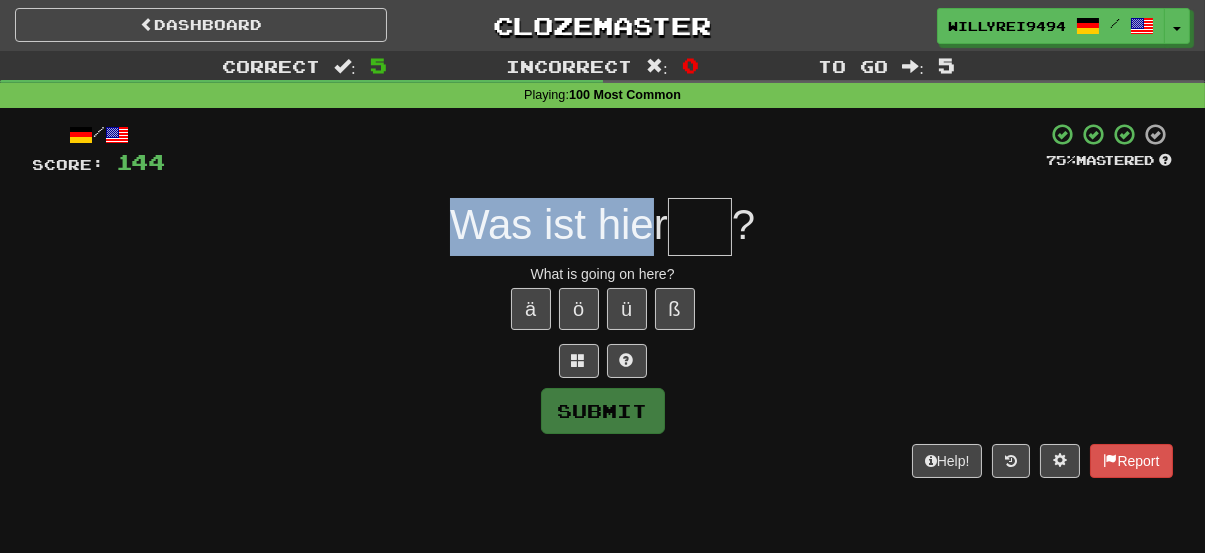 drag, startPoint x: 413, startPoint y: 243, endPoint x: 646, endPoint y: 234, distance: 233.17375 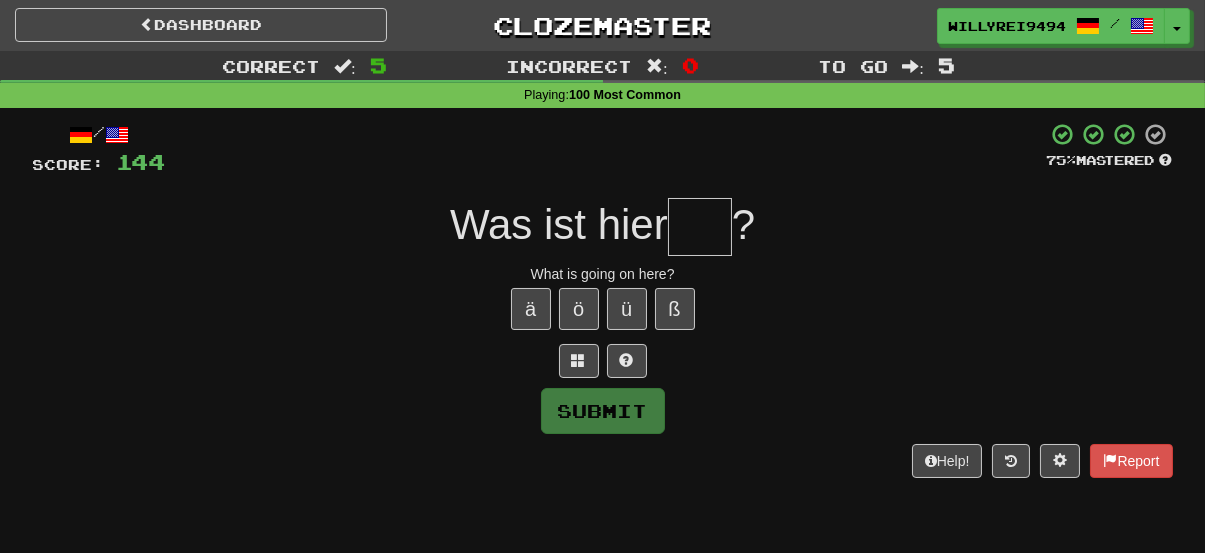 click at bounding box center (700, 227) 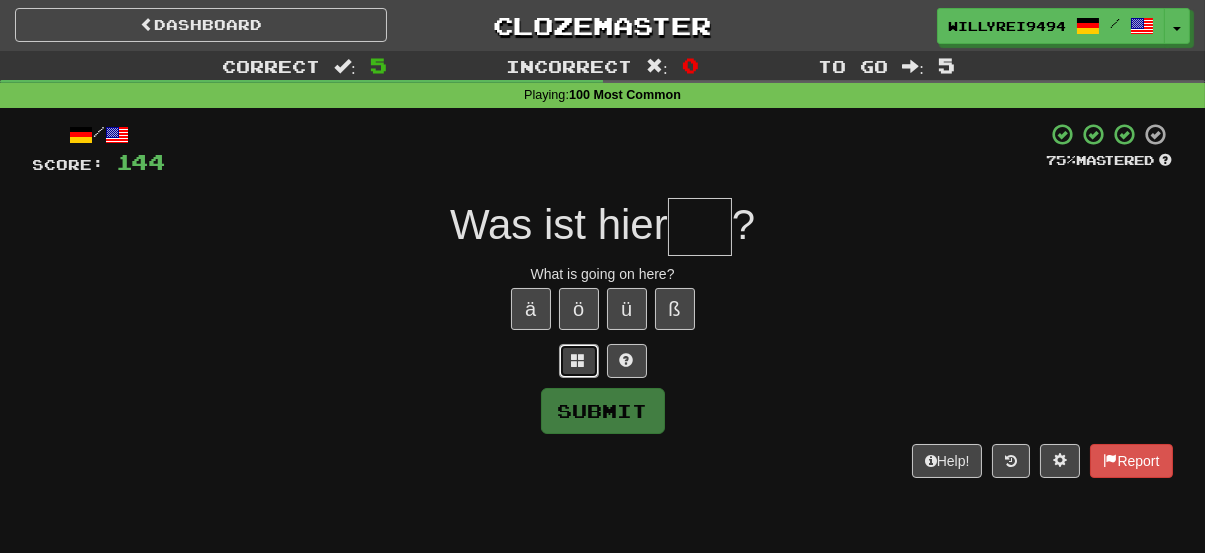 click at bounding box center [579, 360] 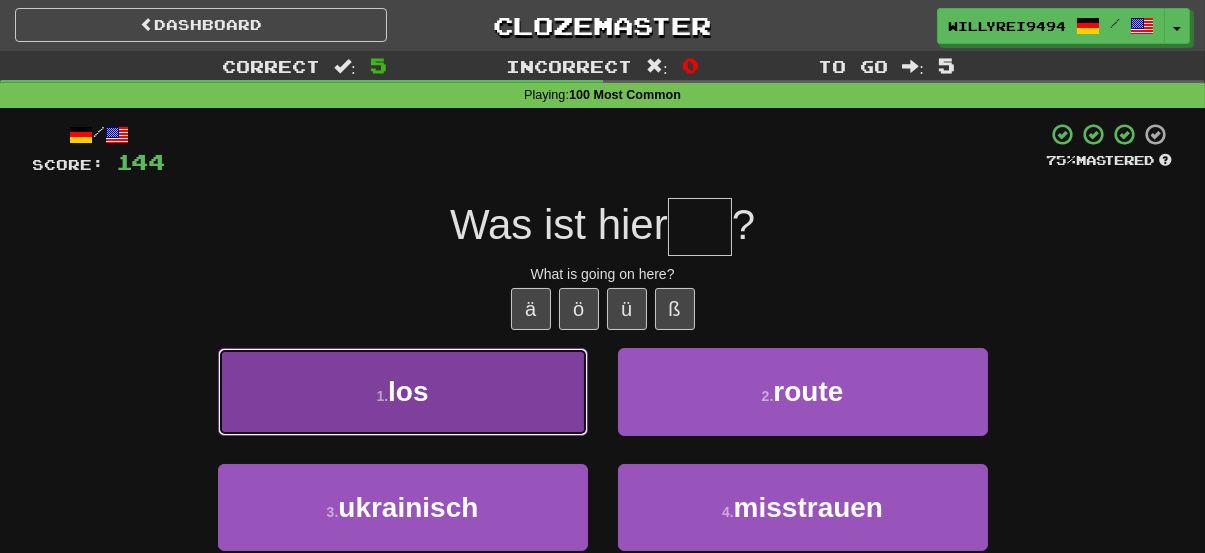 click on "1 .  los" at bounding box center (403, 391) 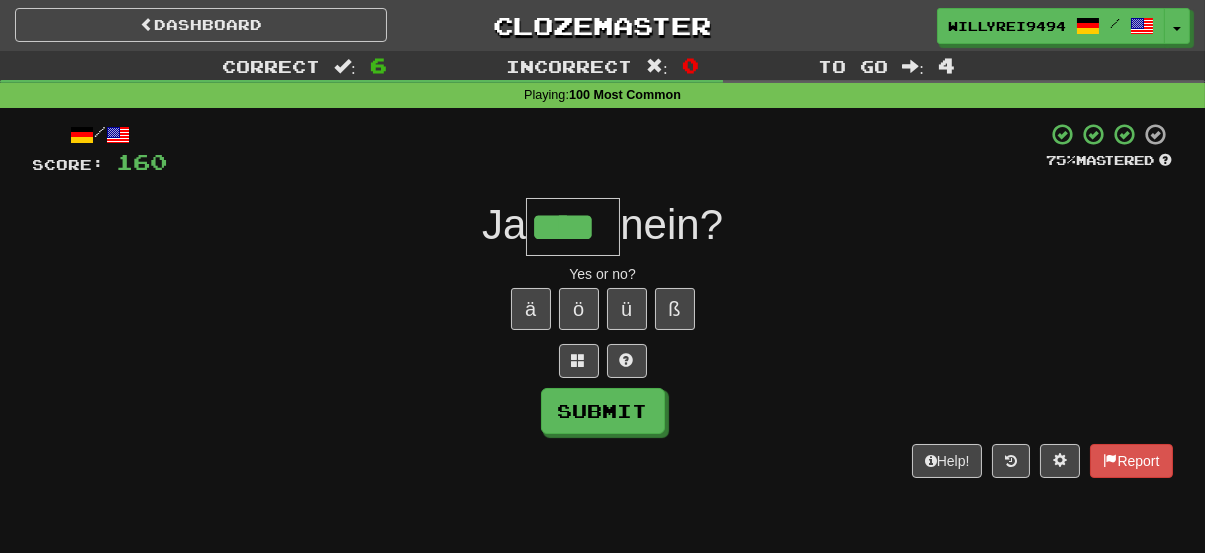 type on "****" 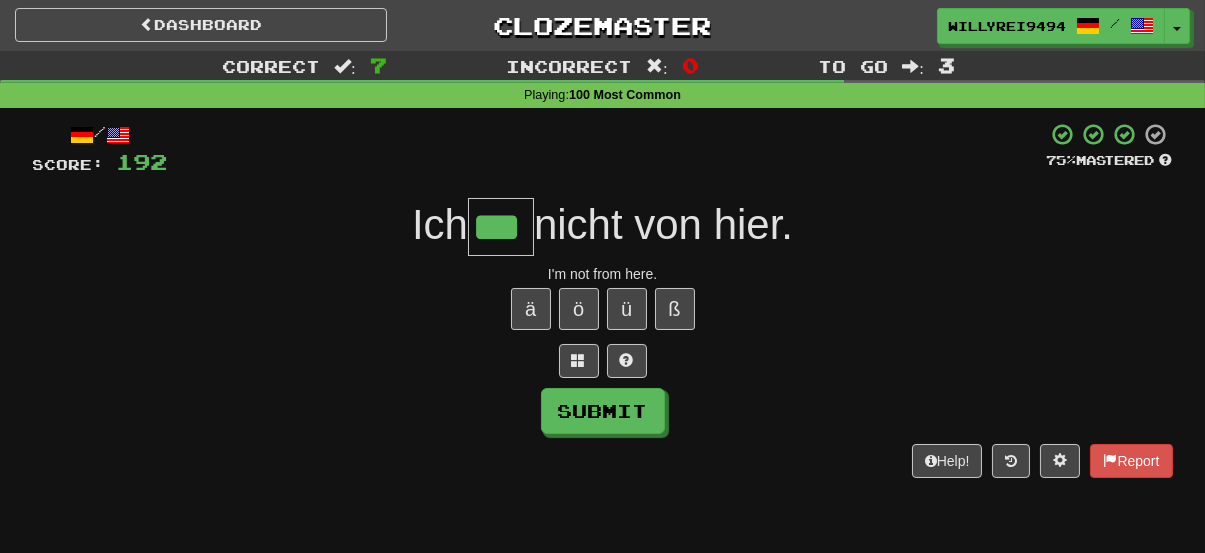 type on "***" 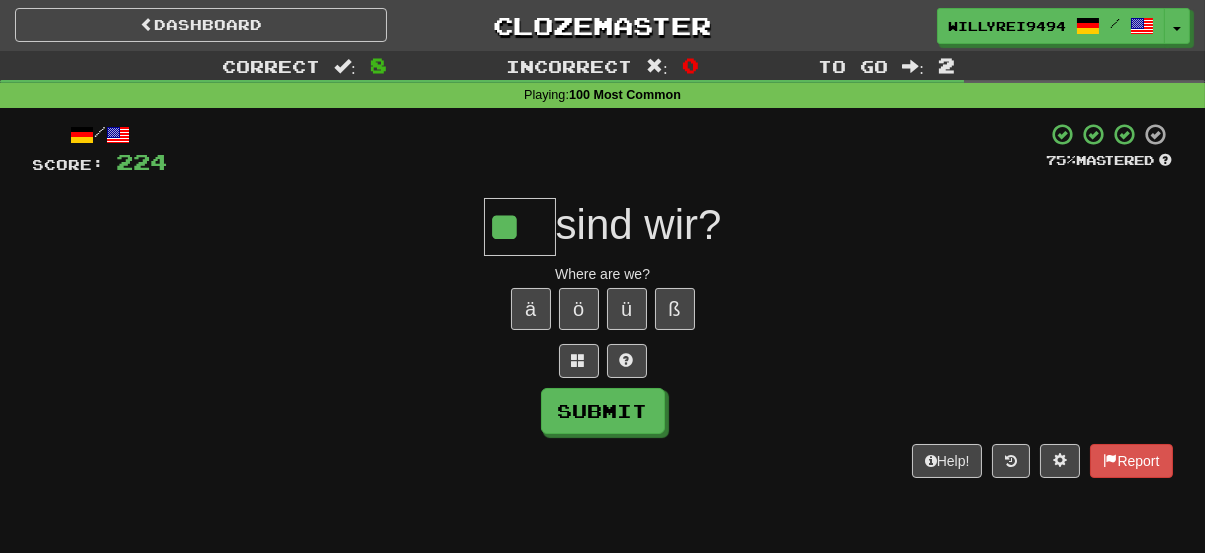 type on "**" 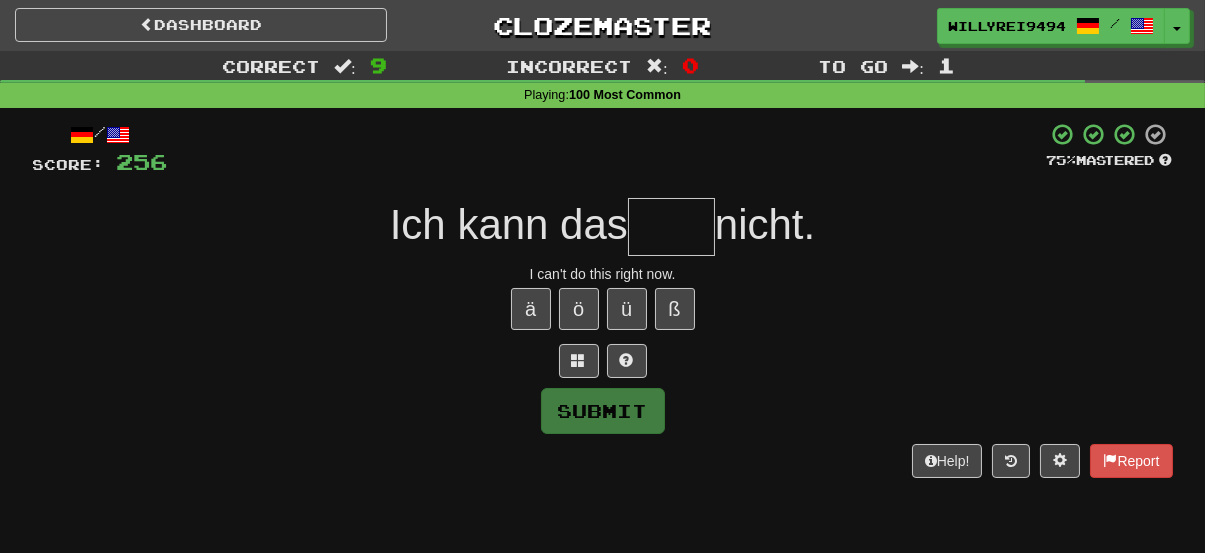 type on "*" 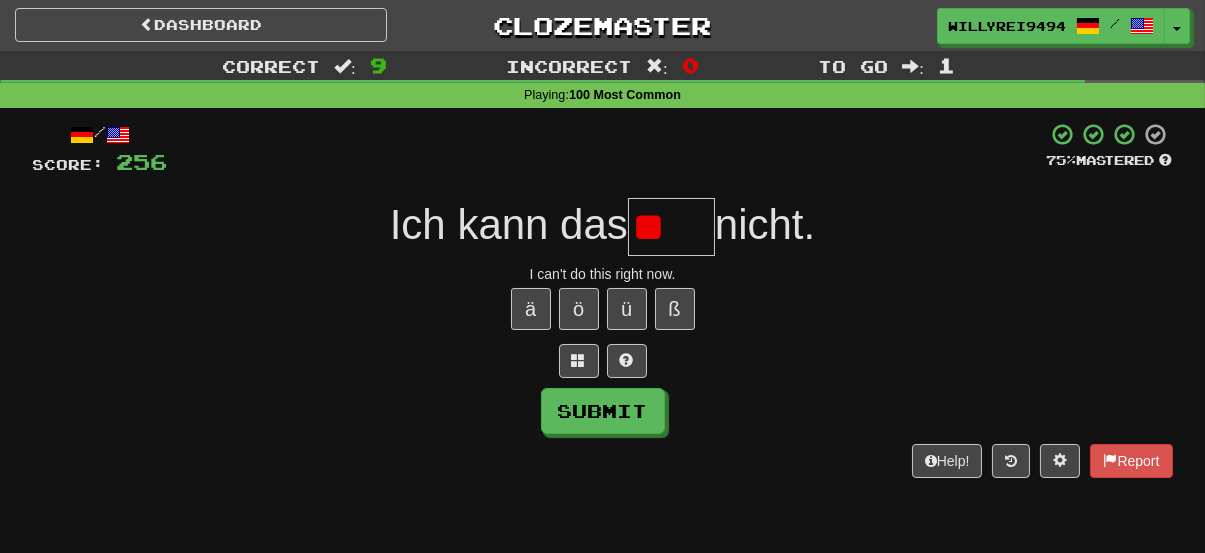 type on "*" 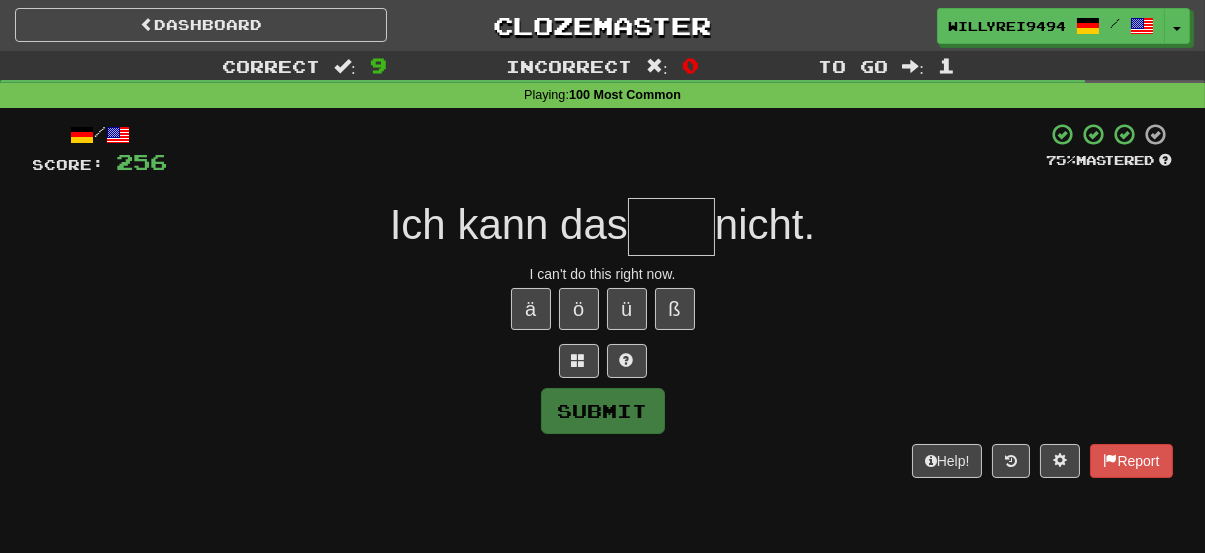 type on "*" 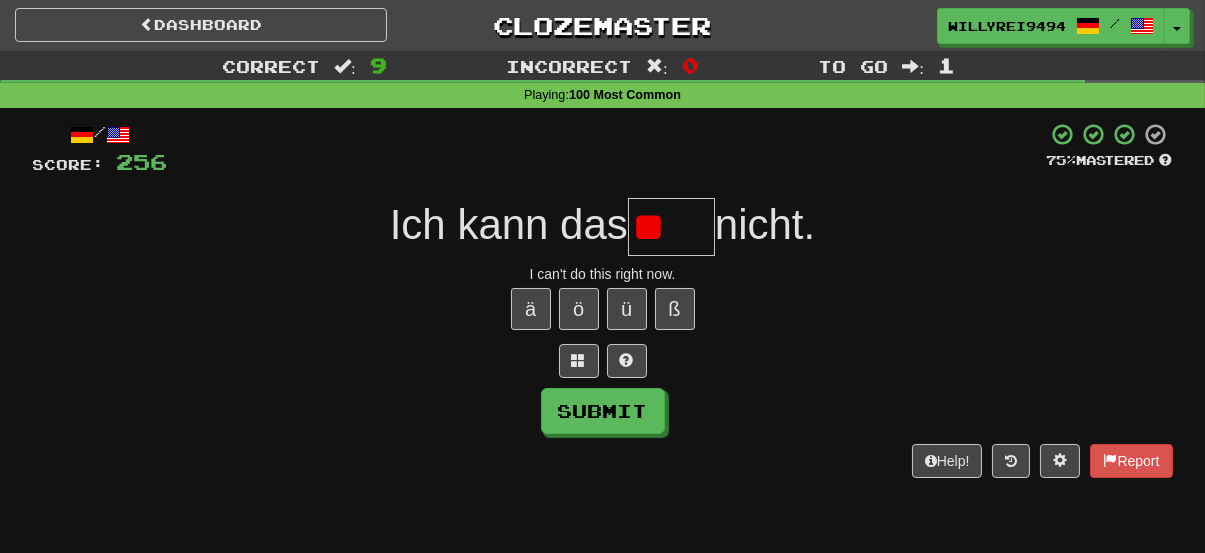 type on "*" 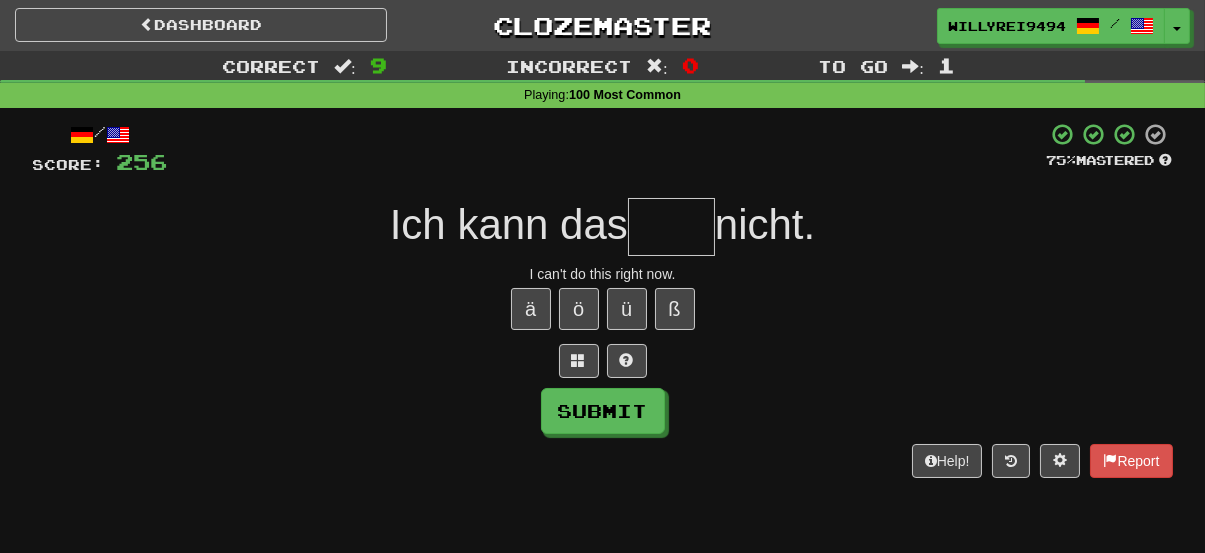 type on "*" 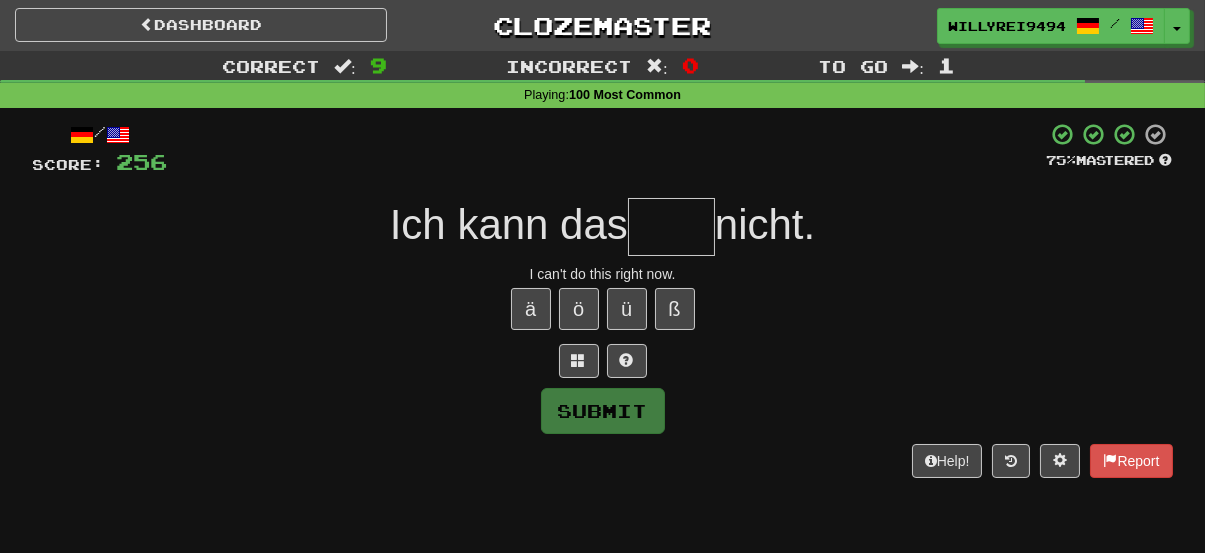 type on "*" 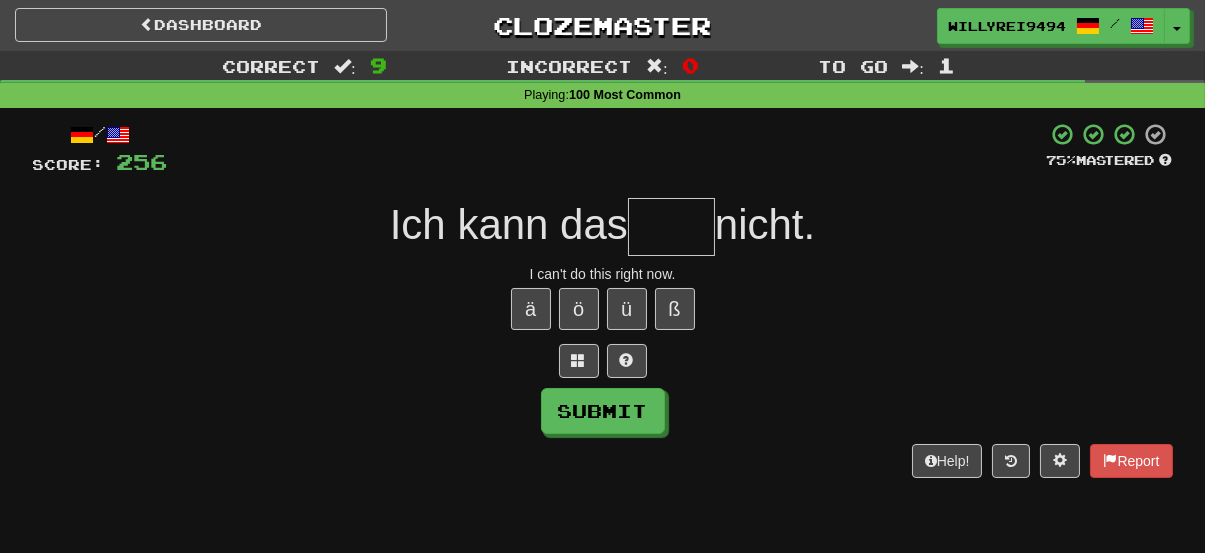 type on "*" 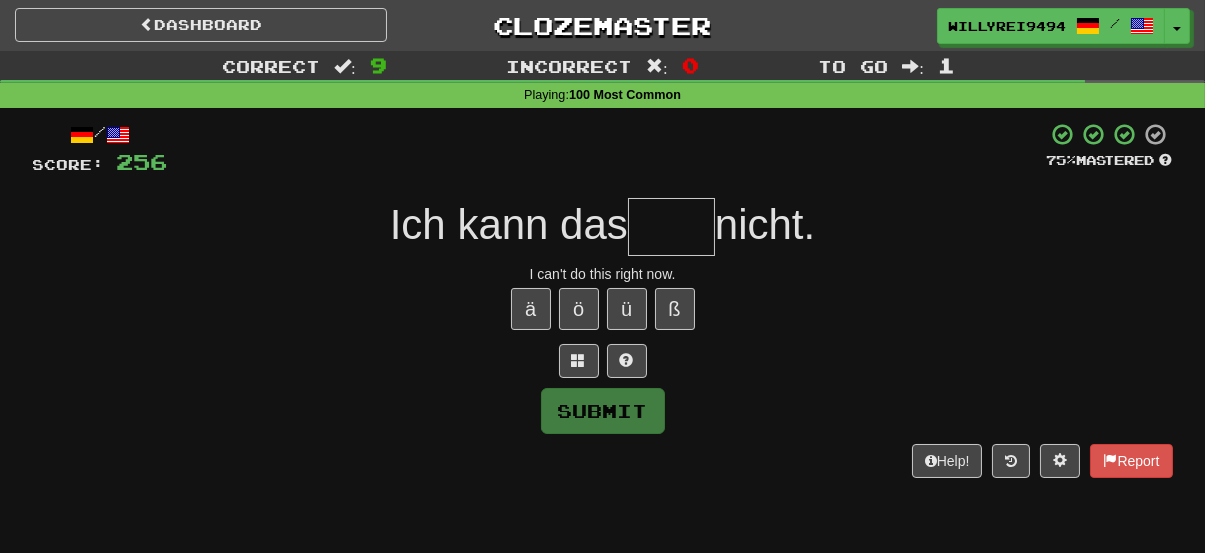 type on "*" 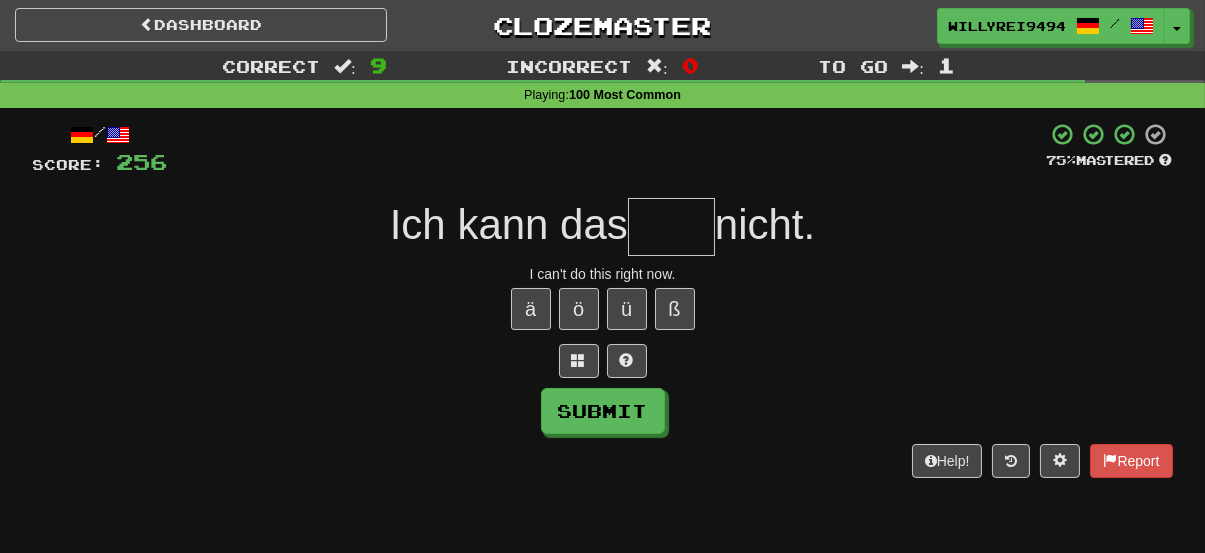 type on "*" 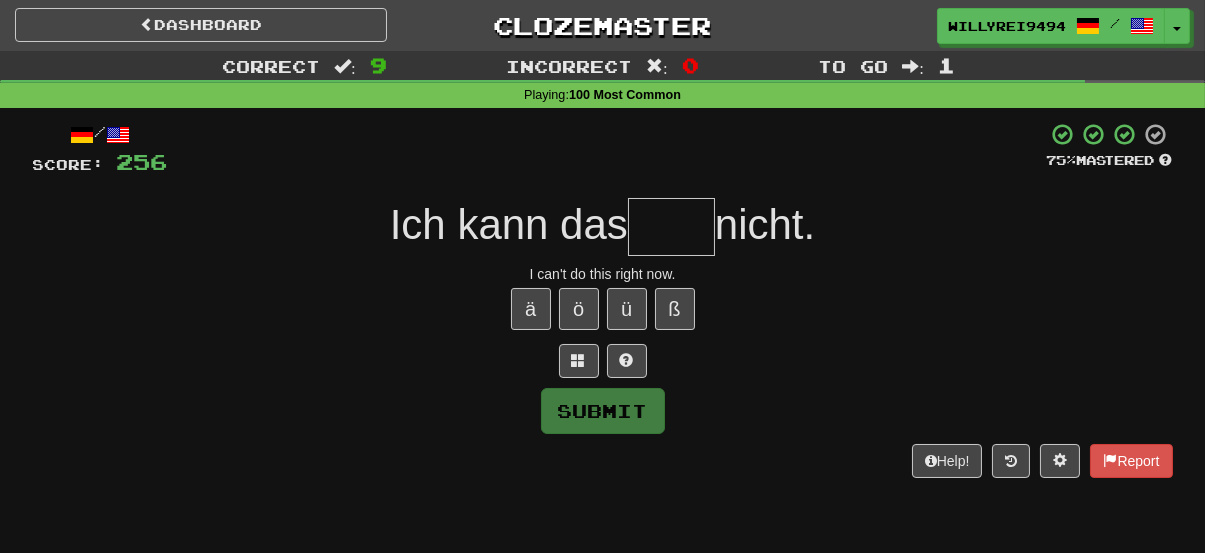 type on "*" 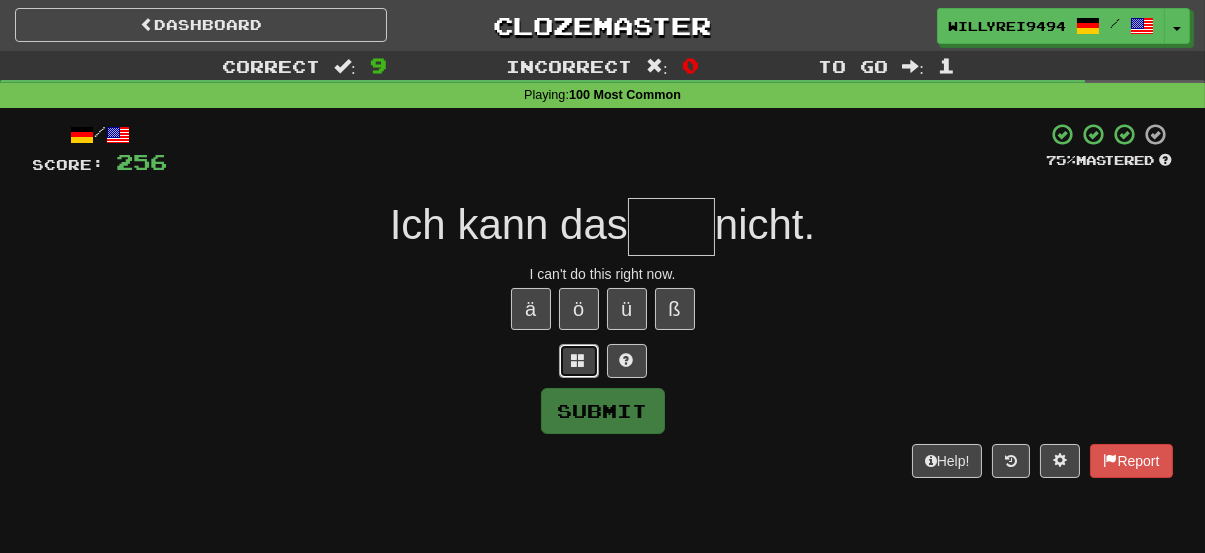click at bounding box center [579, 360] 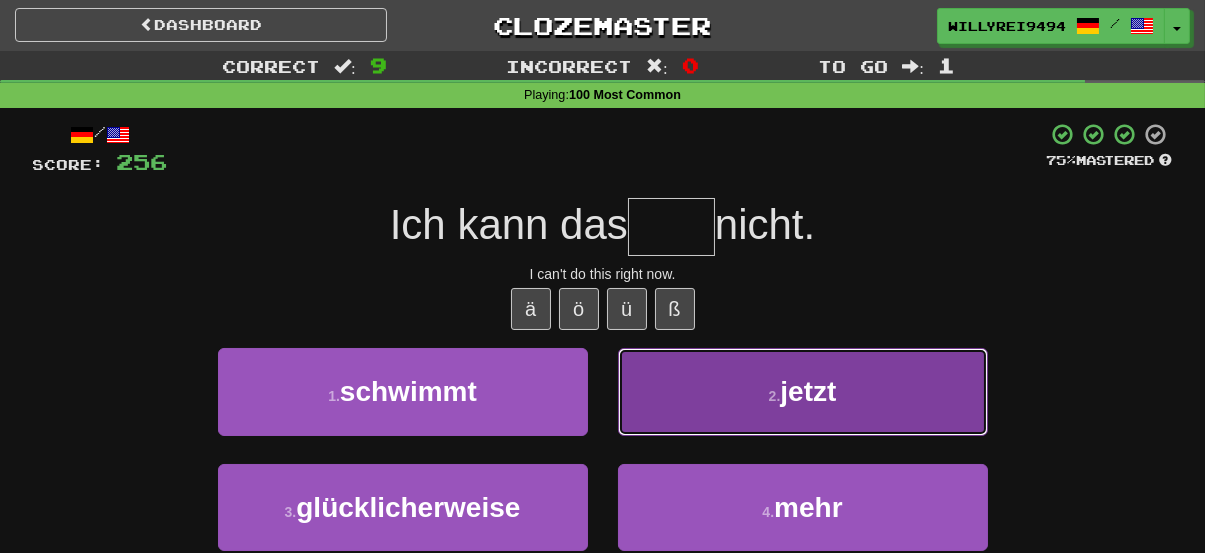 click on "2 .  jetzt" at bounding box center (803, 391) 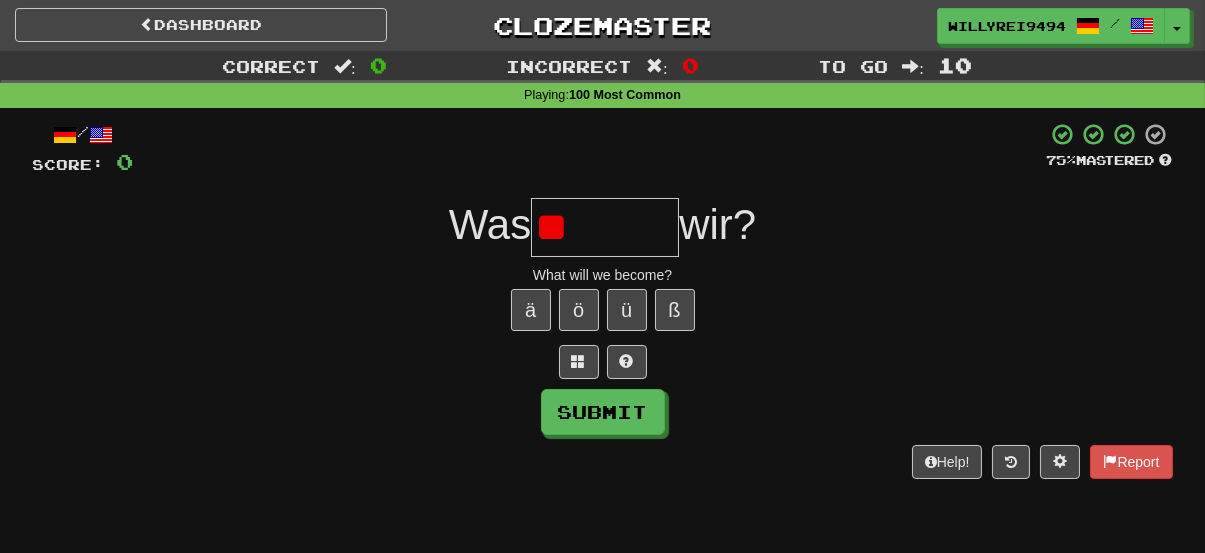 type on "*" 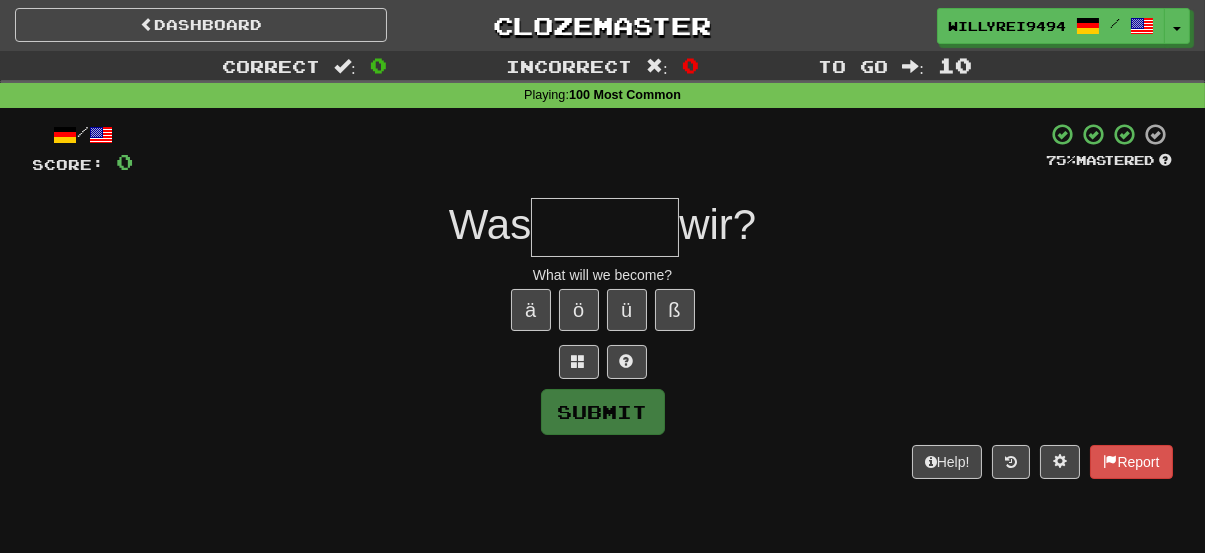 type on "*" 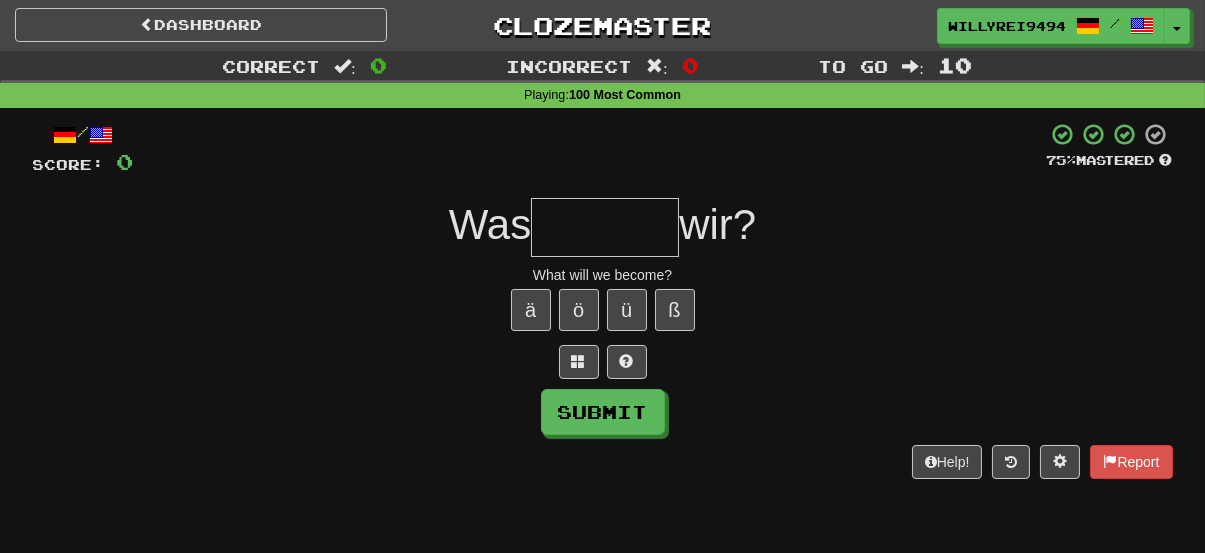 type on "*" 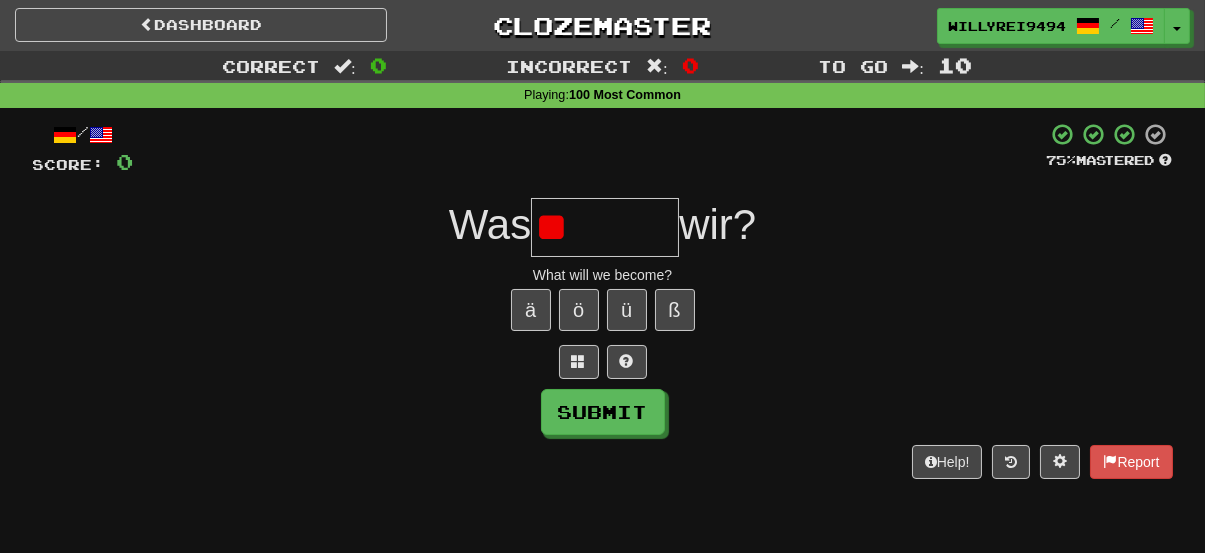 type on "*" 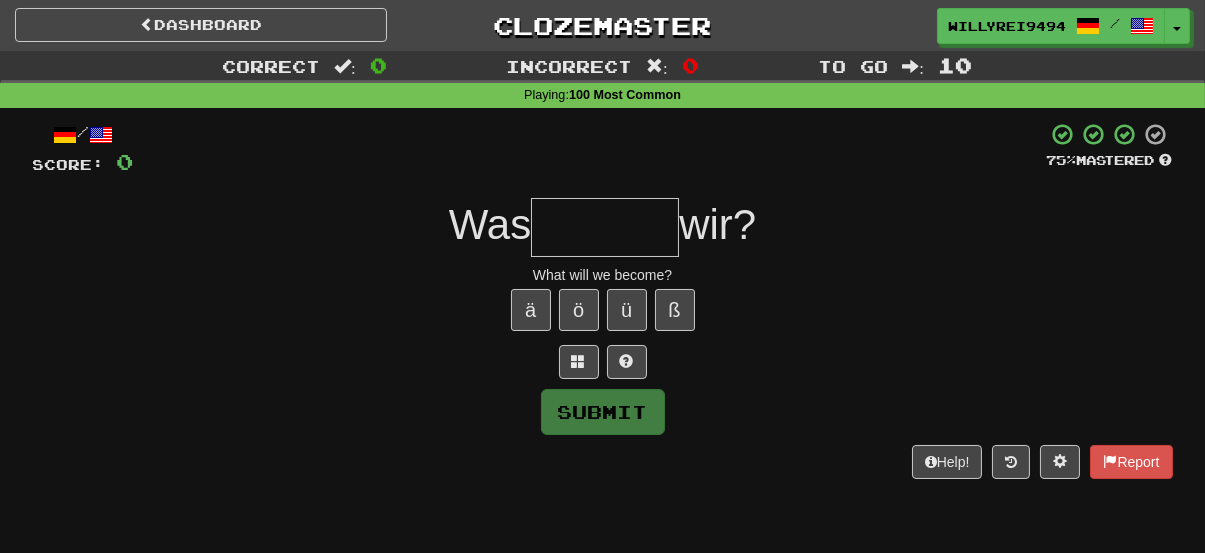 type on "*" 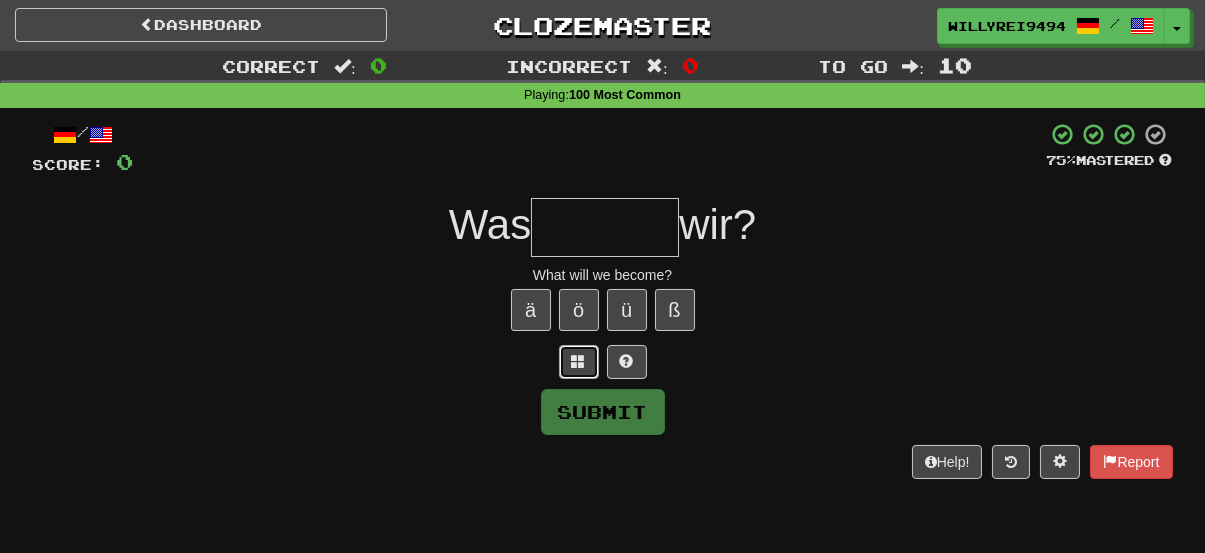 click at bounding box center (579, 361) 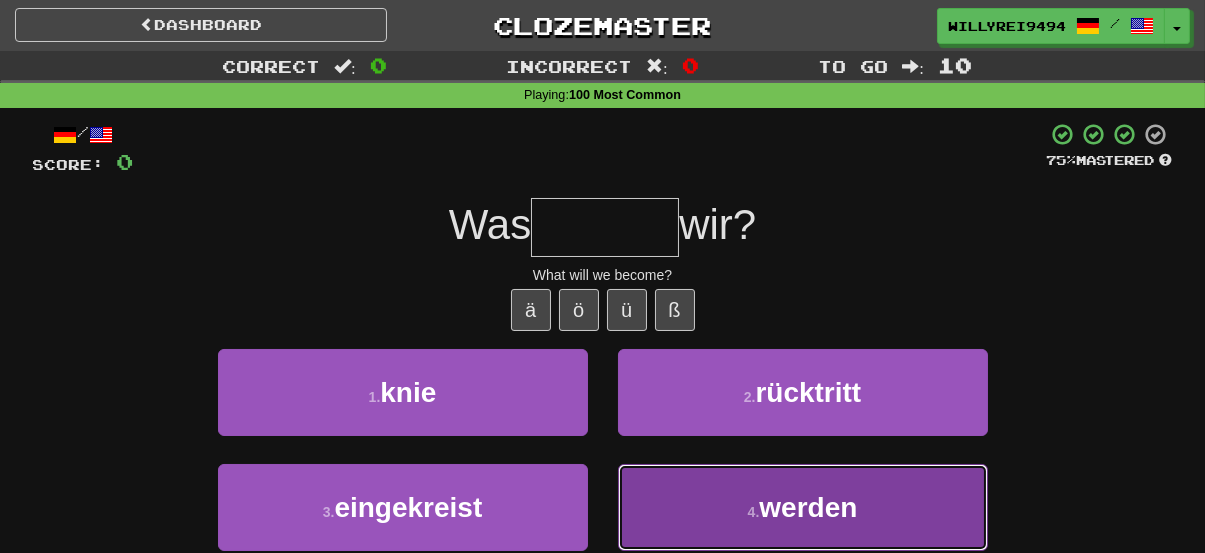 click on "4 .  werden" at bounding box center (803, 507) 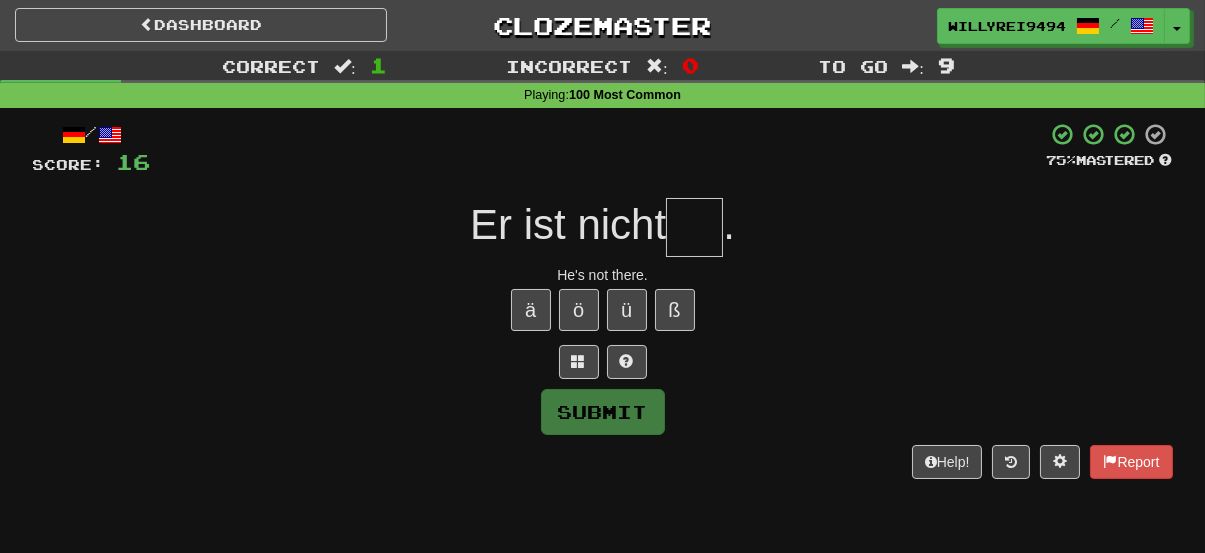 type on "*" 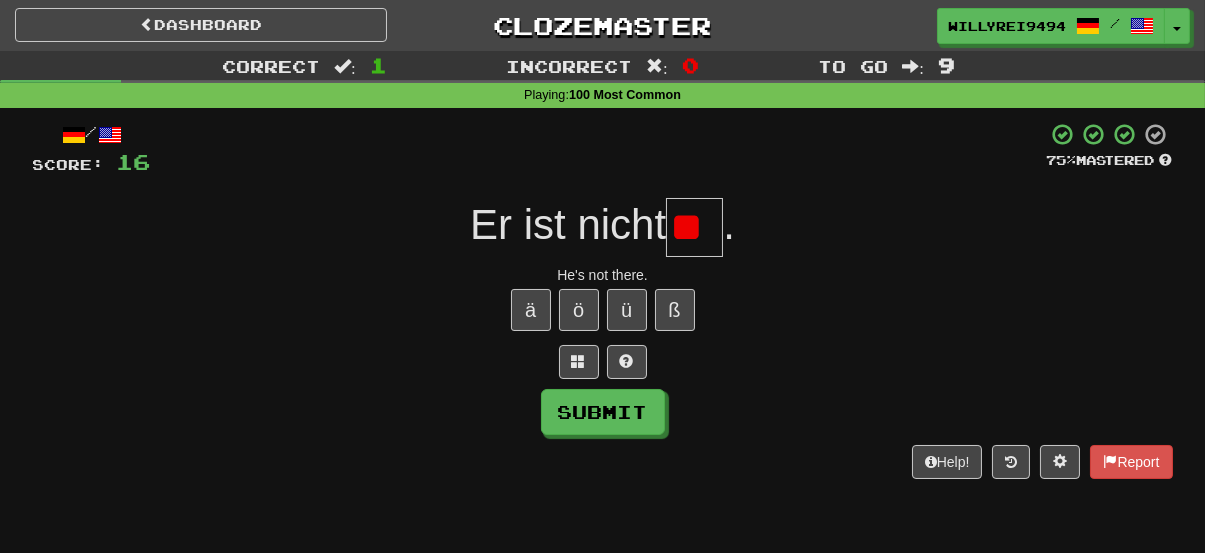 type on "*" 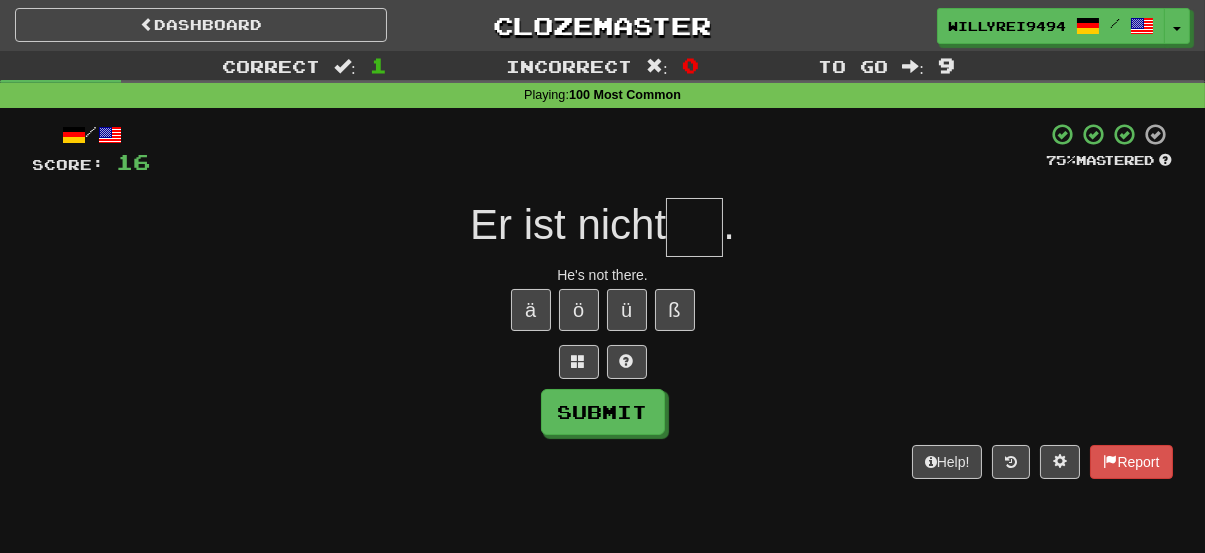type on "*" 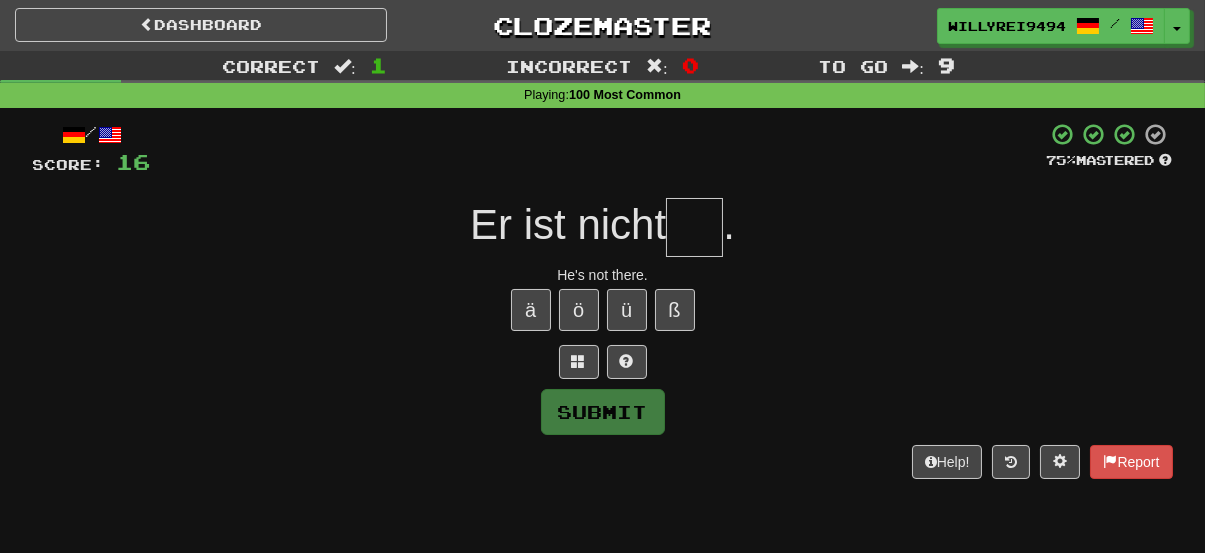 type on "*" 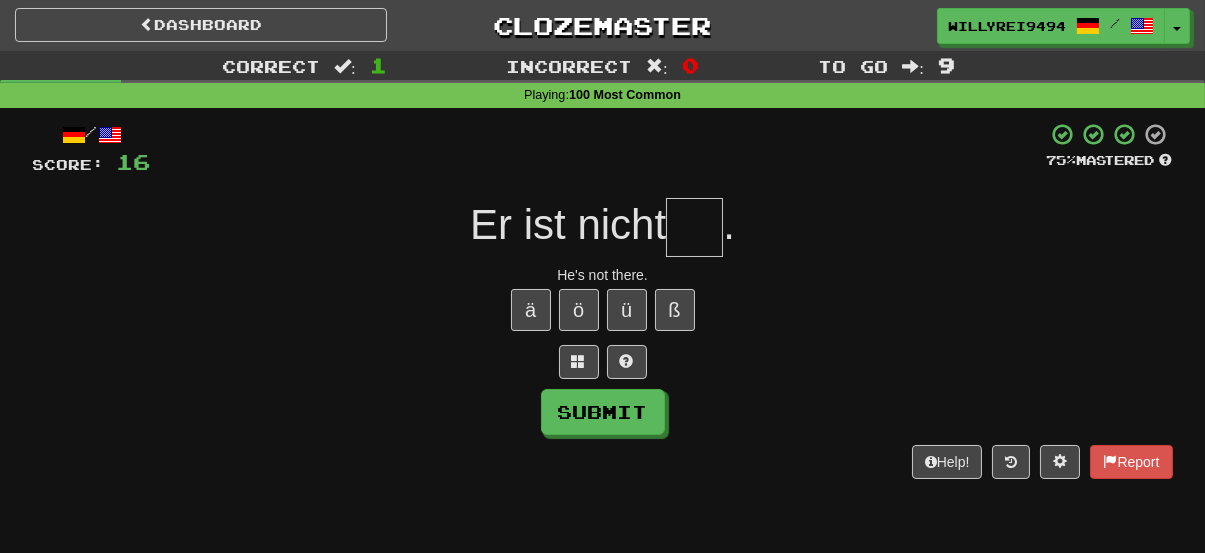 type on "*" 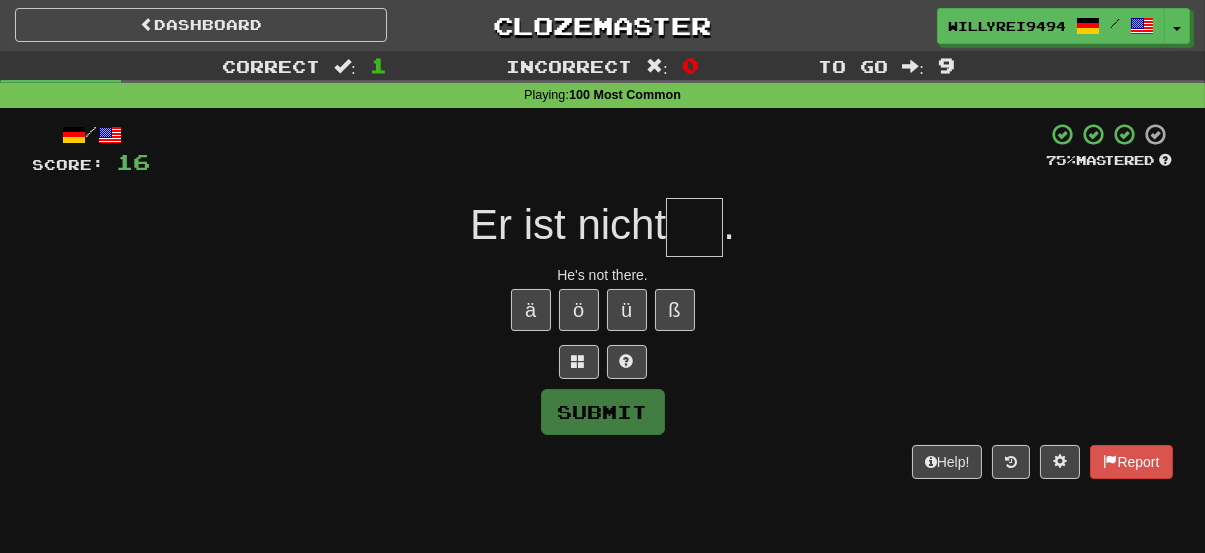 type on "*" 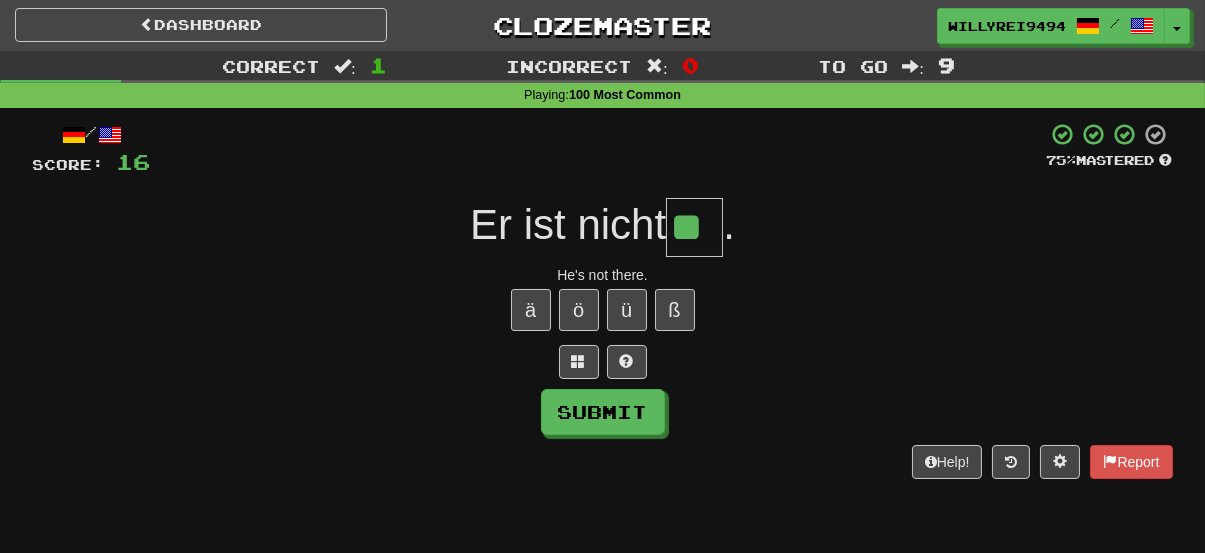 type on "**" 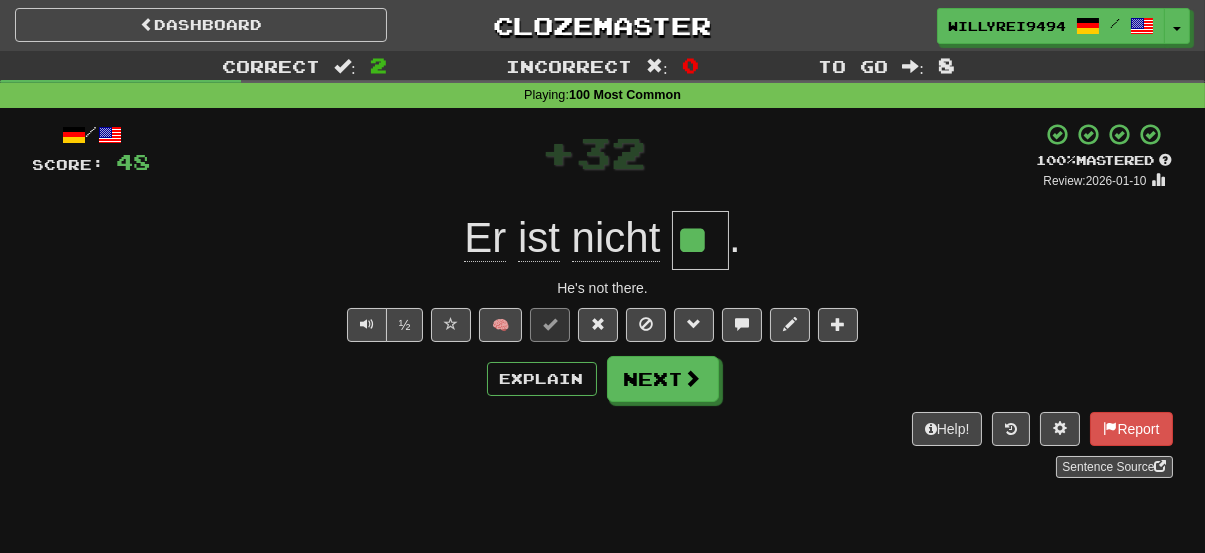 click on "**" at bounding box center [700, 240] 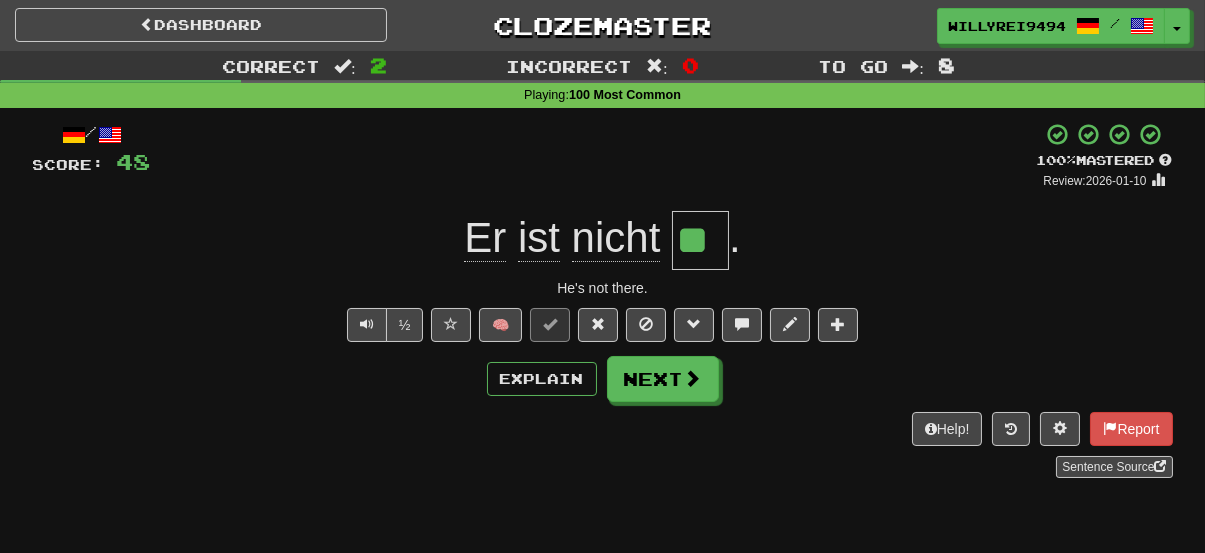 click on "**" at bounding box center (700, 240) 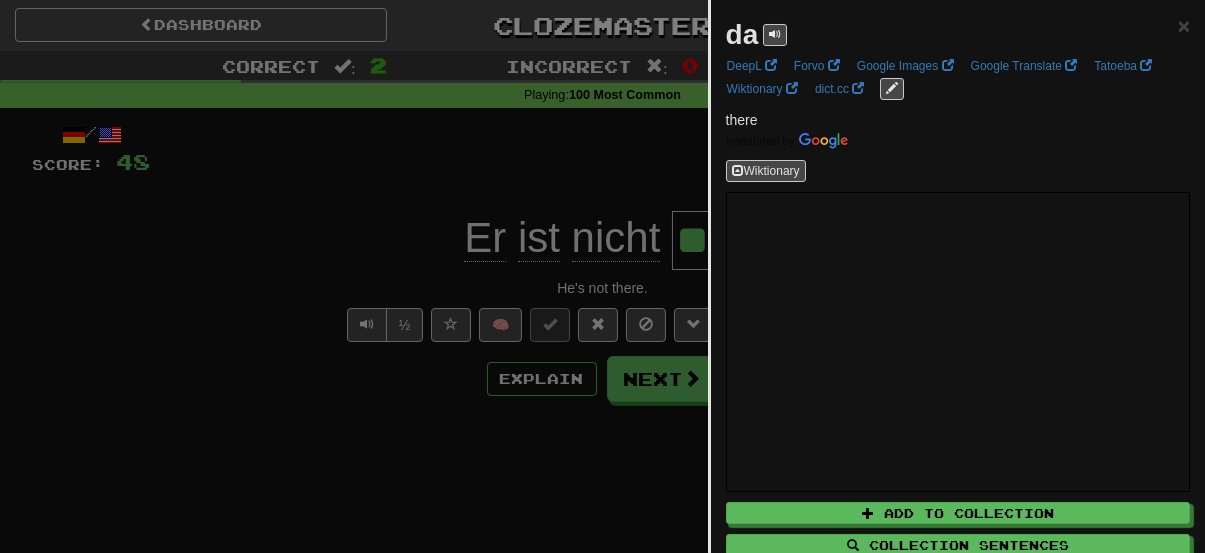 click at bounding box center [602, 276] 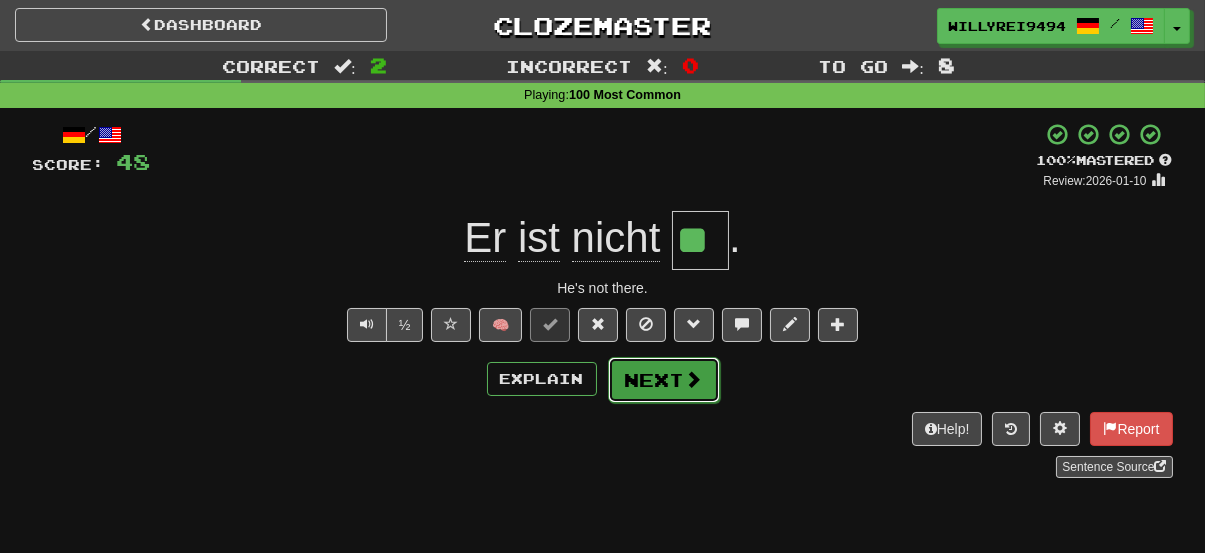 click at bounding box center (694, 379) 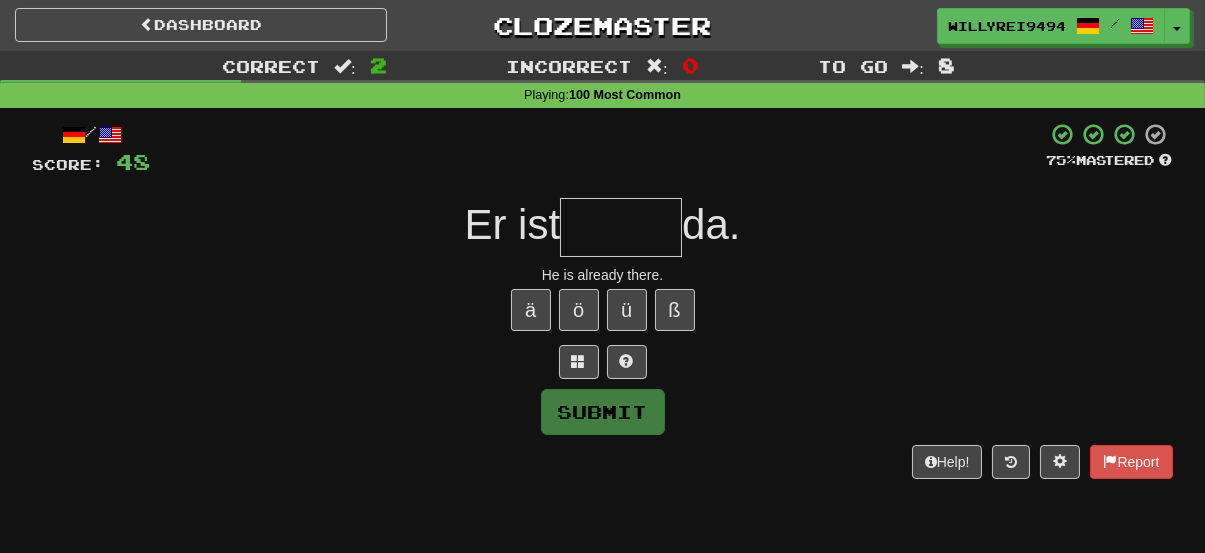 click on "He is already there." at bounding box center [603, 275] 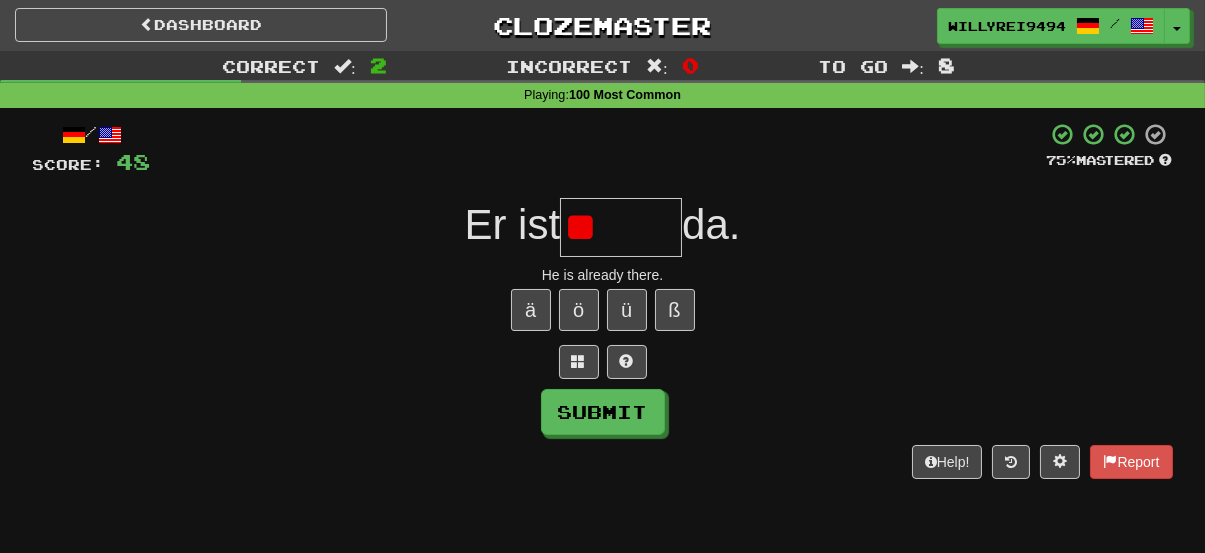 type on "*" 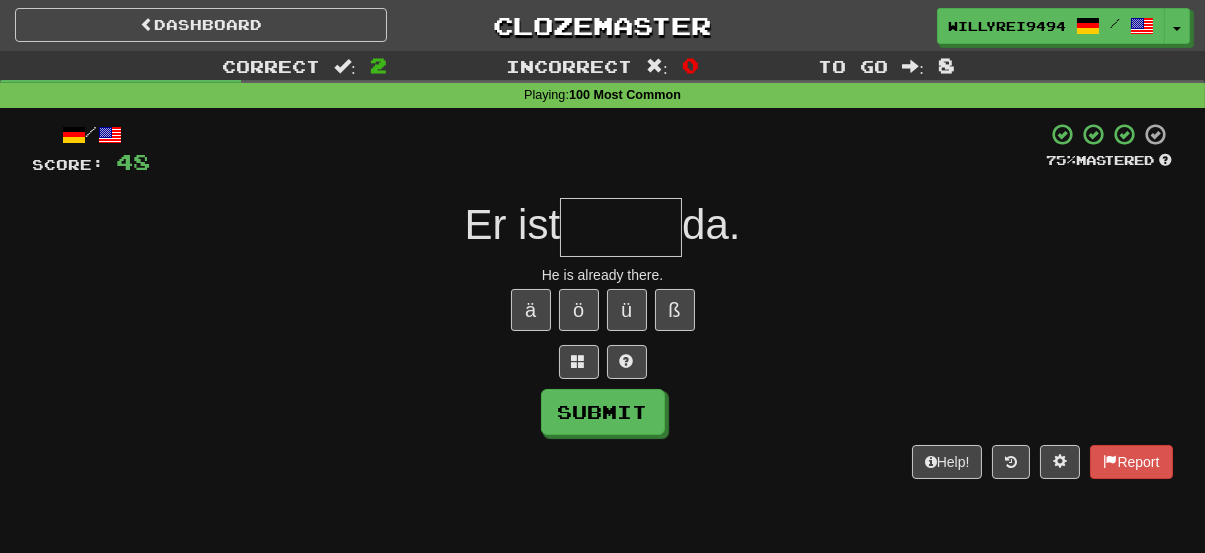 type on "*" 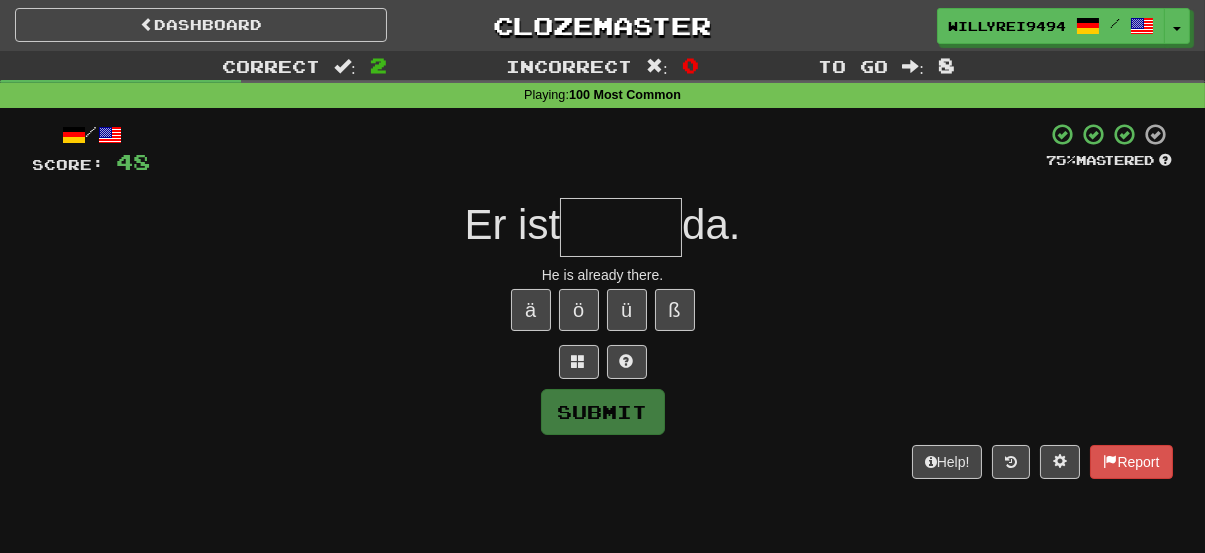 type on "*" 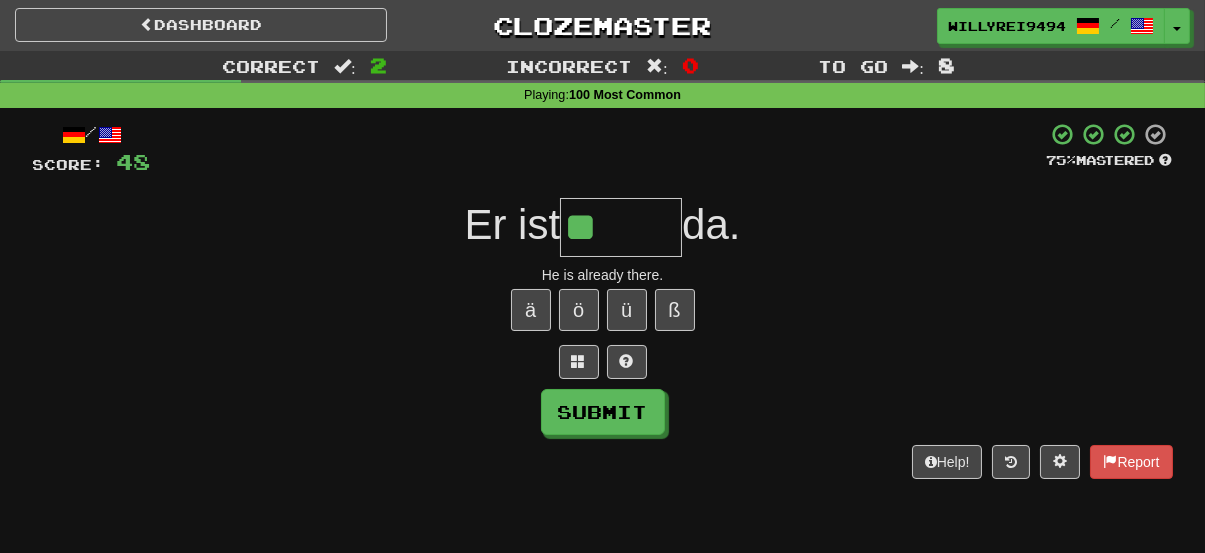 type on "*" 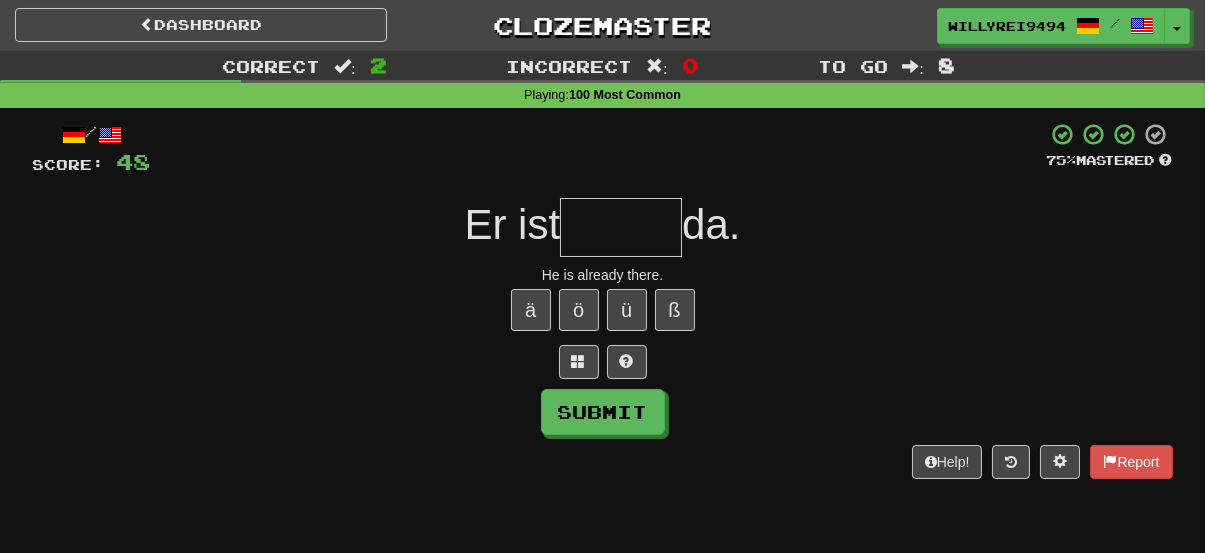type on "*" 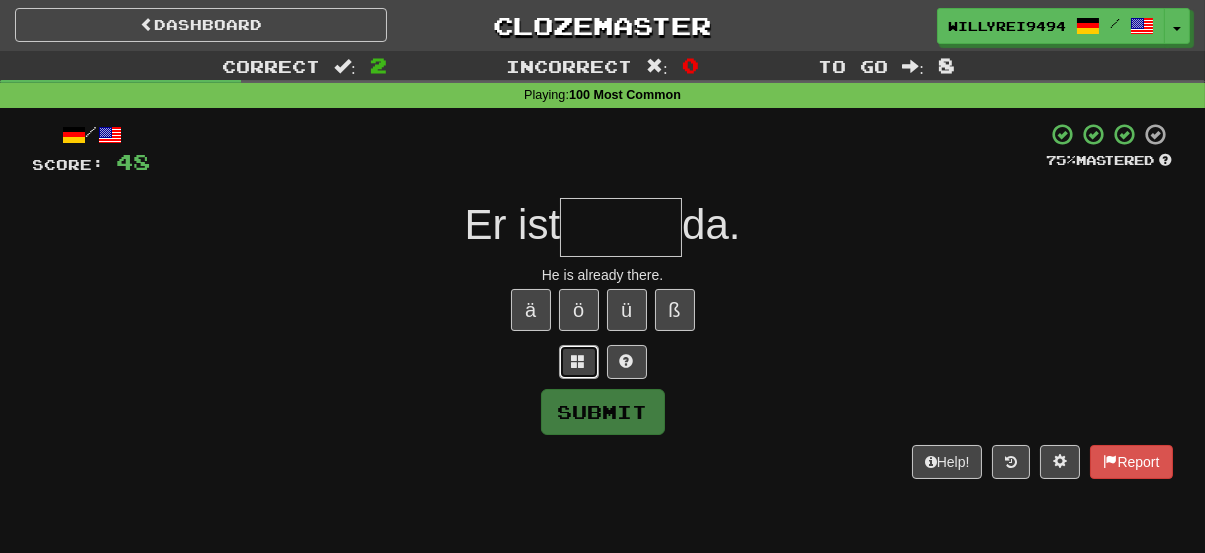 click at bounding box center [579, 361] 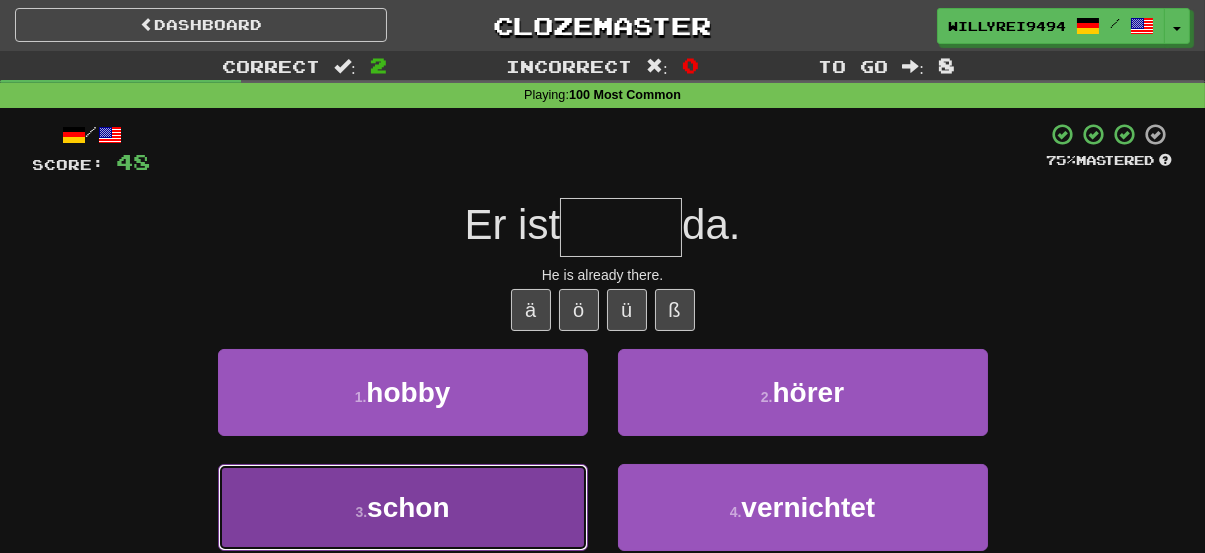 click on "3 .  schon" at bounding box center (403, 507) 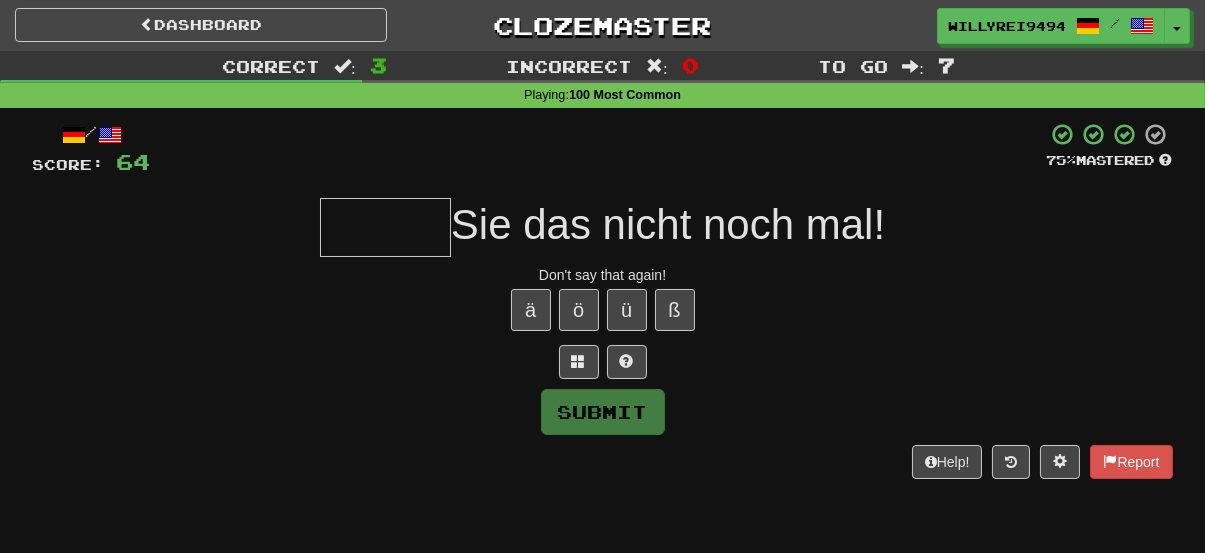 drag, startPoint x: 339, startPoint y: 215, endPoint x: 355, endPoint y: 220, distance: 16.763054 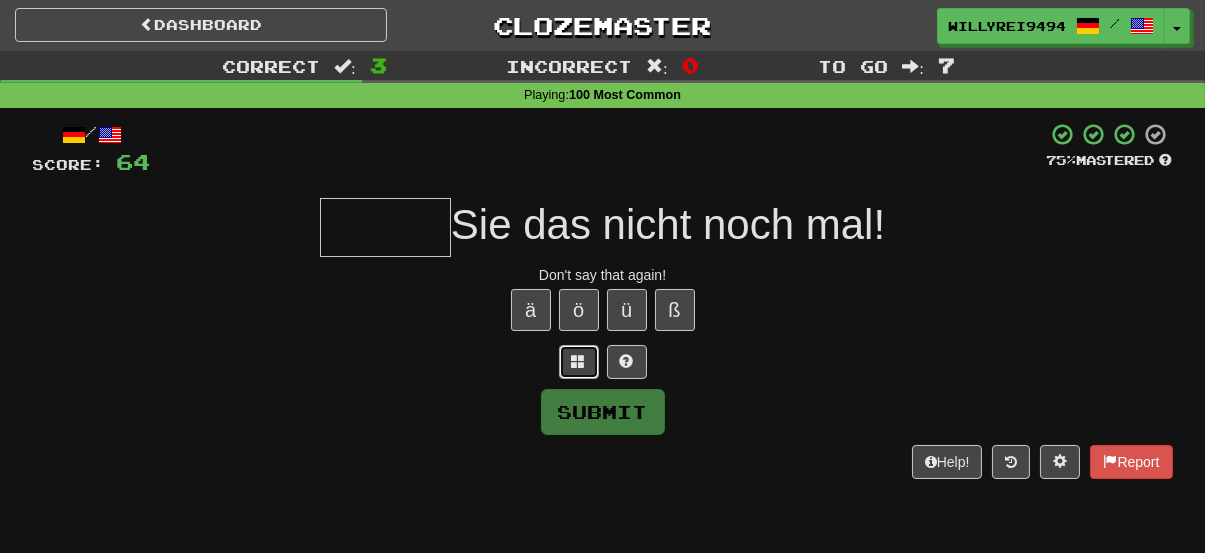 click at bounding box center [579, 362] 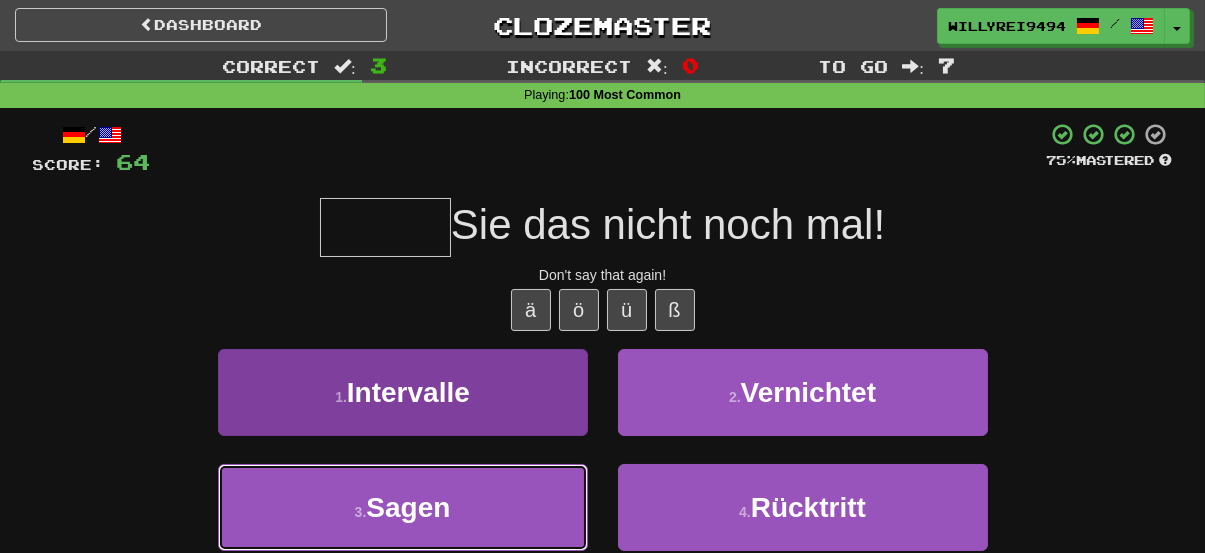click on "3 .  Sagen" at bounding box center [403, 507] 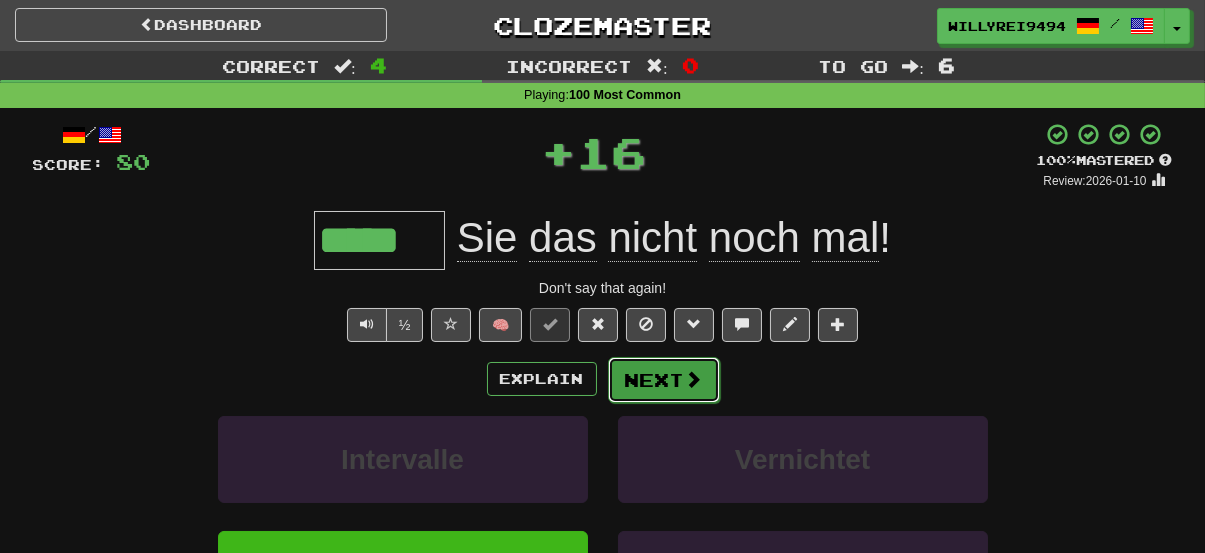 click on "Next" at bounding box center [664, 380] 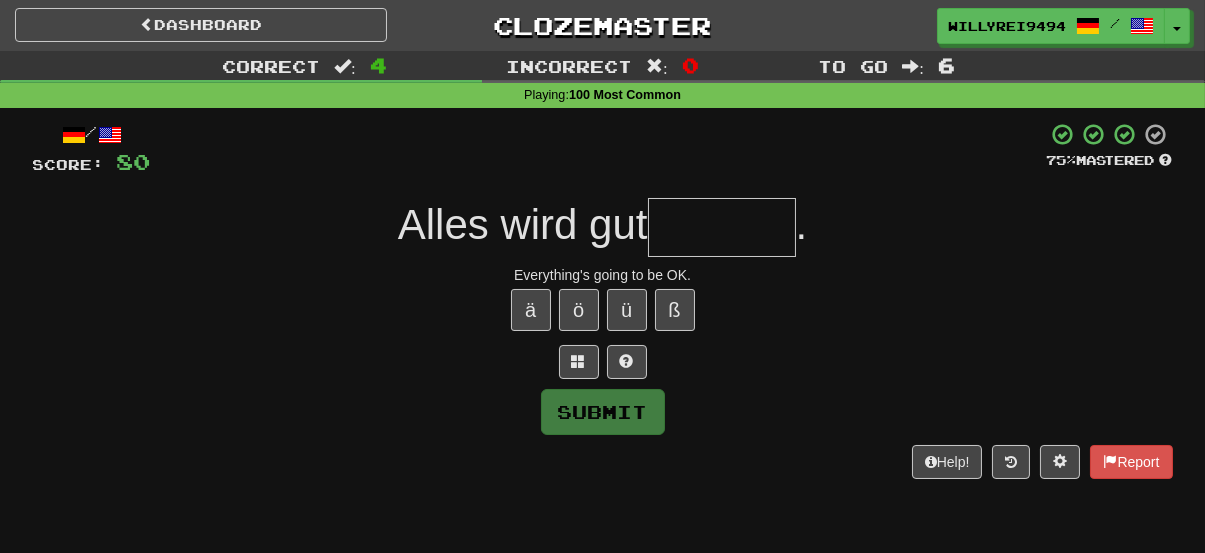 drag, startPoint x: 538, startPoint y: 224, endPoint x: 582, endPoint y: 213, distance: 45.35416 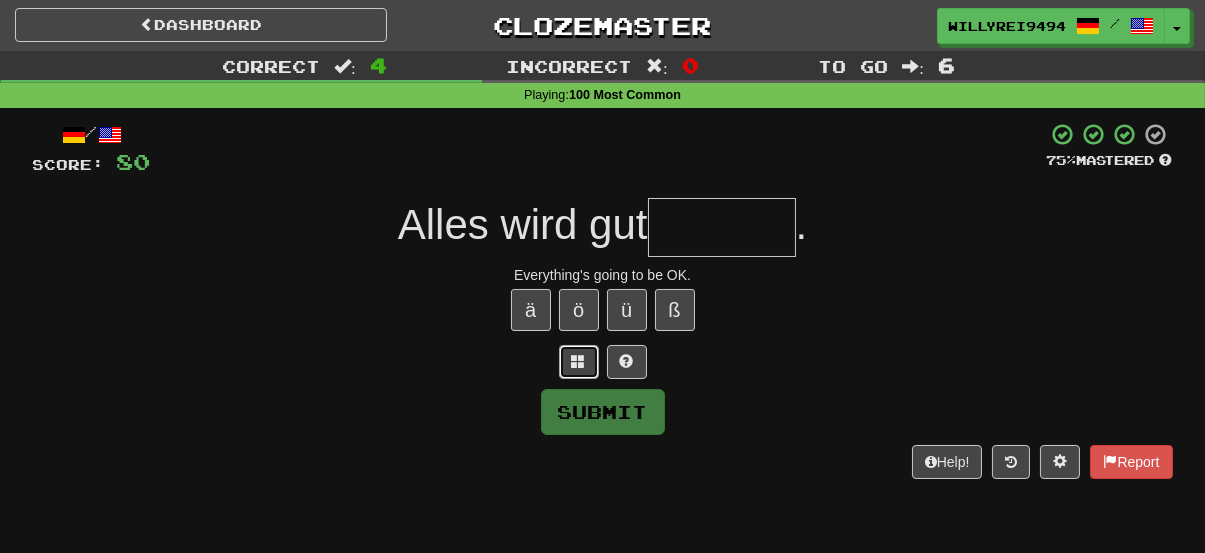 click at bounding box center [579, 361] 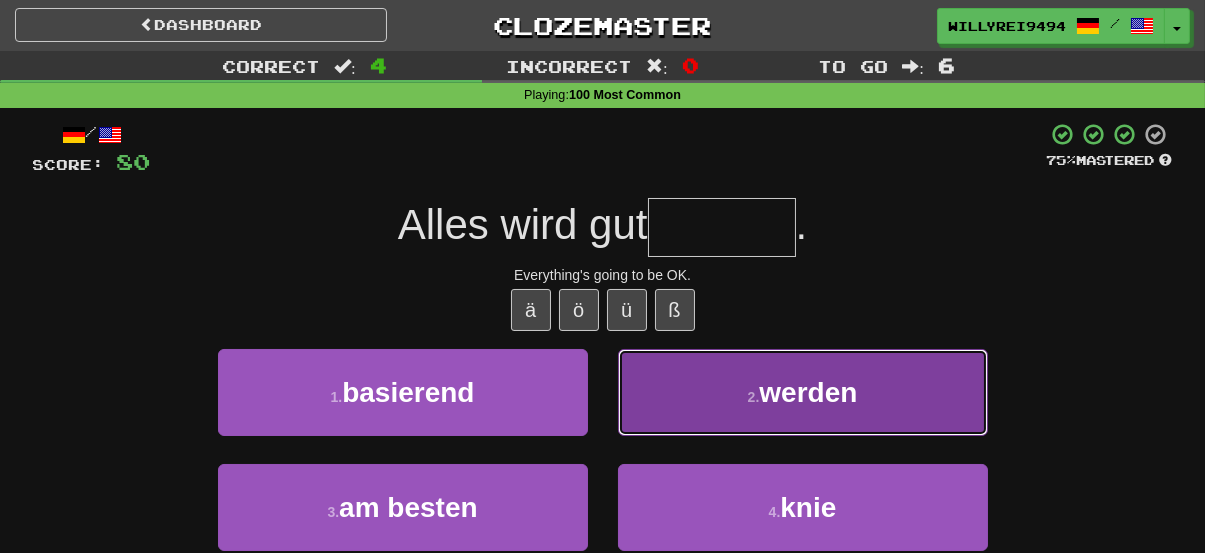 click on "2 .  werden" at bounding box center [803, 392] 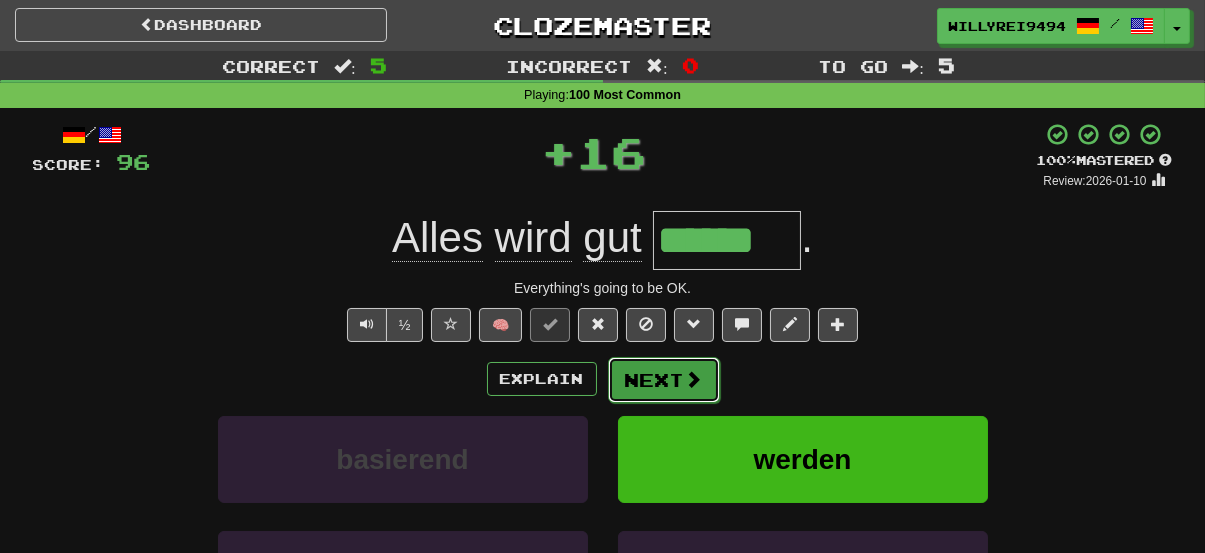click on "Next" at bounding box center (664, 380) 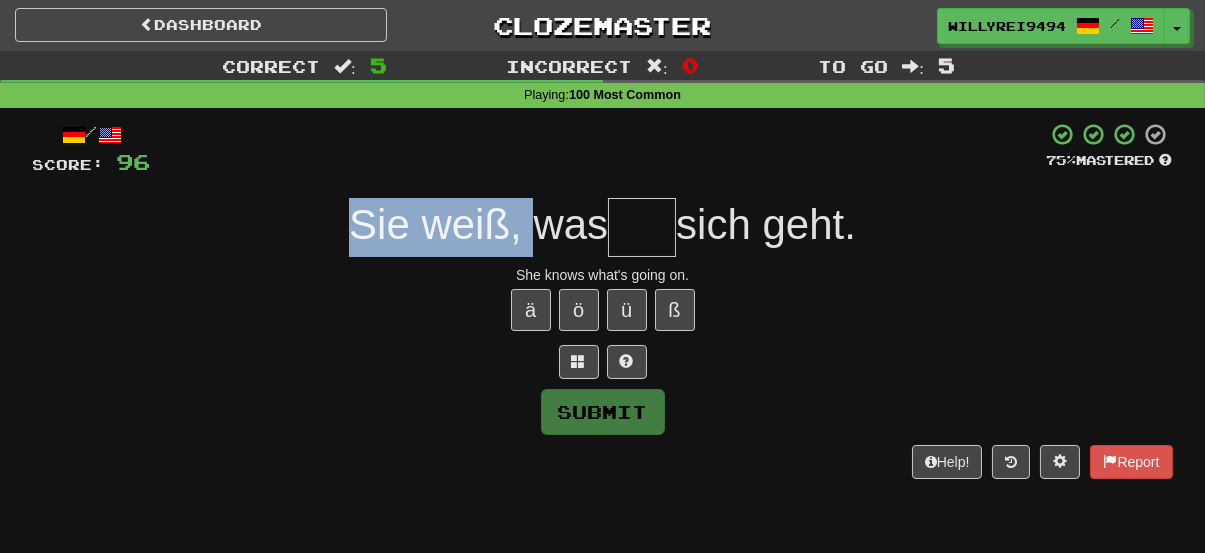 drag, startPoint x: 511, startPoint y: 243, endPoint x: 534, endPoint y: 244, distance: 23.021729 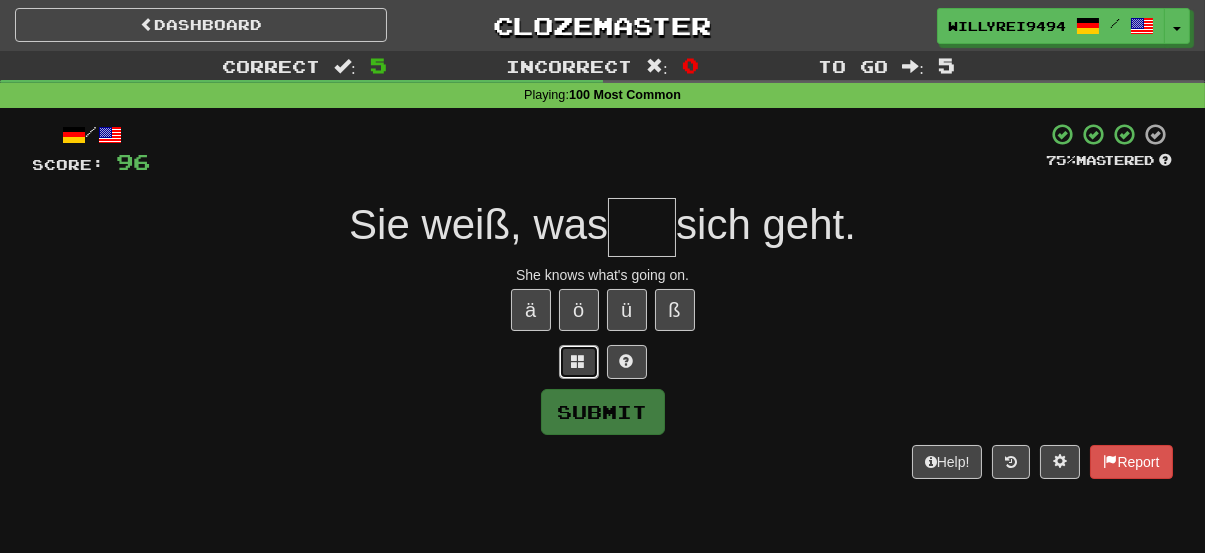 click at bounding box center [579, 362] 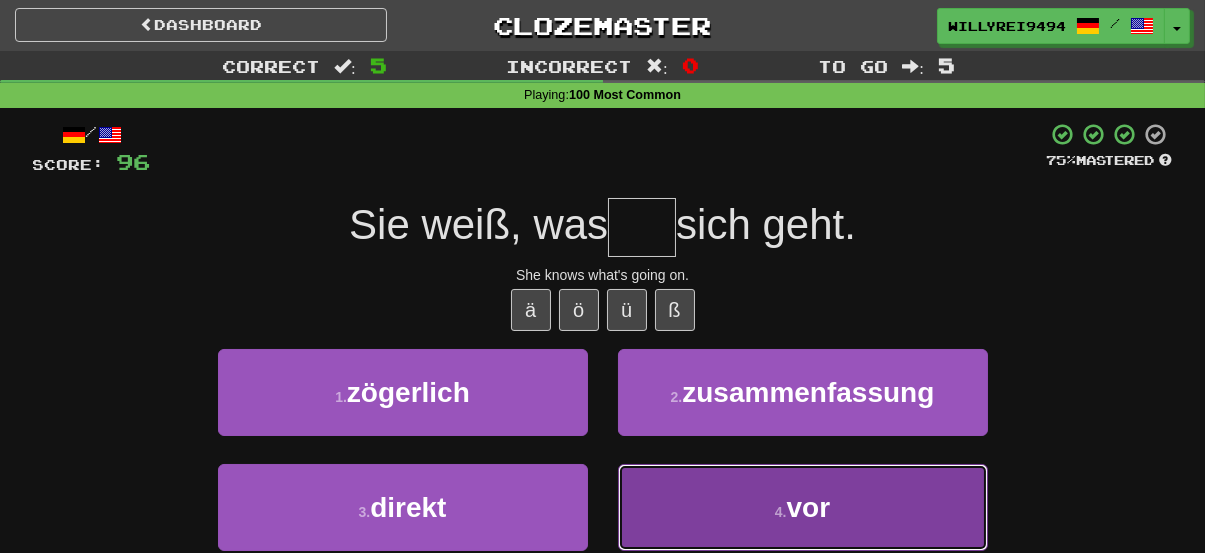 click on "4 .  vor" at bounding box center [803, 507] 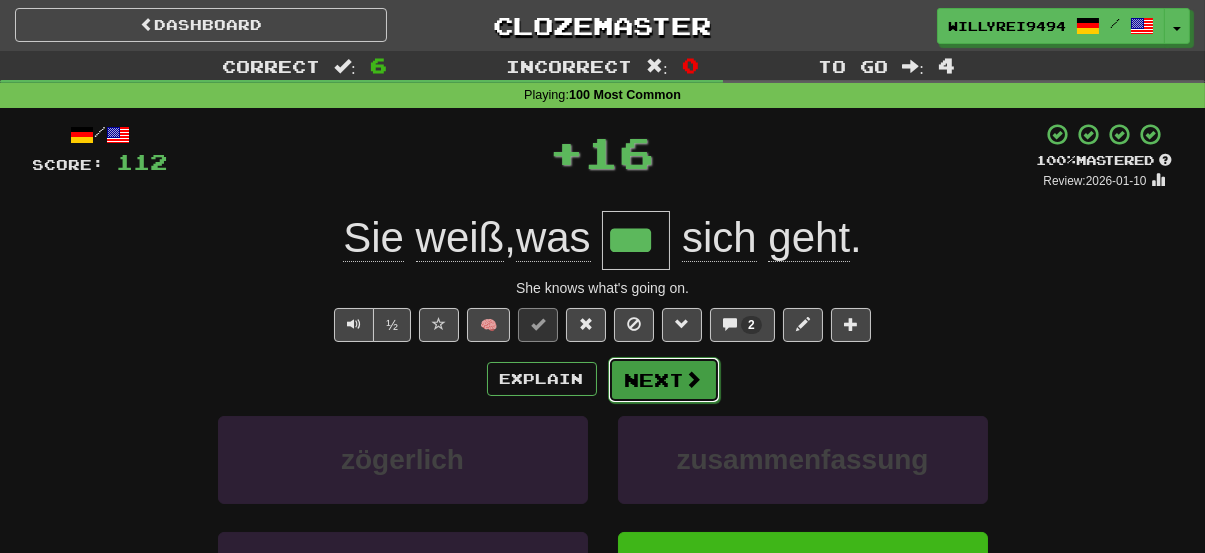 click on "Next" at bounding box center (664, 380) 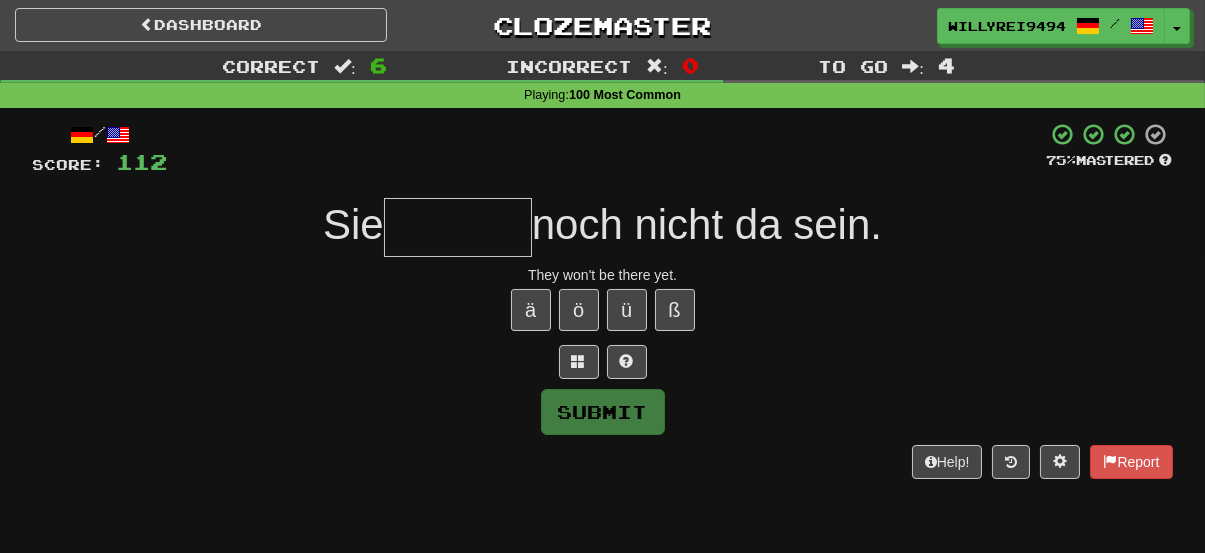 drag, startPoint x: 375, startPoint y: 231, endPoint x: 453, endPoint y: 236, distance: 78.160095 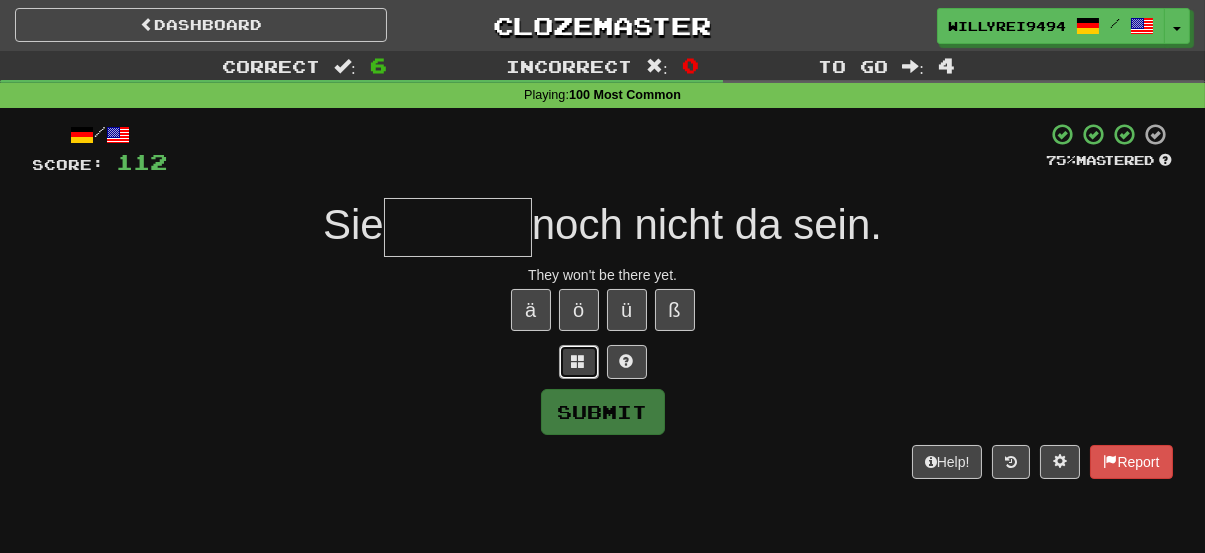 click at bounding box center [579, 361] 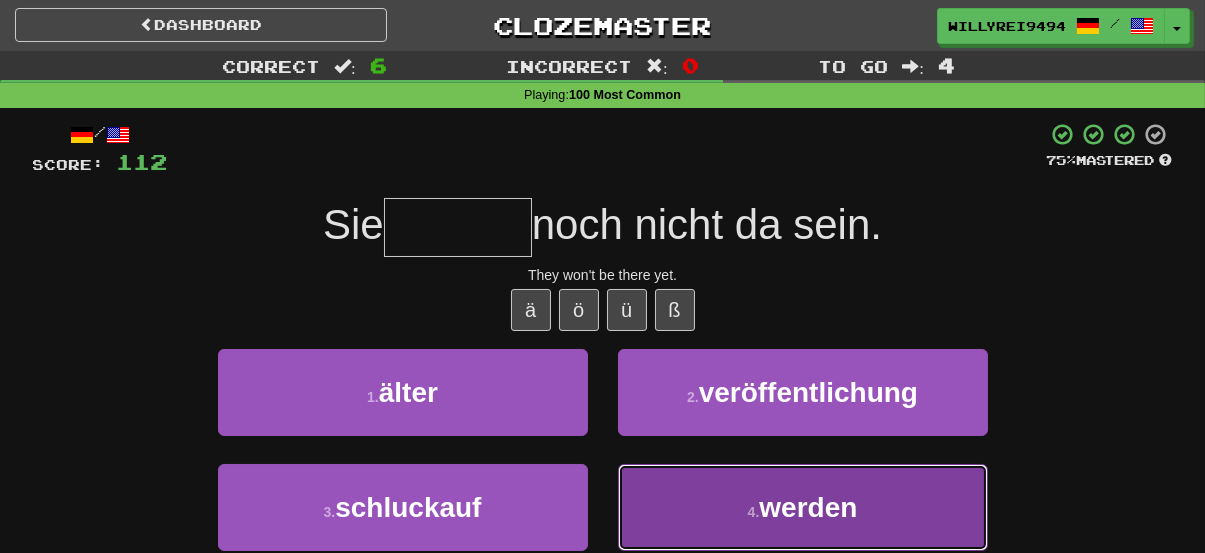 click on "werden" at bounding box center (808, 507) 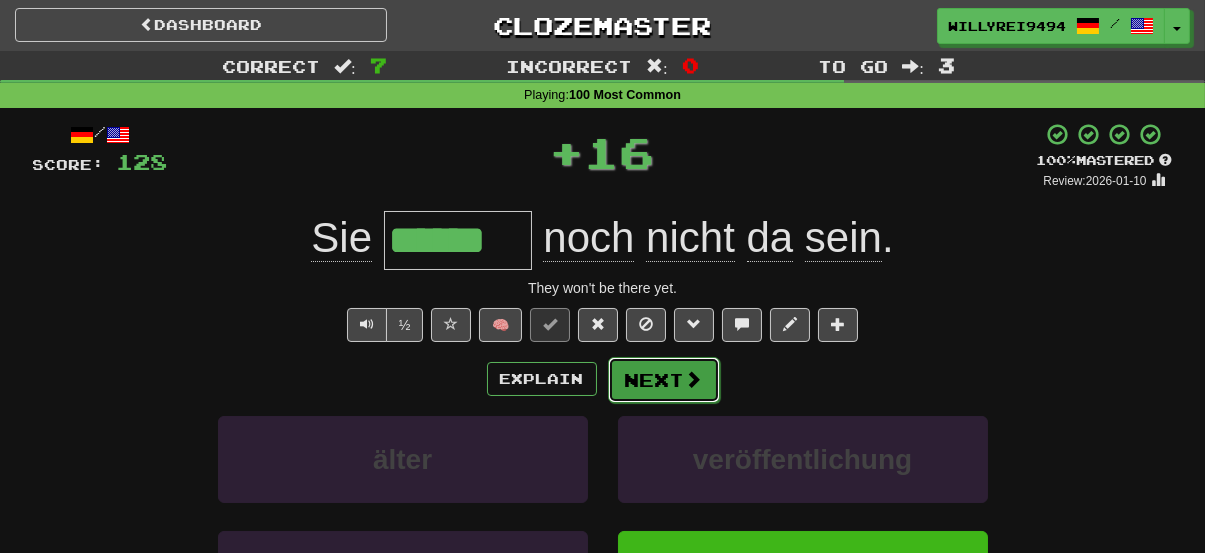 click on "Next" at bounding box center [664, 380] 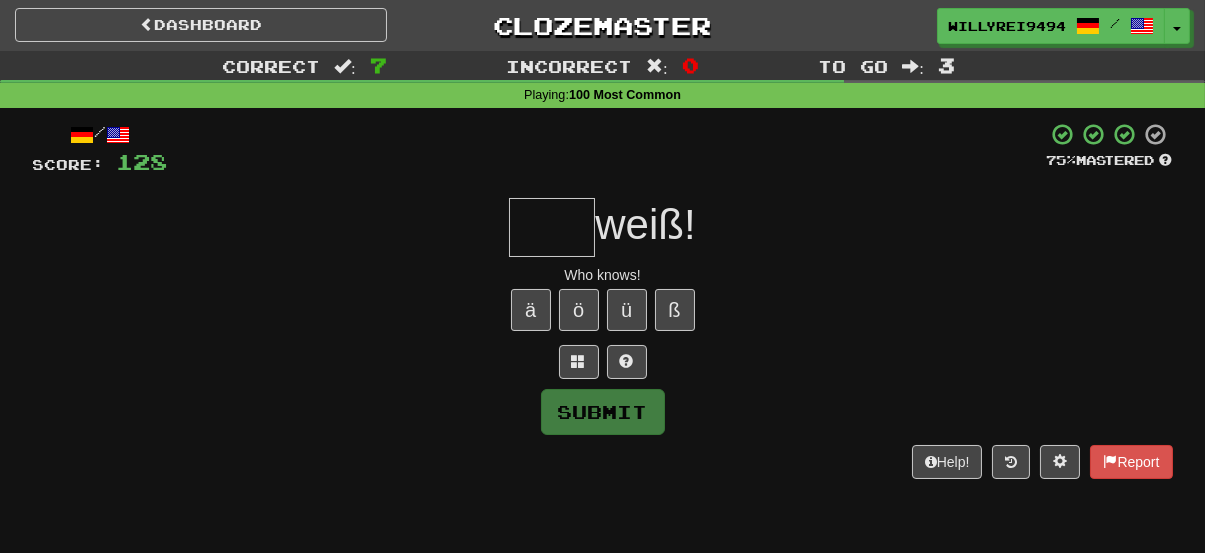 drag, startPoint x: 526, startPoint y: 253, endPoint x: 627, endPoint y: 259, distance: 101.17806 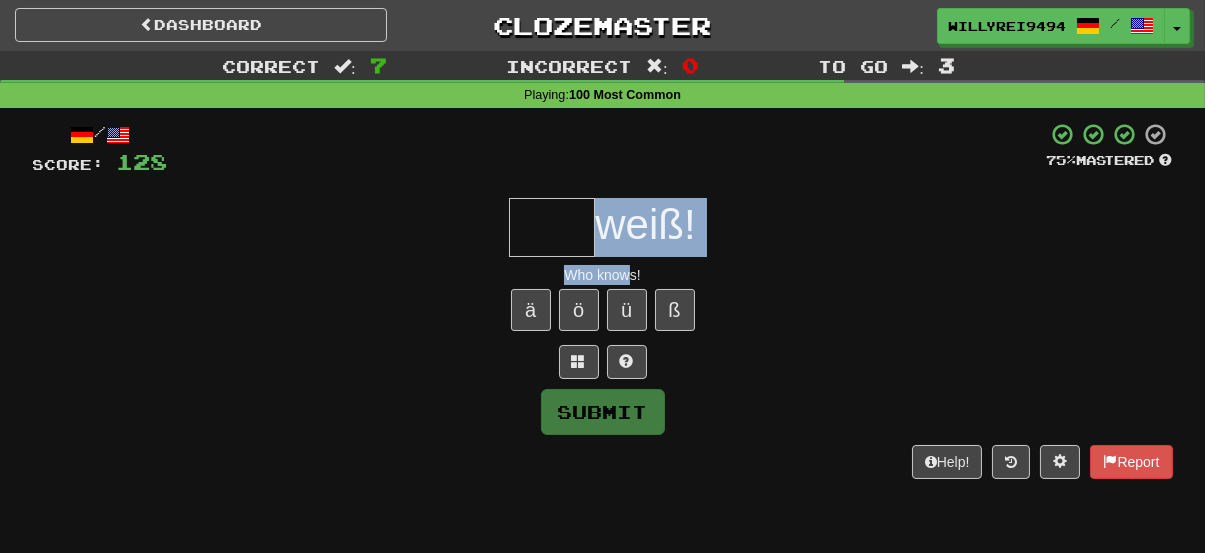 click on "/  Score:   128 75 %  Mastered  weiß! Who knows! ä ö ü ß Submit  Help!  Report" at bounding box center [603, 300] 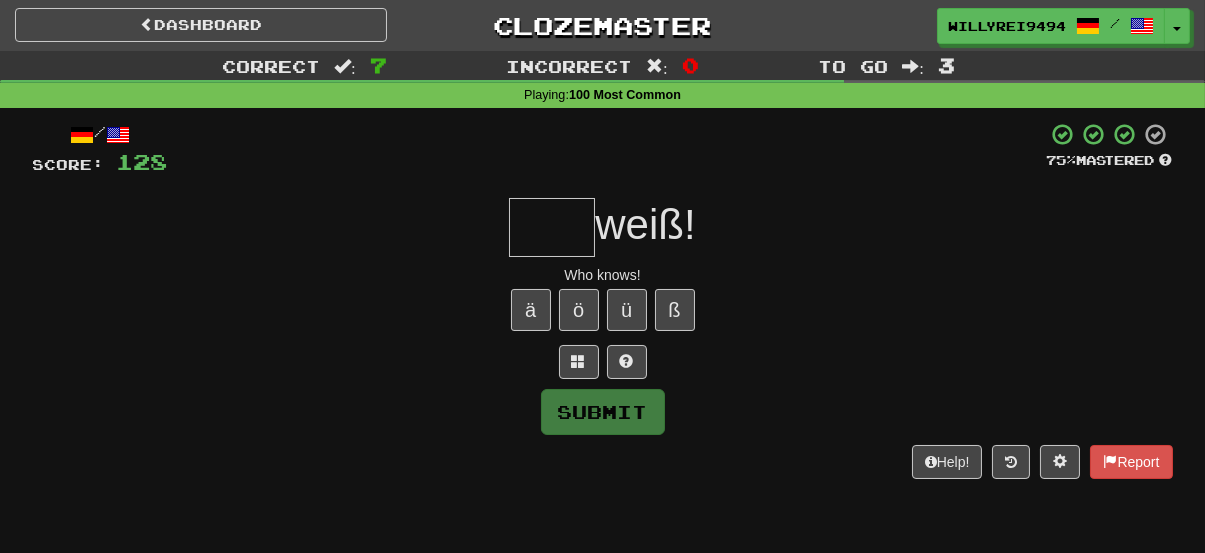 click at bounding box center (552, 227) 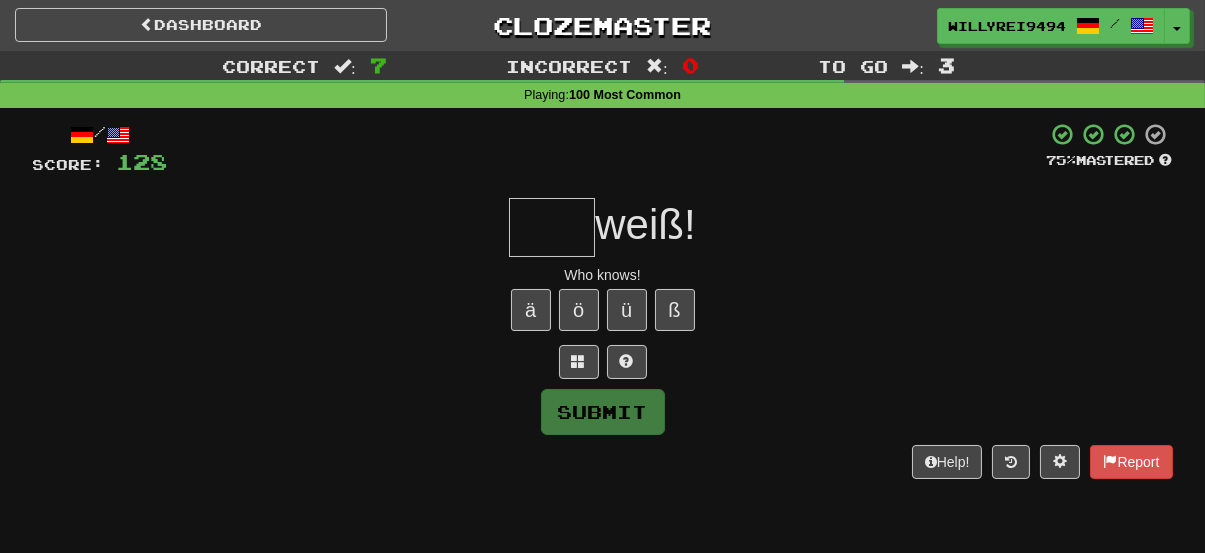 type on "*" 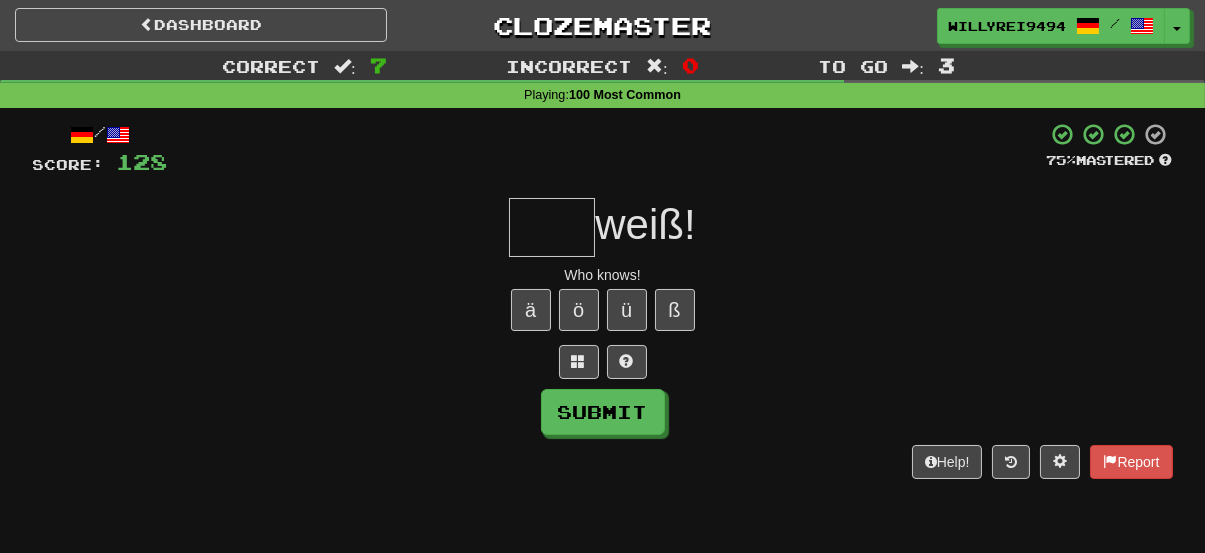 type on "*" 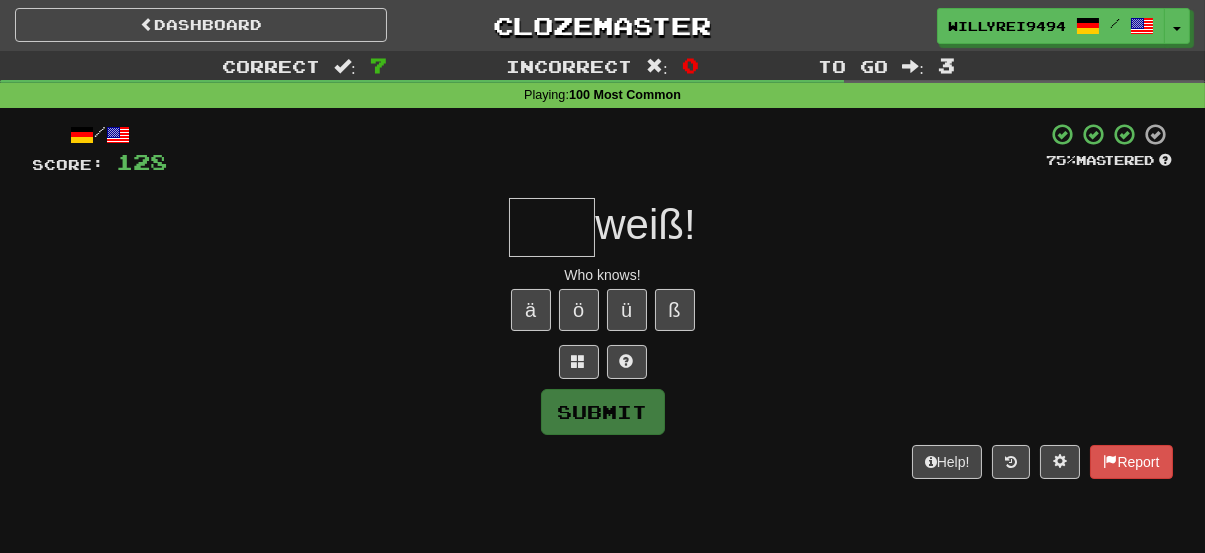 type on "*" 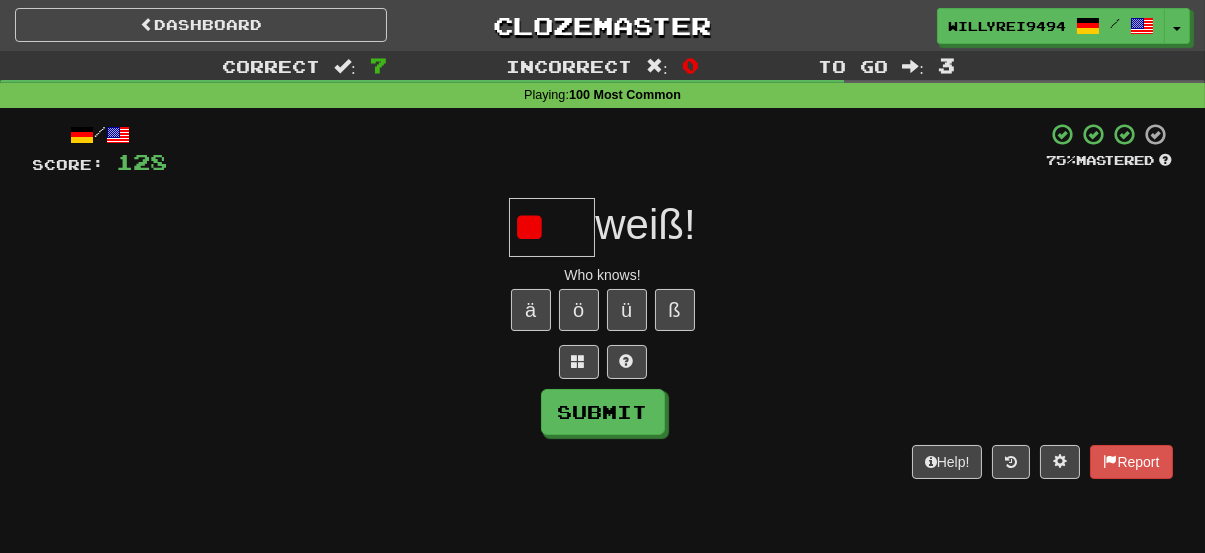 type on "*" 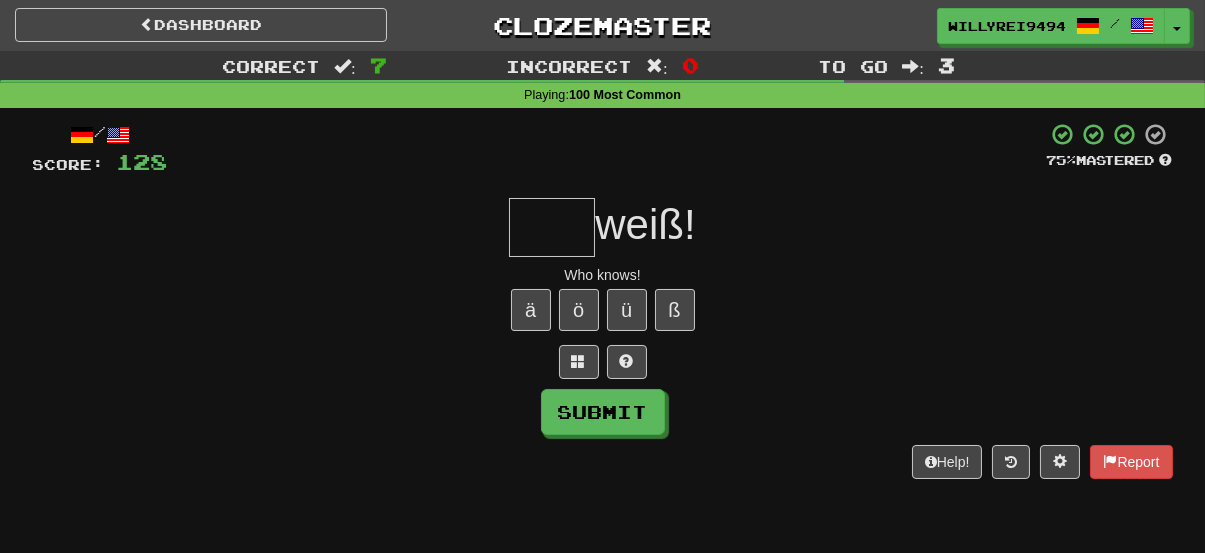 type on "*" 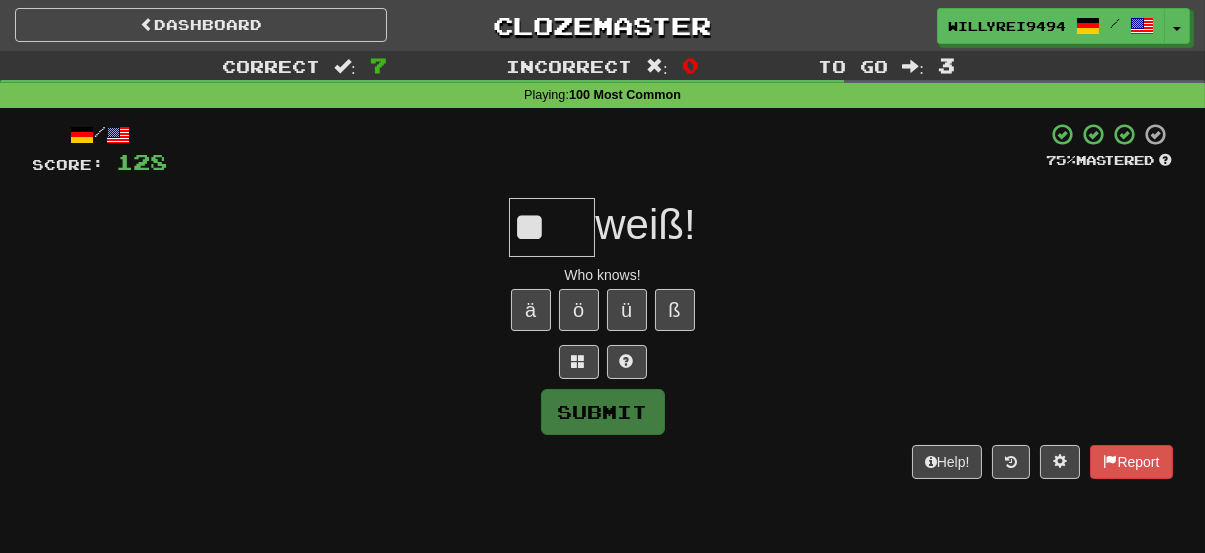 type on "*" 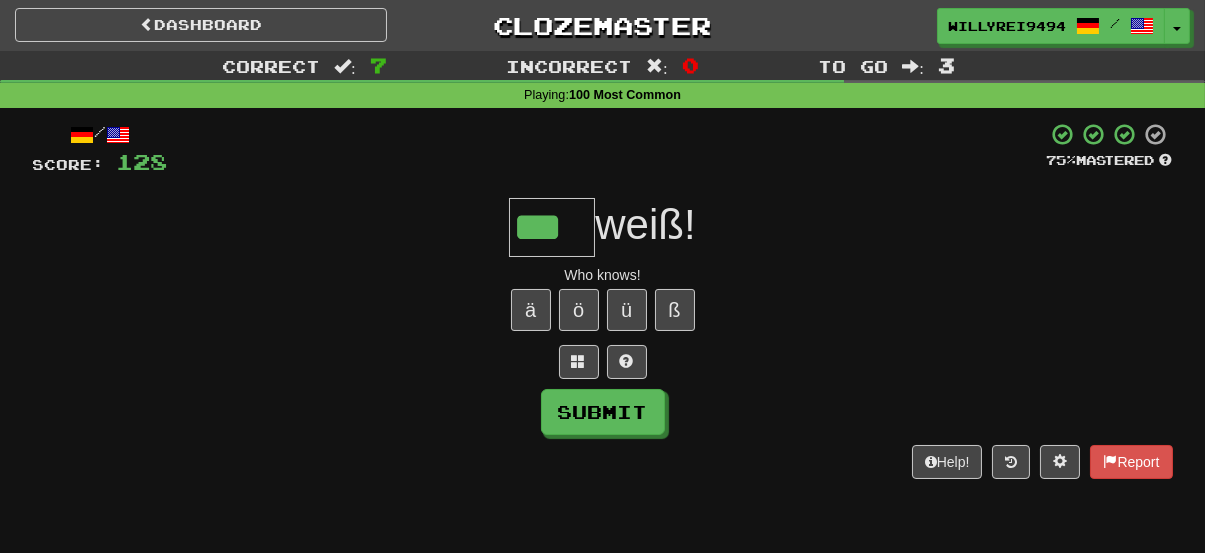 type on "***" 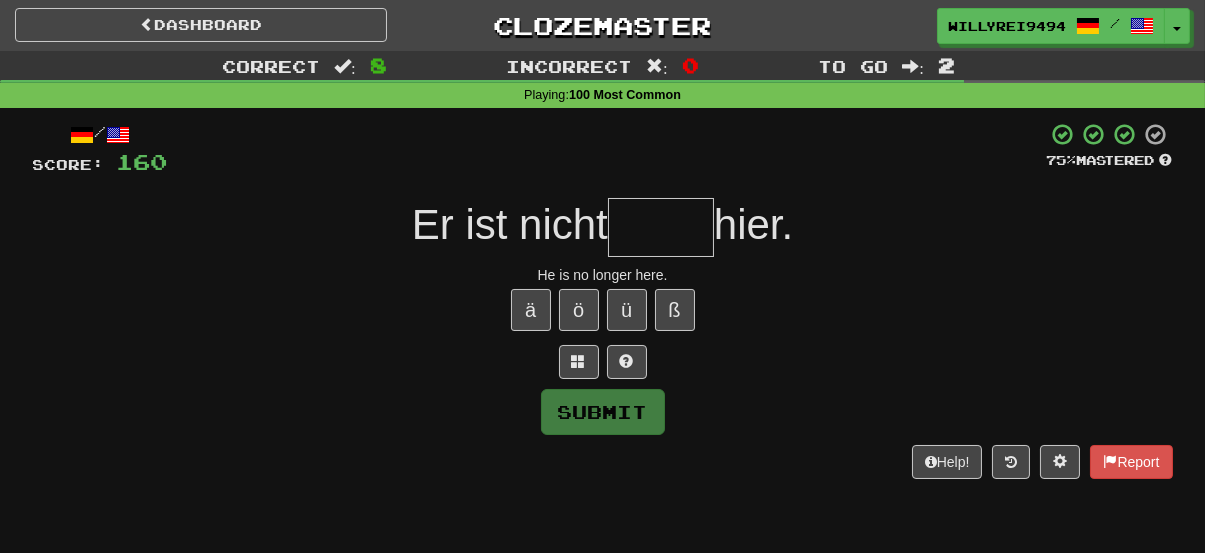 type on "*" 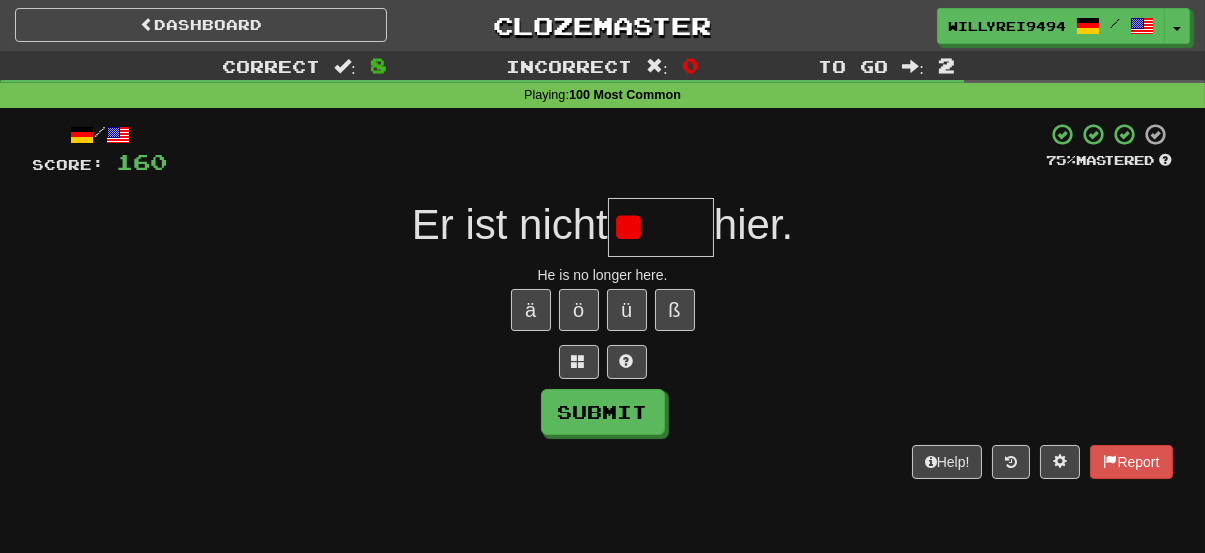 type on "*" 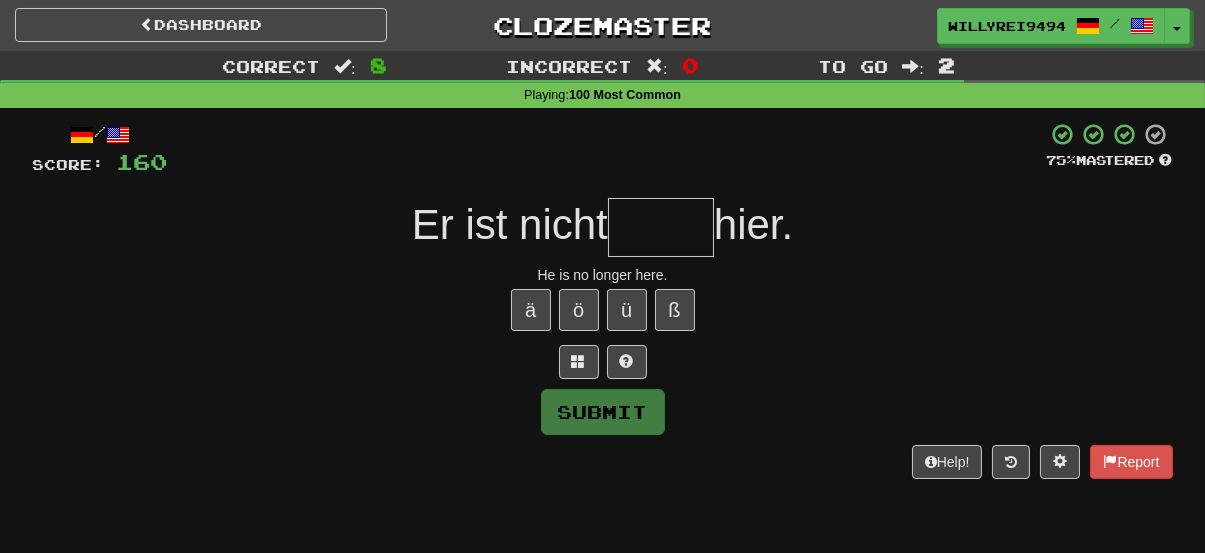 type on "*" 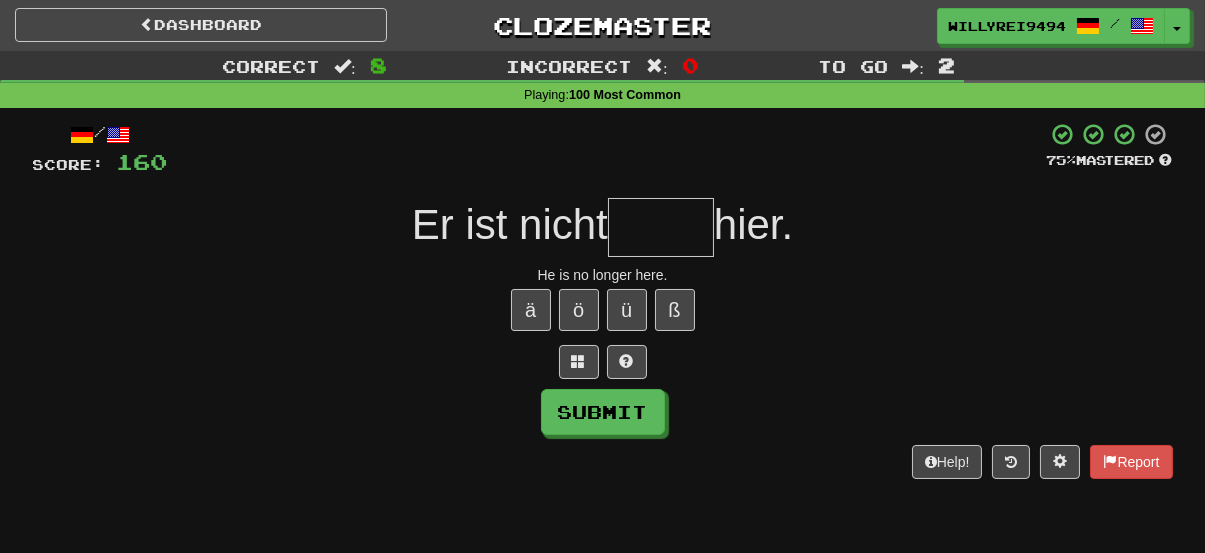 type on "*" 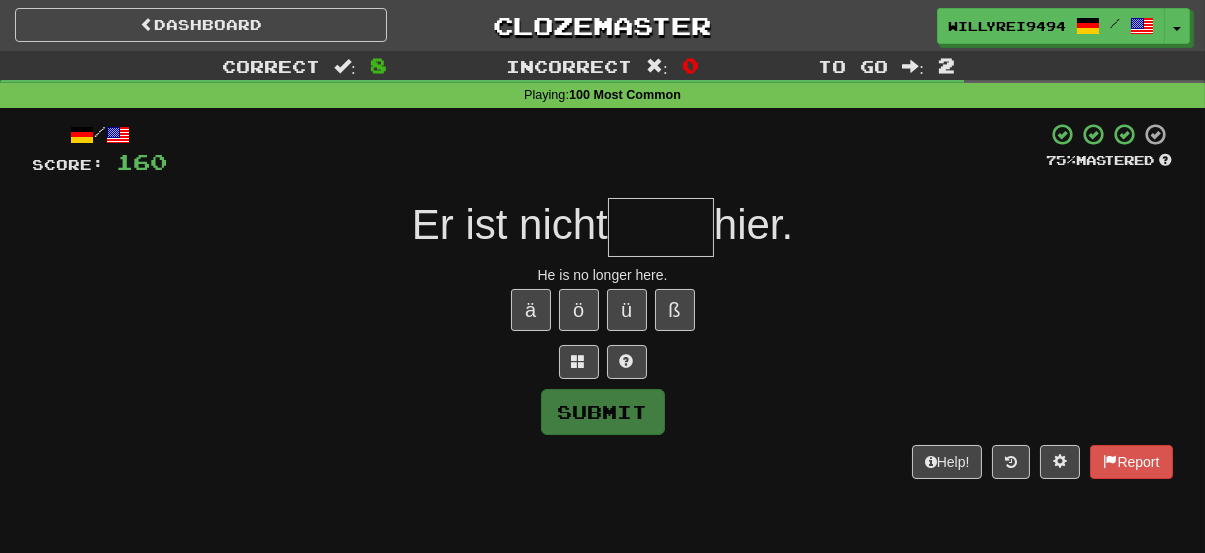type on "*" 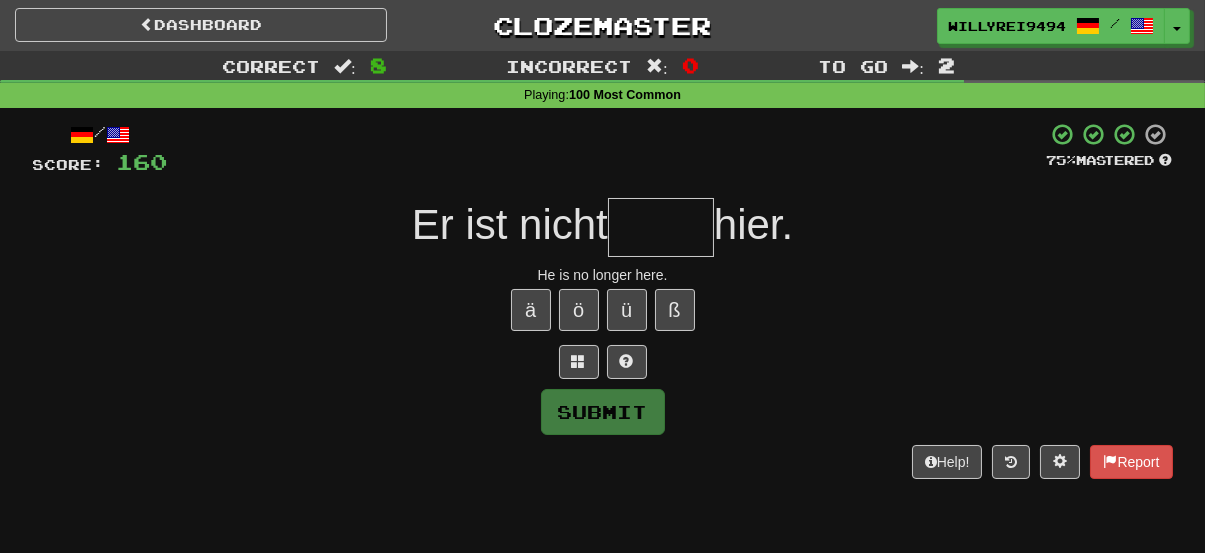 click on "/  Score:   160 75 %  Mastered Er ist nicht   hier. He is no longer here. ä ö ü ß Submit  Help!  Report" at bounding box center [603, 300] 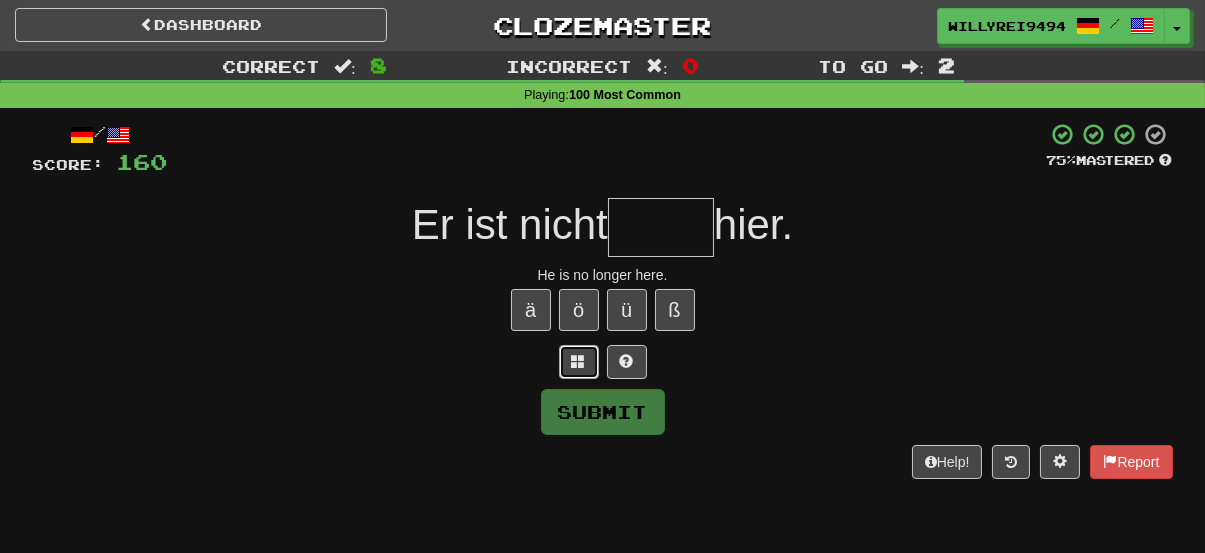 click at bounding box center [579, 362] 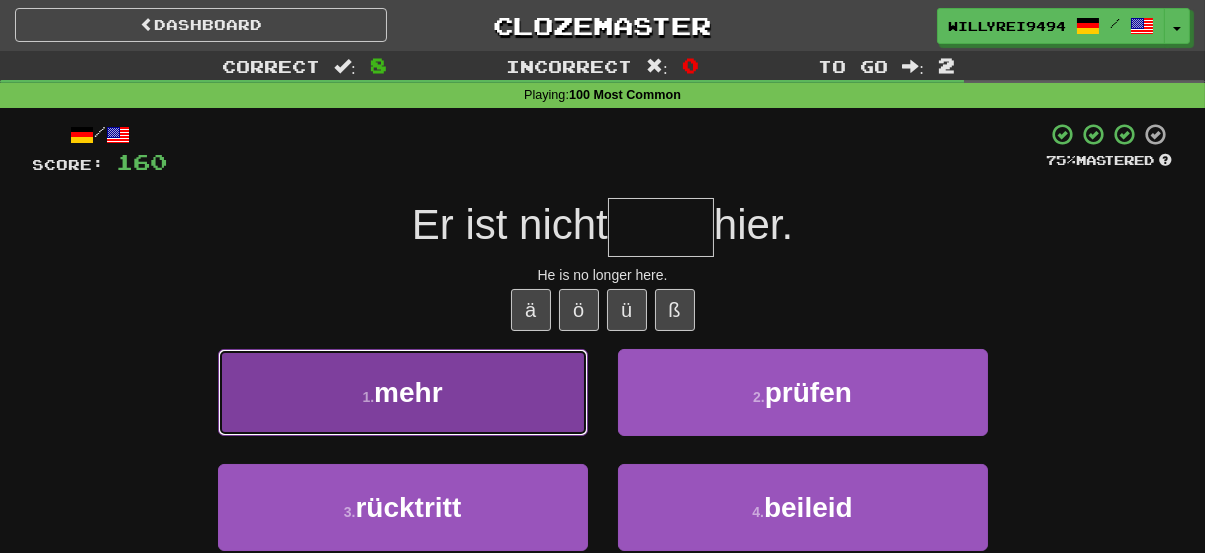 click on "1 .  mehr" at bounding box center [403, 392] 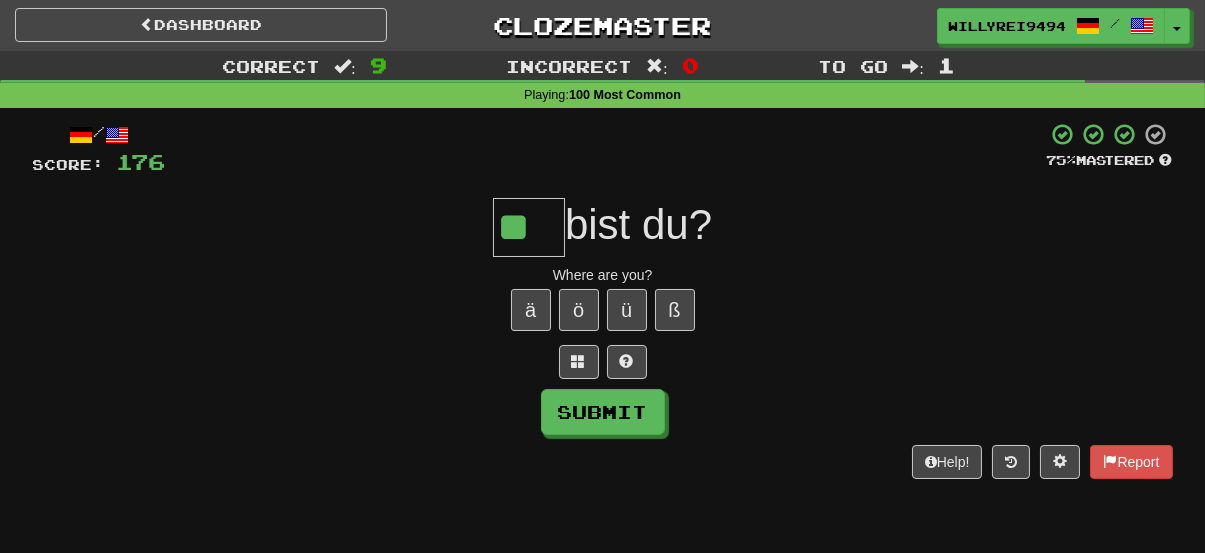 type on "**" 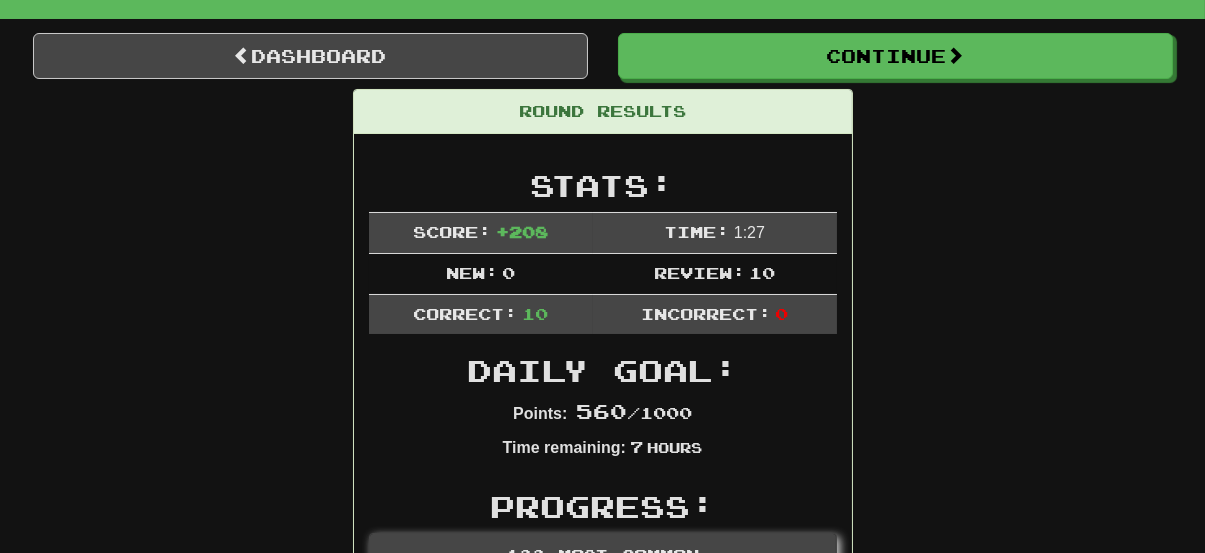 scroll, scrollTop: 0, scrollLeft: 0, axis: both 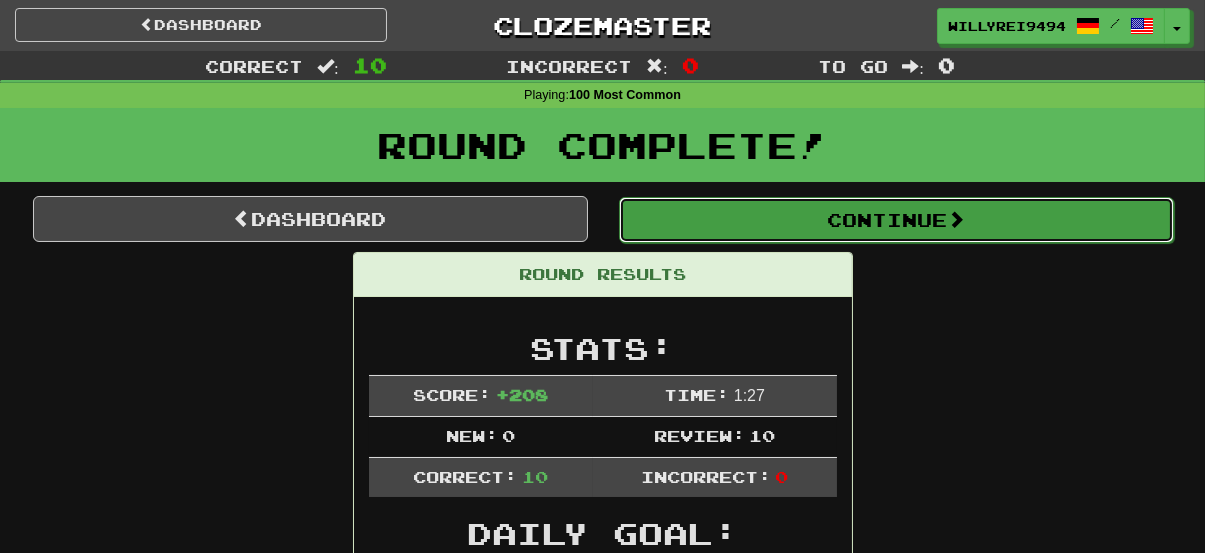 click on "Continue" at bounding box center [896, 220] 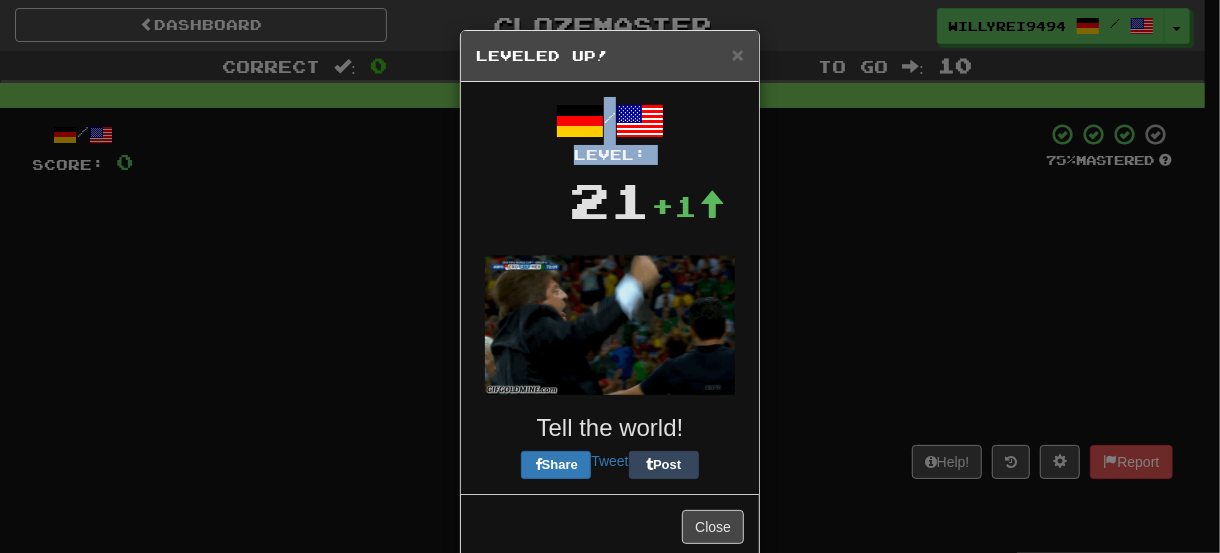 drag, startPoint x: 375, startPoint y: 170, endPoint x: 439, endPoint y: 349, distance: 190.09735 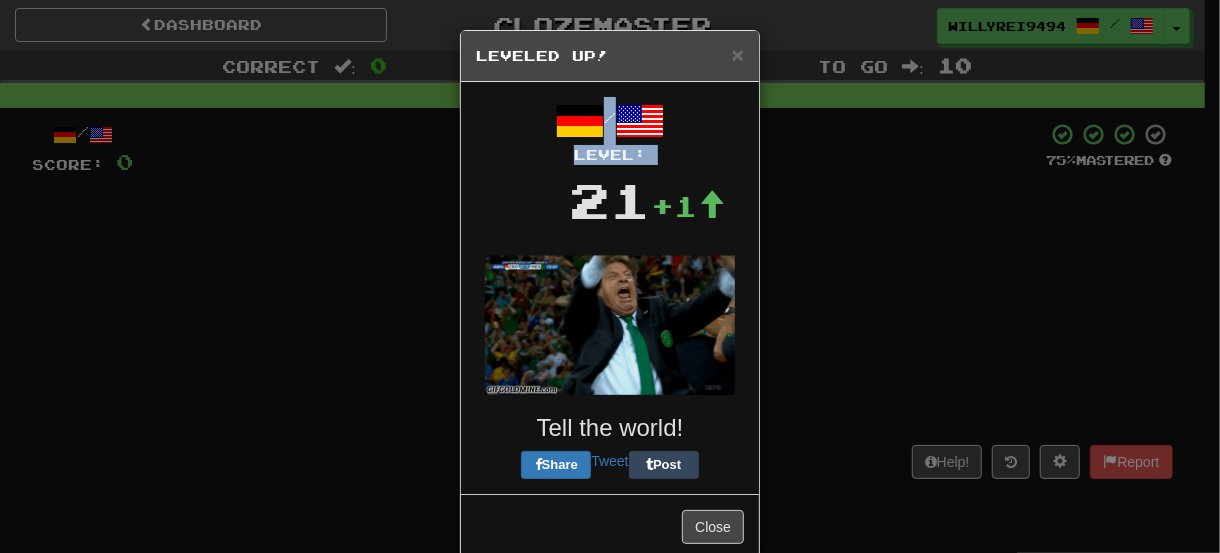 click on "× Leveled Up!  /  Level: 21 +1 Tell the world!  Share Tweet  Post Close" at bounding box center [610, 276] 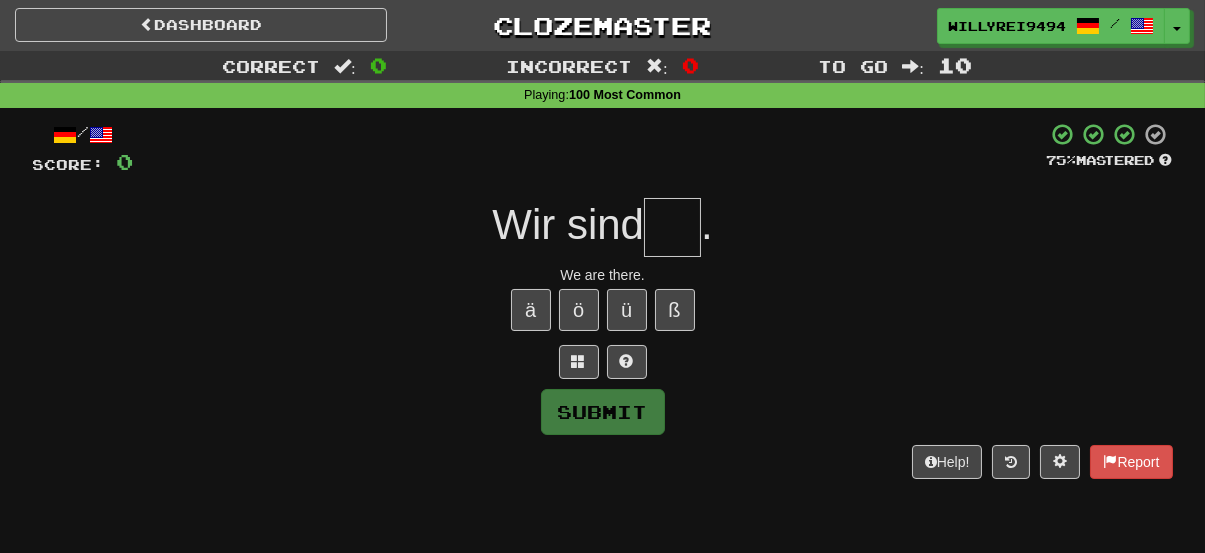 click at bounding box center [672, 227] 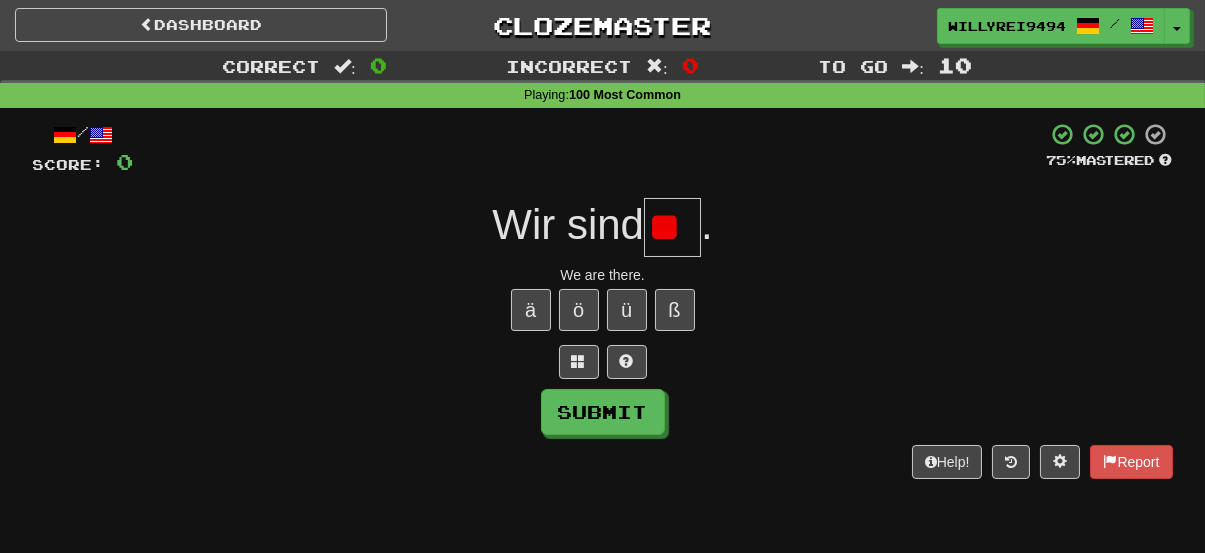 type on "*" 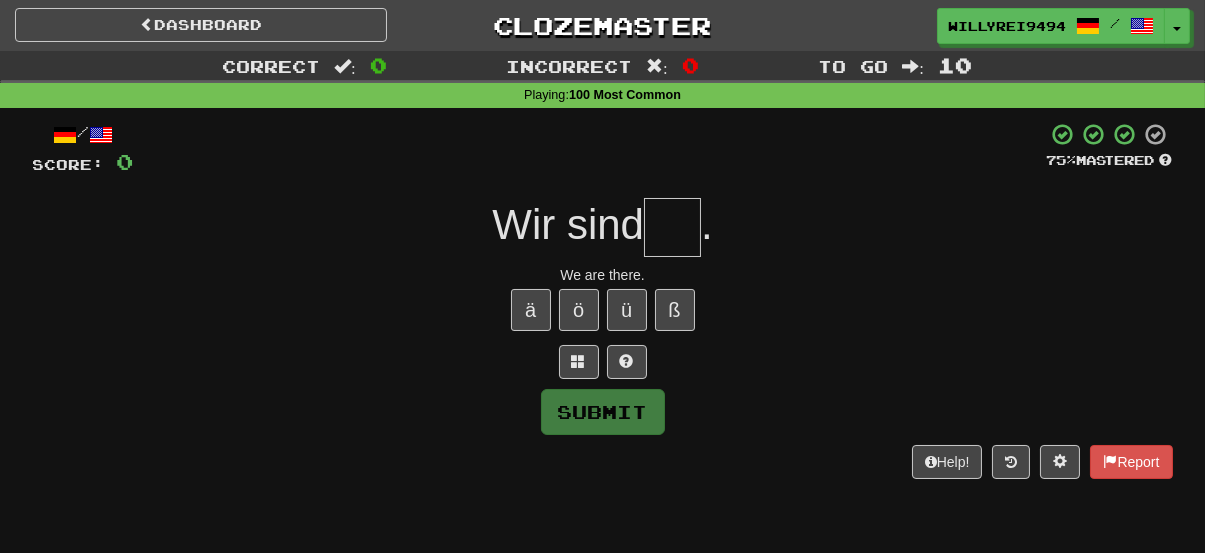 type on "*" 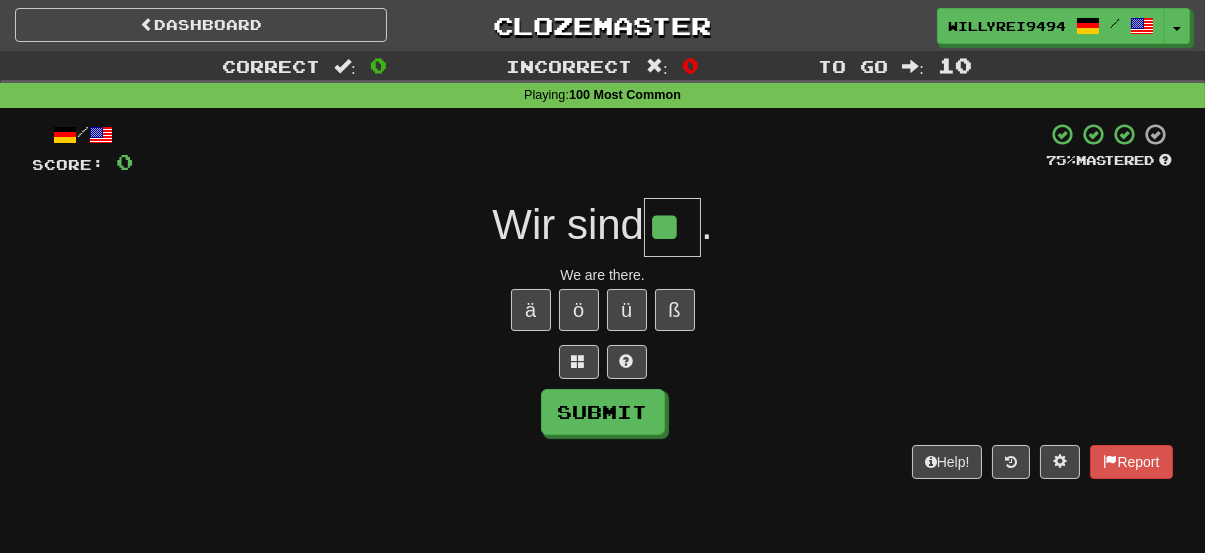 type on "**" 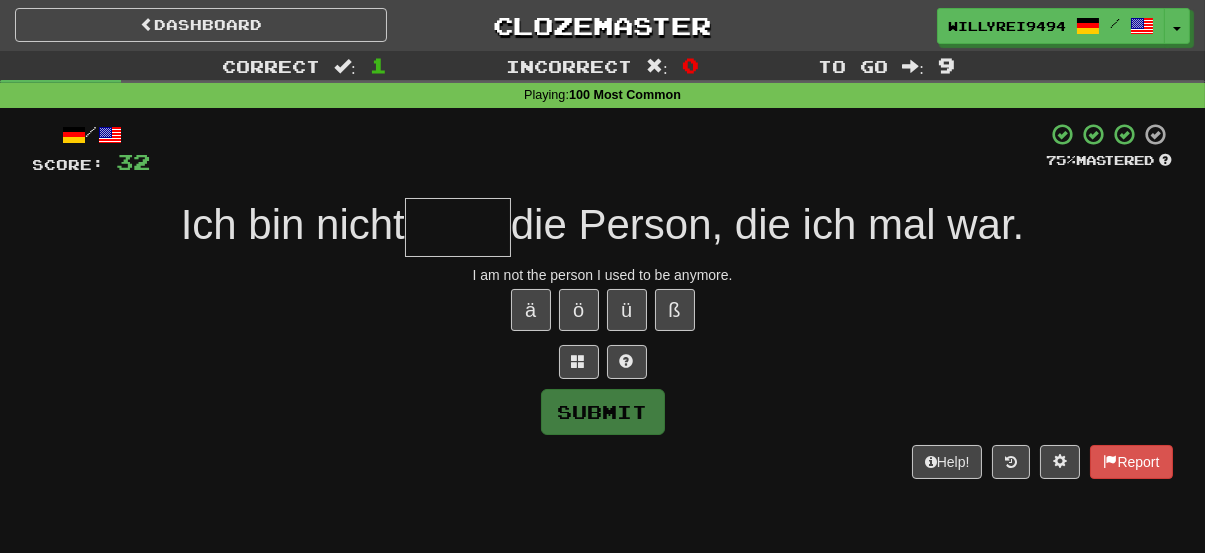 click at bounding box center [458, 227] 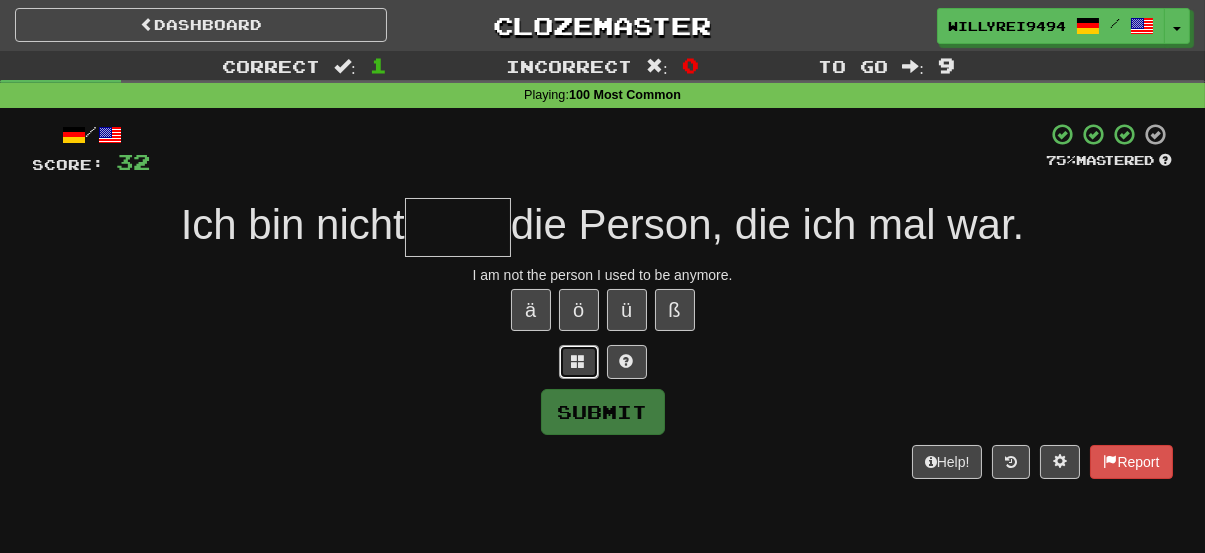 click at bounding box center [579, 361] 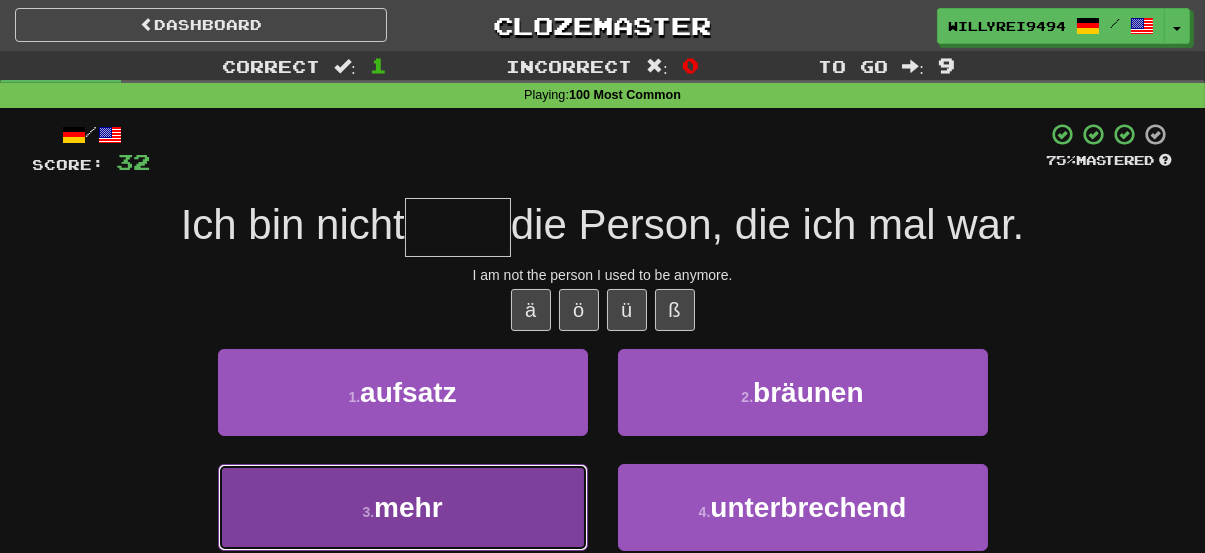 click on "3 .  mehr" at bounding box center (403, 507) 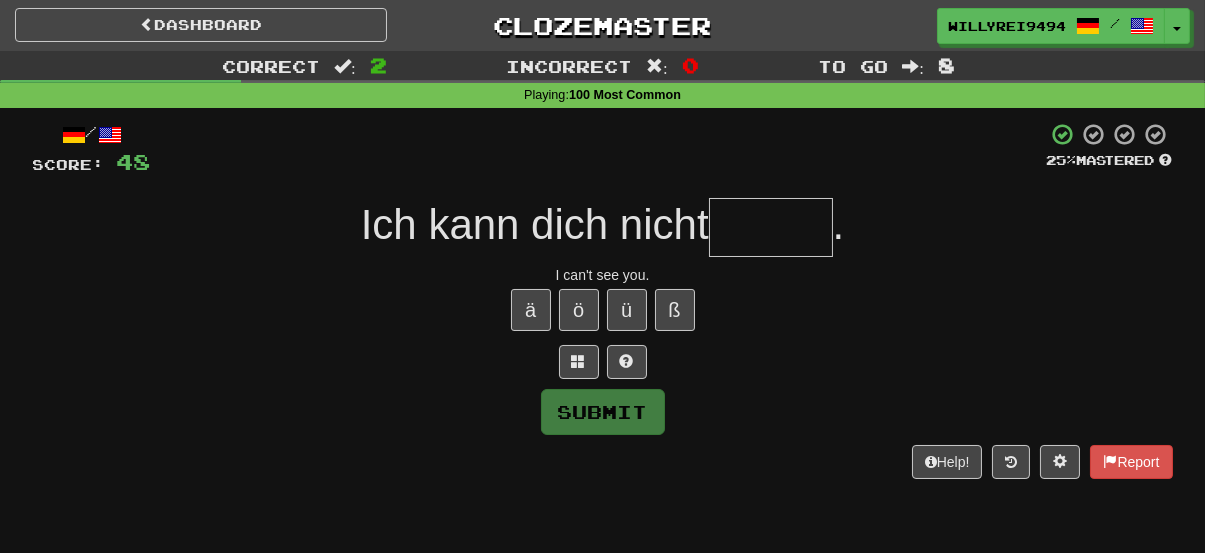 click at bounding box center [771, 227] 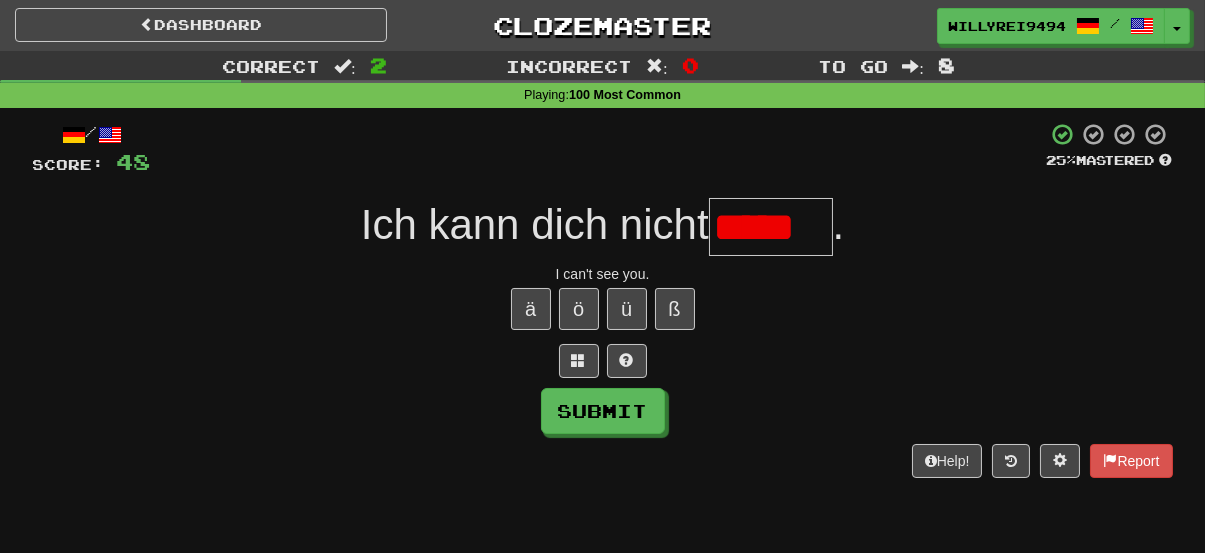 scroll, scrollTop: 0, scrollLeft: 0, axis: both 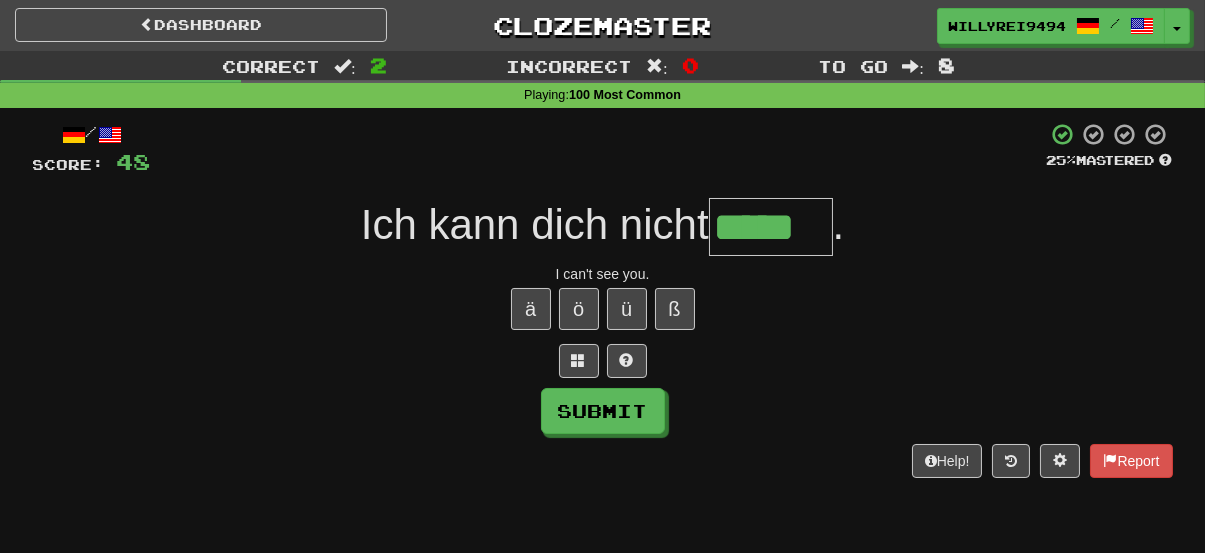 type on "*****" 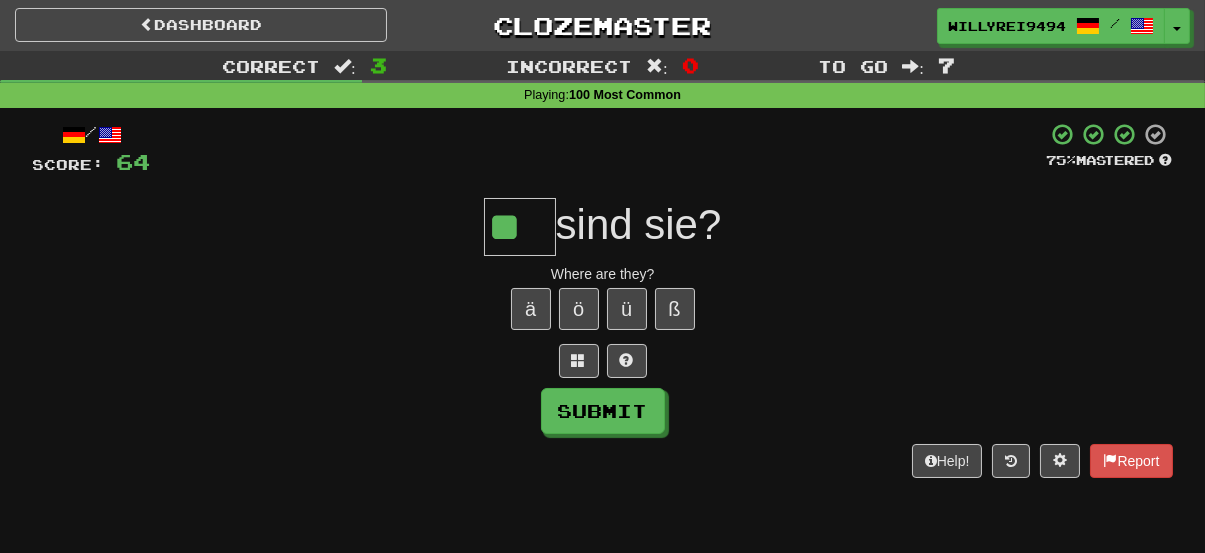 type on "**" 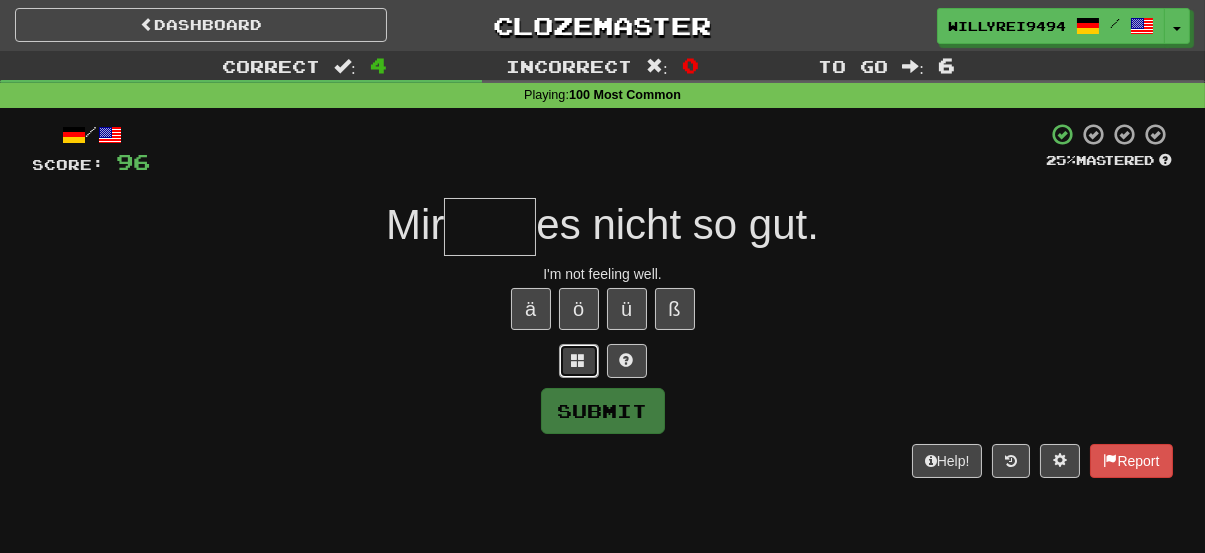 click at bounding box center (579, 360) 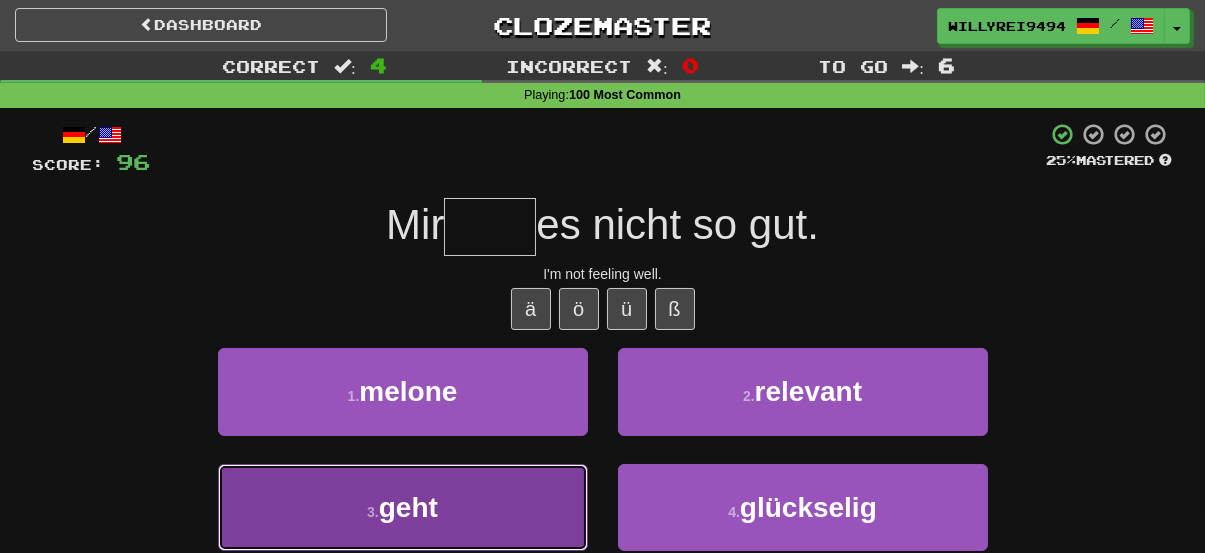 click on "3 .  geht" at bounding box center [403, 507] 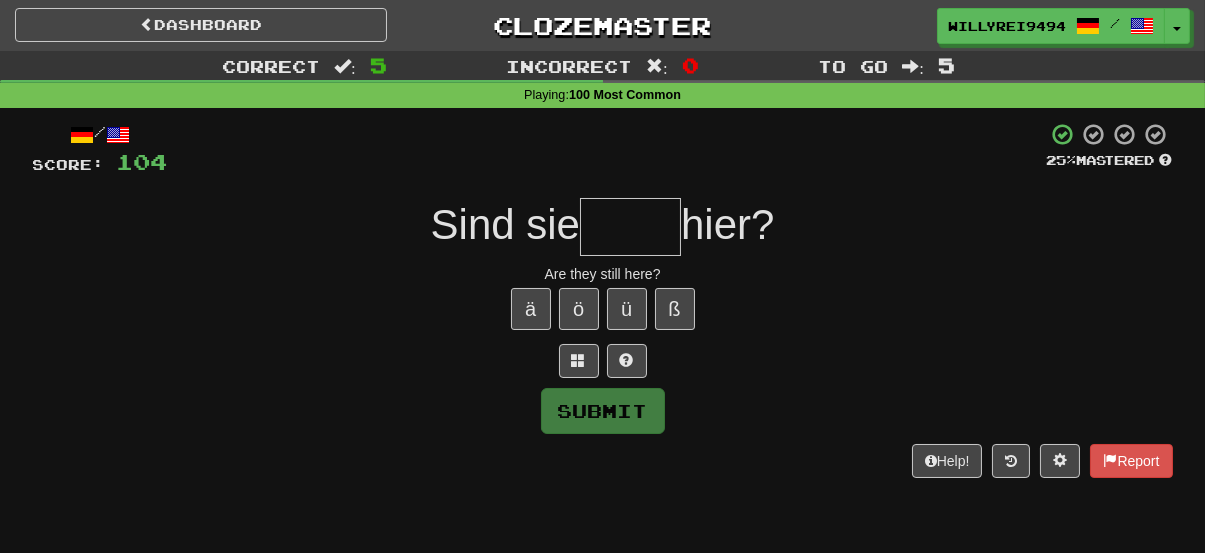 click at bounding box center [630, 227] 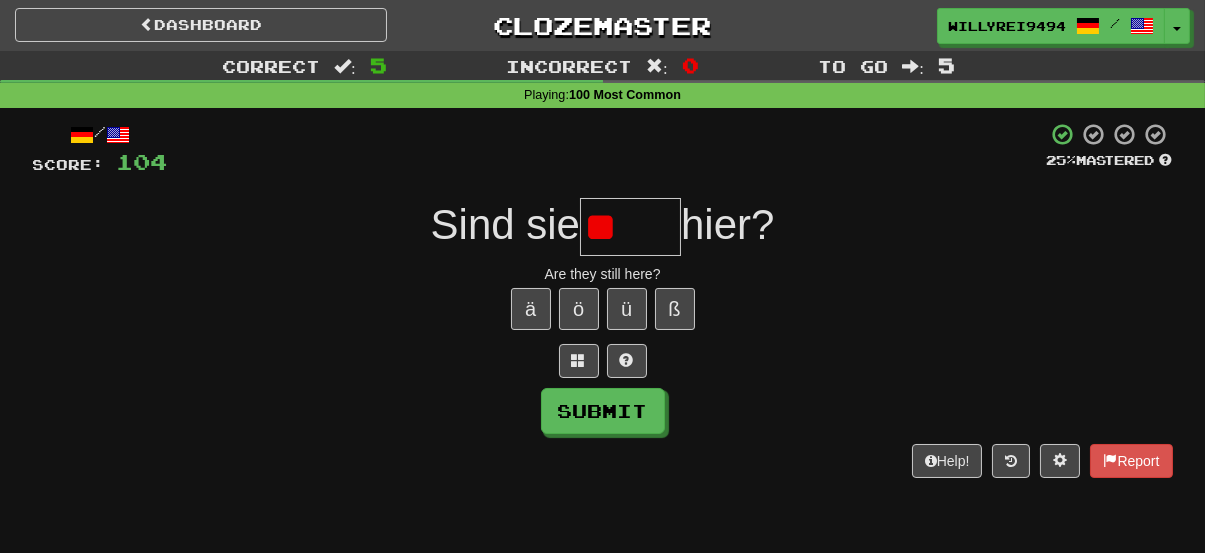 type on "*" 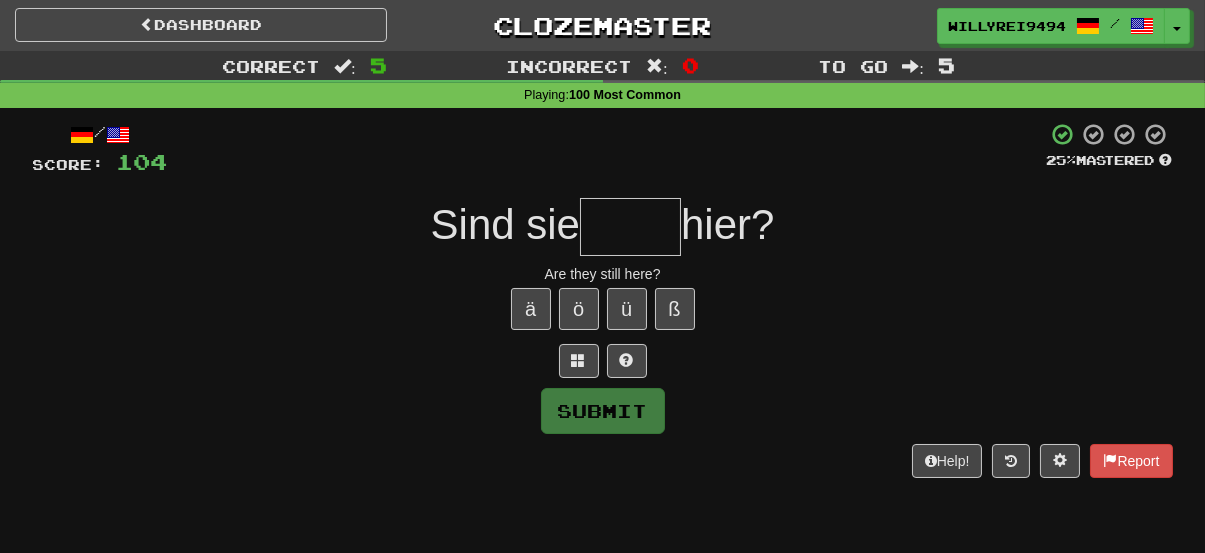 type on "*" 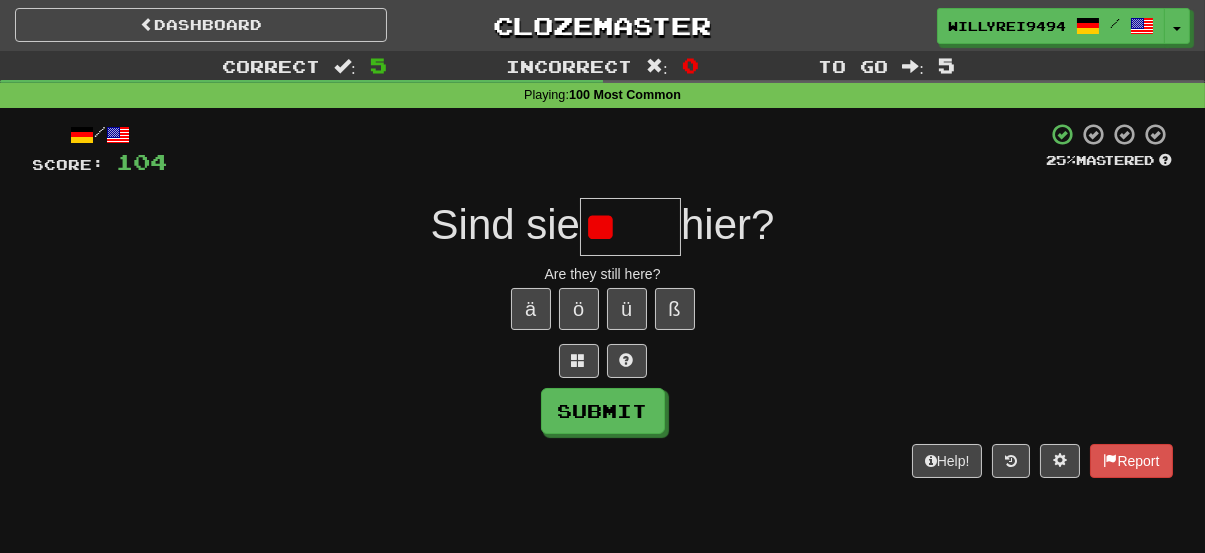 type on "*" 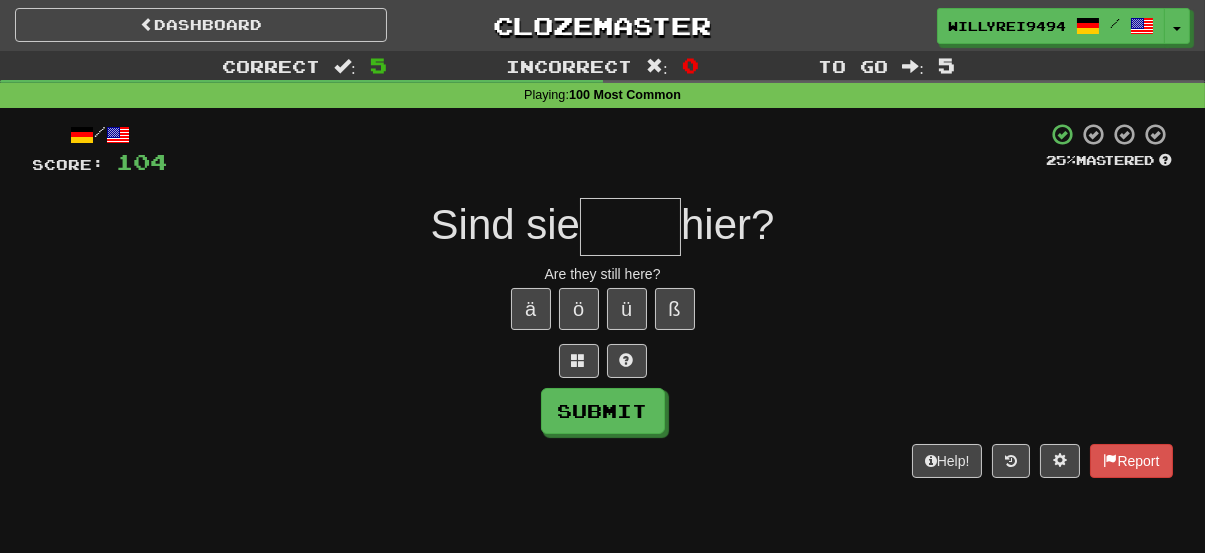type on "*" 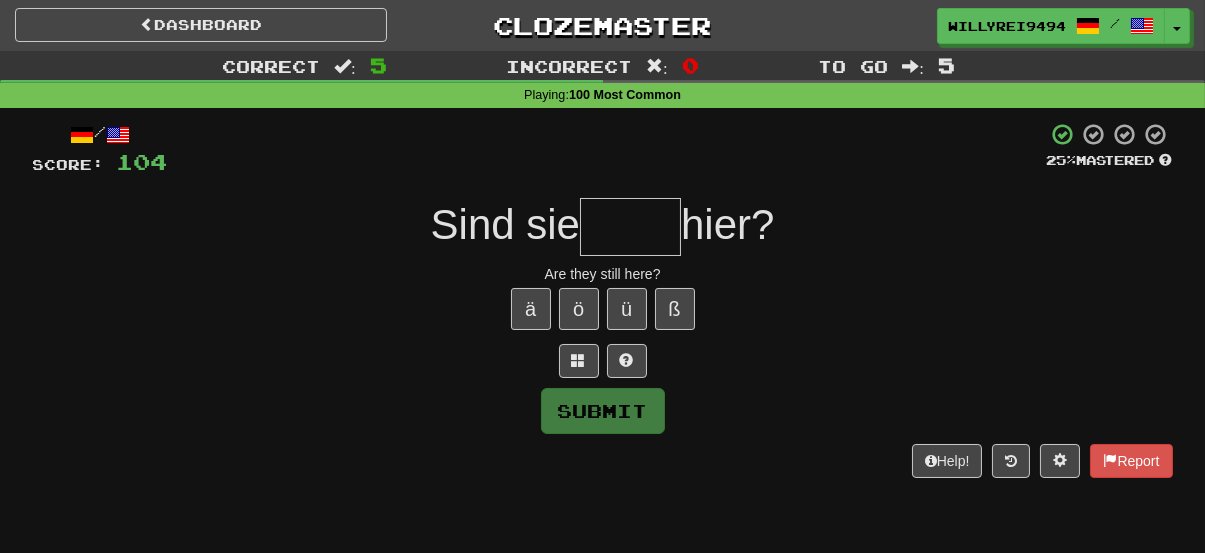 type on "*" 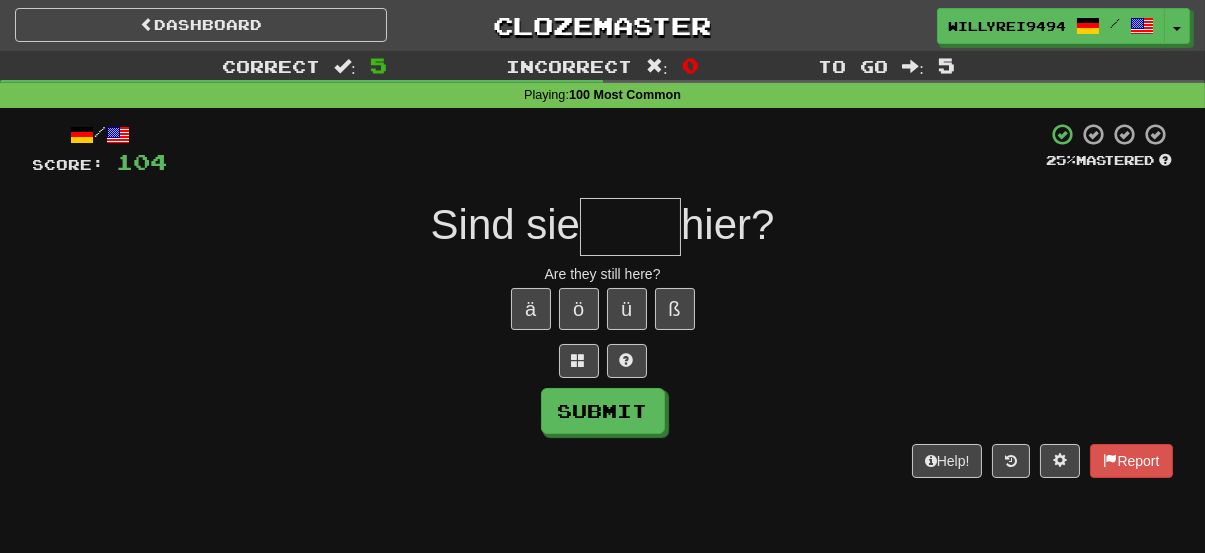 type on "*" 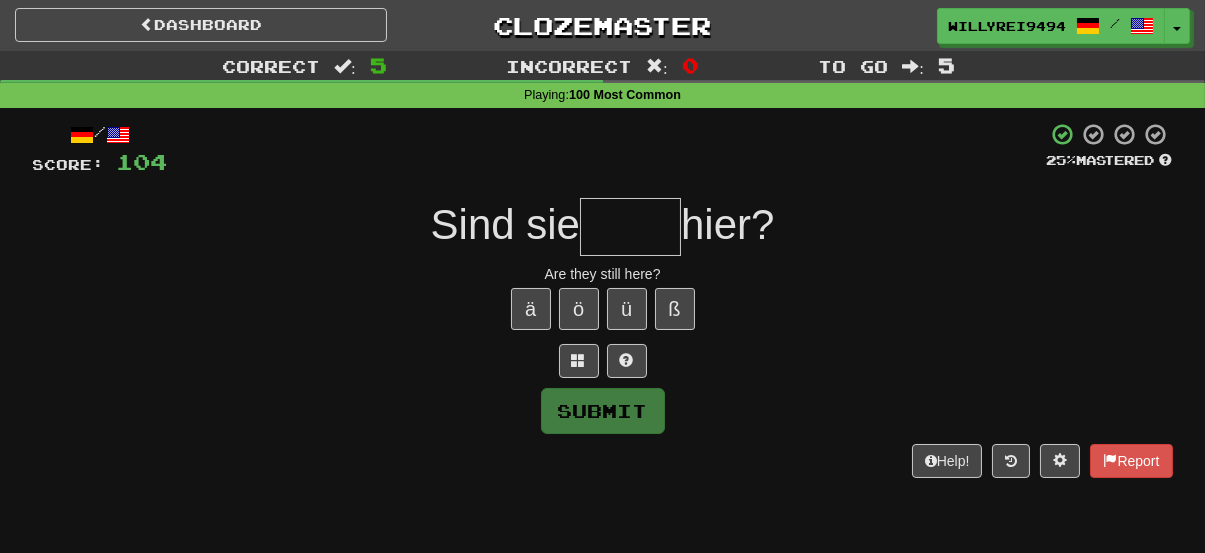 type on "*" 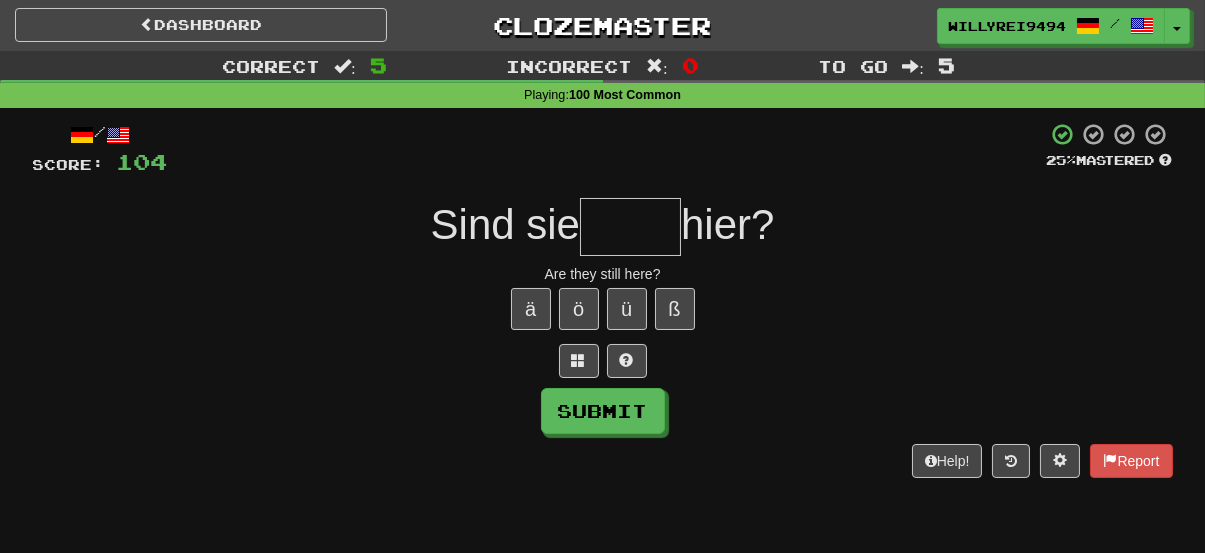 type on "*" 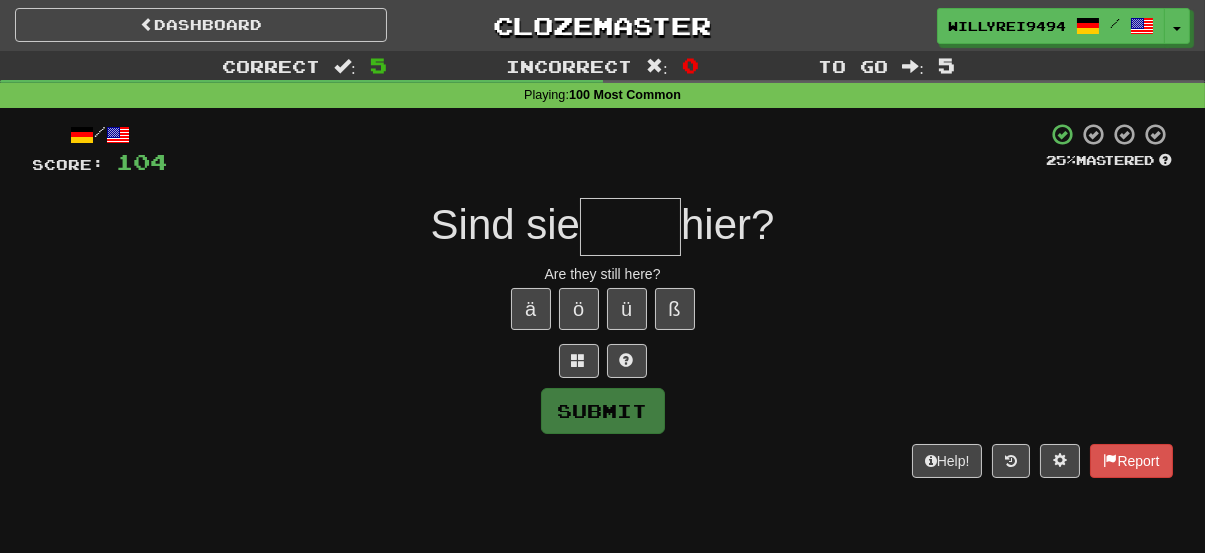 type on "*" 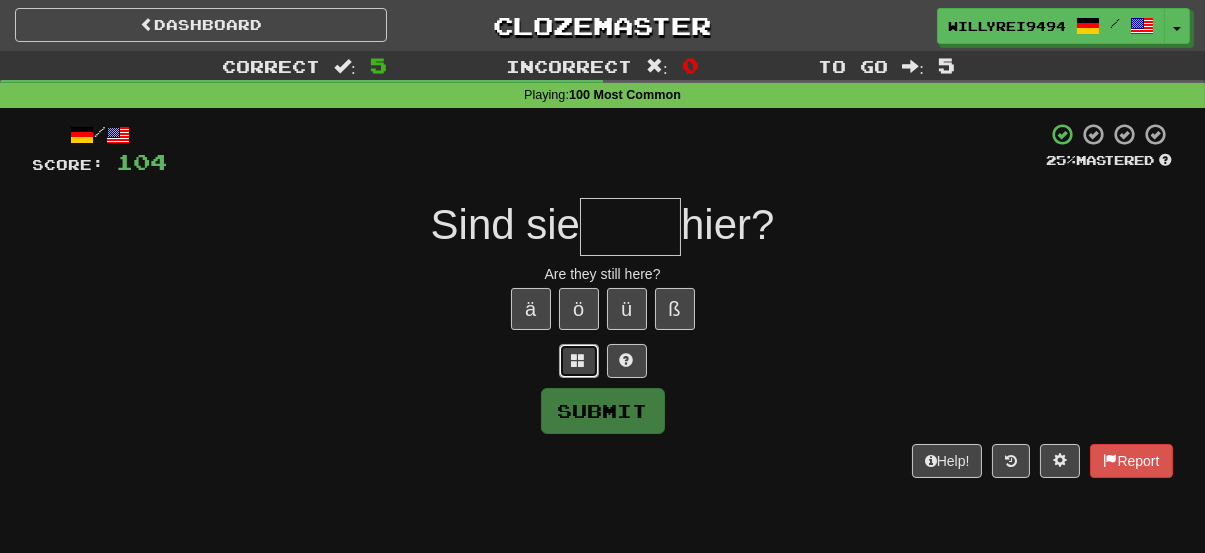 click at bounding box center [579, 361] 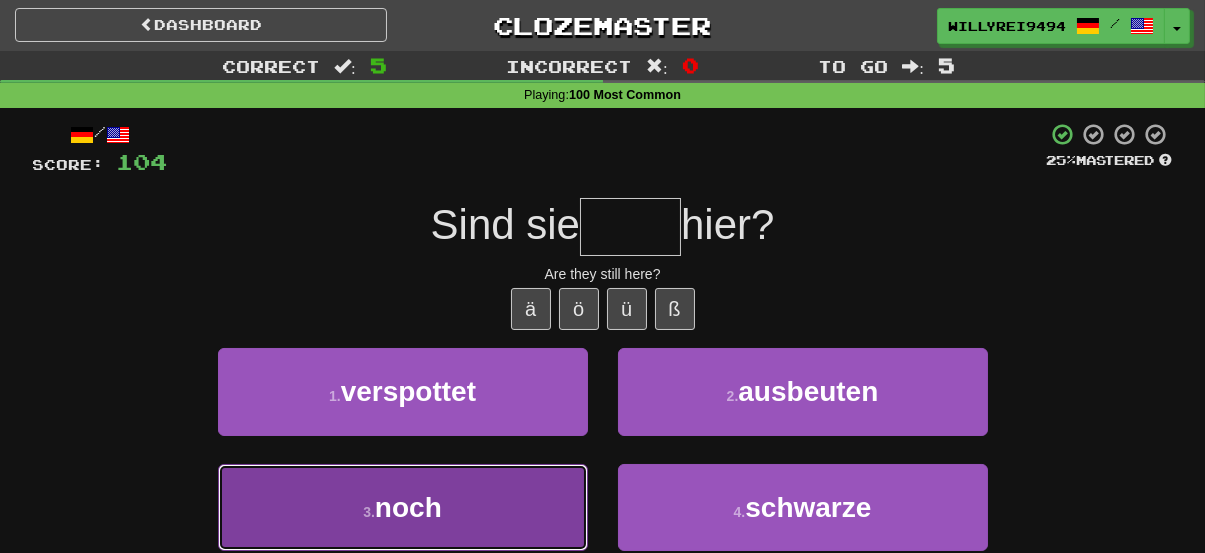 click on "3 .  noch" at bounding box center [403, 507] 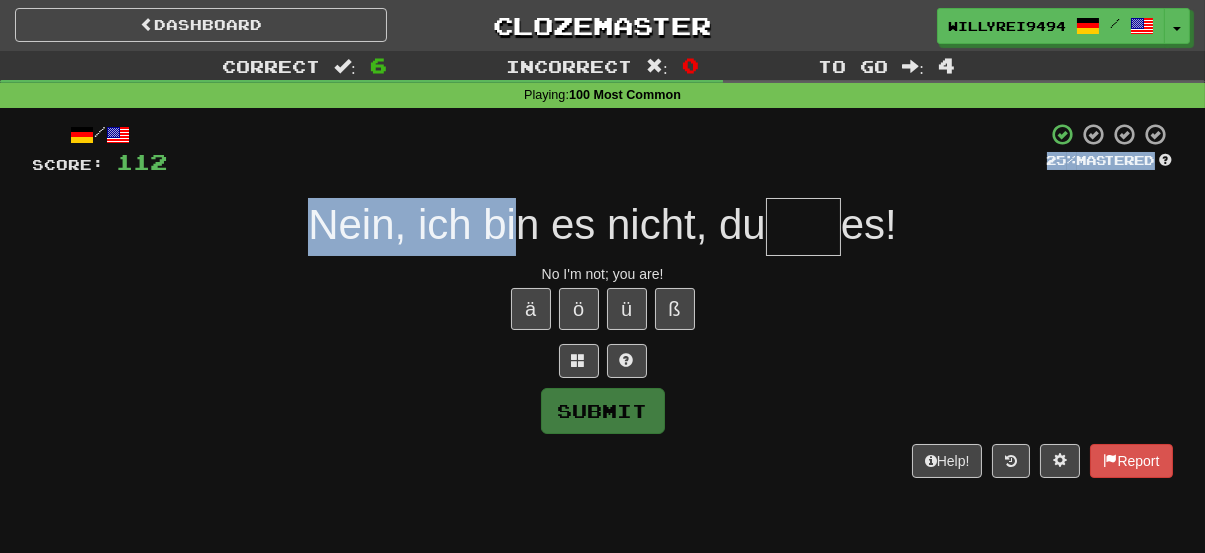 drag, startPoint x: 569, startPoint y: 159, endPoint x: 514, endPoint y: 185, distance: 60.835846 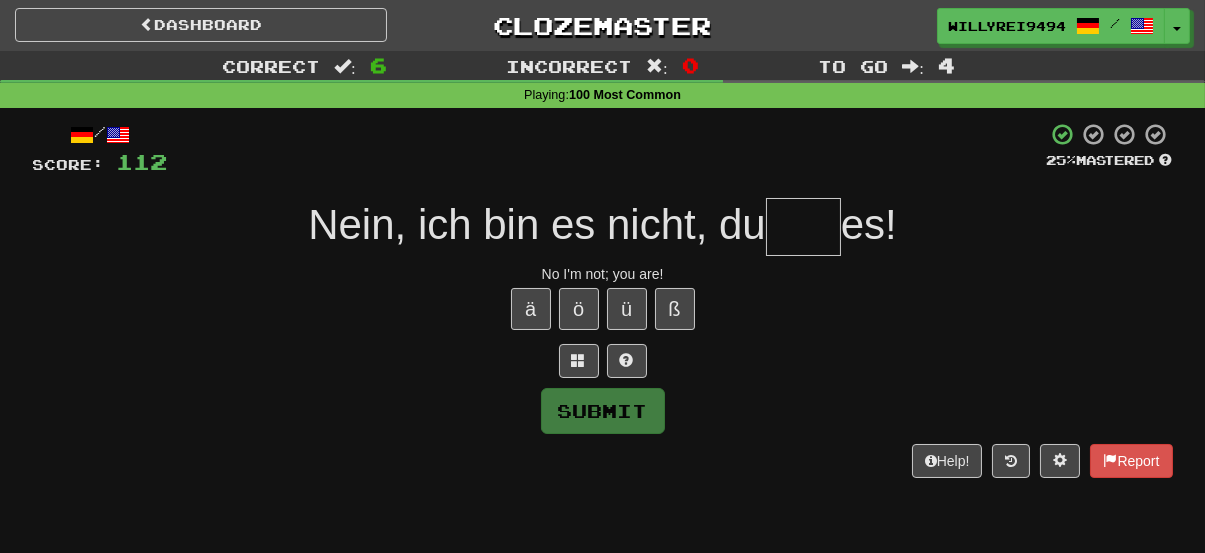 click at bounding box center (803, 227) 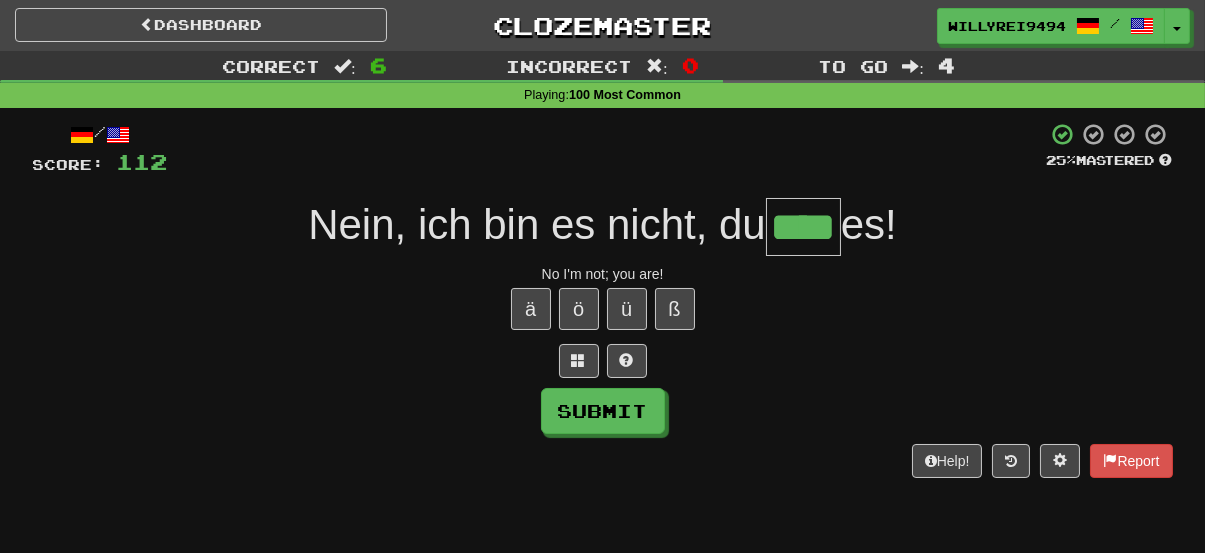 type on "****" 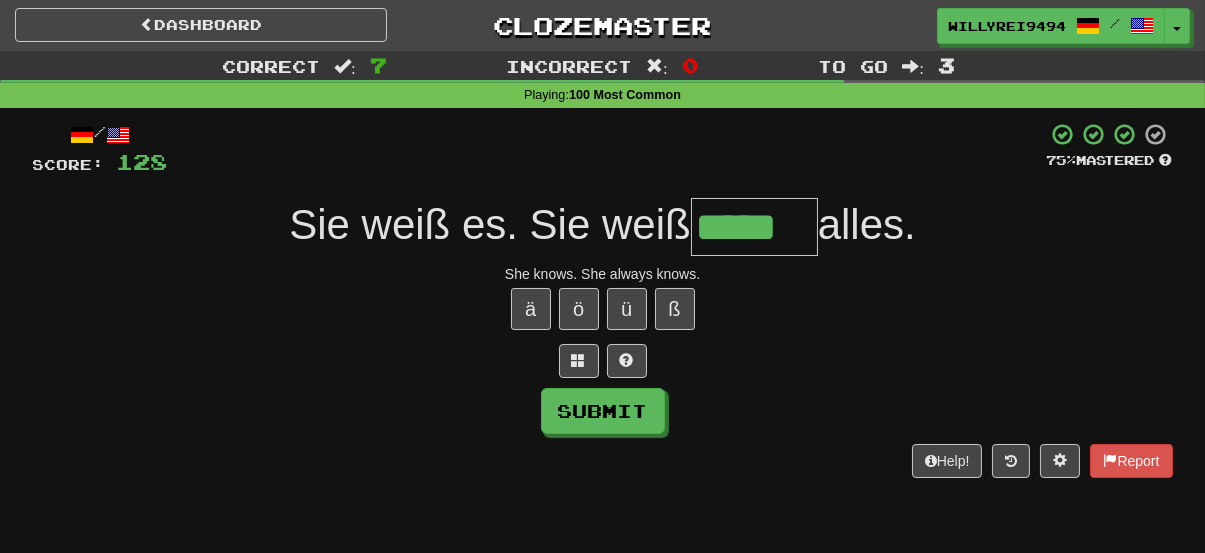 type on "*****" 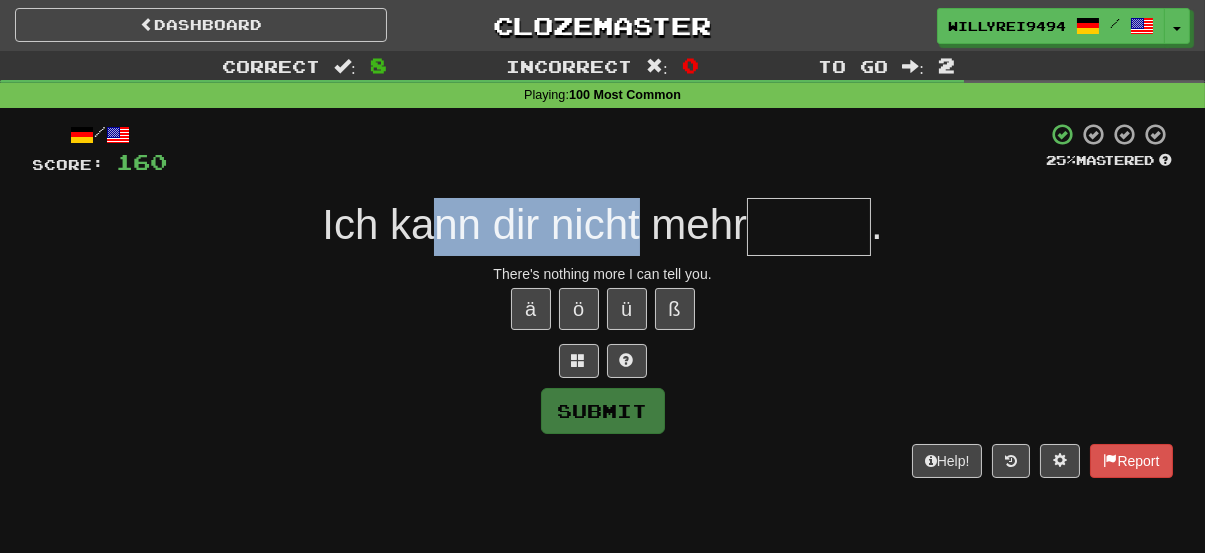 drag, startPoint x: 433, startPoint y: 215, endPoint x: 647, endPoint y: 238, distance: 215.23244 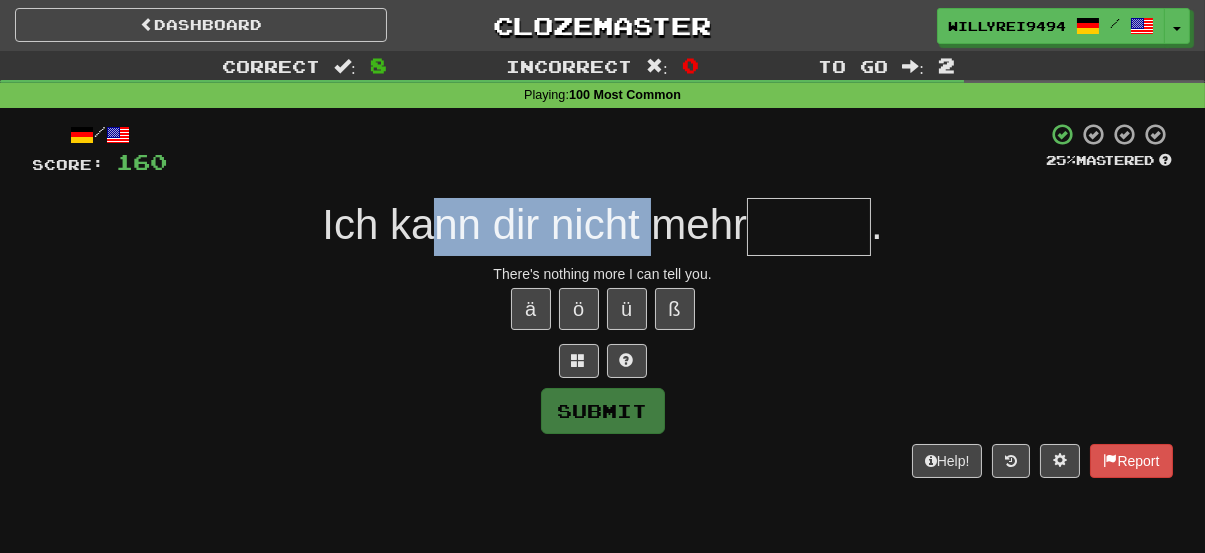 click on "Ich kann dir nicht mehr" at bounding box center [534, 224] 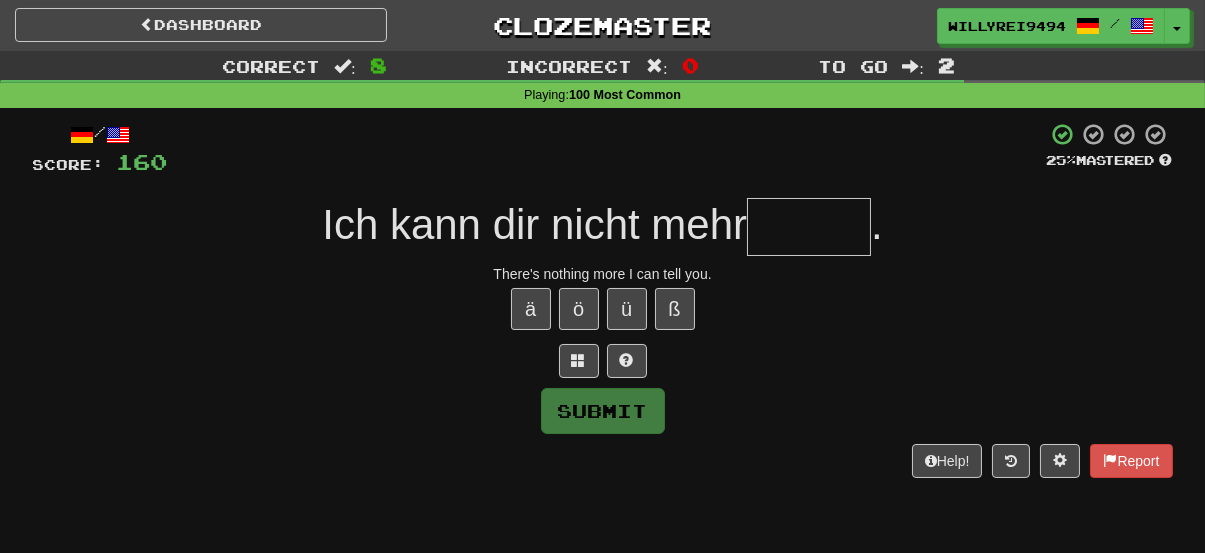 click at bounding box center (809, 227) 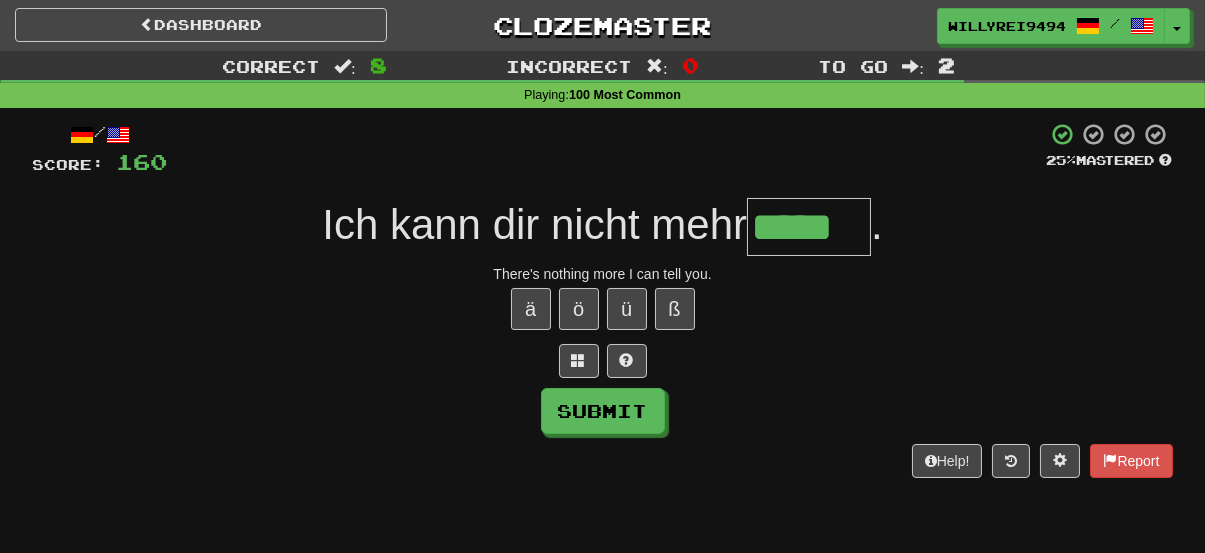 type on "*****" 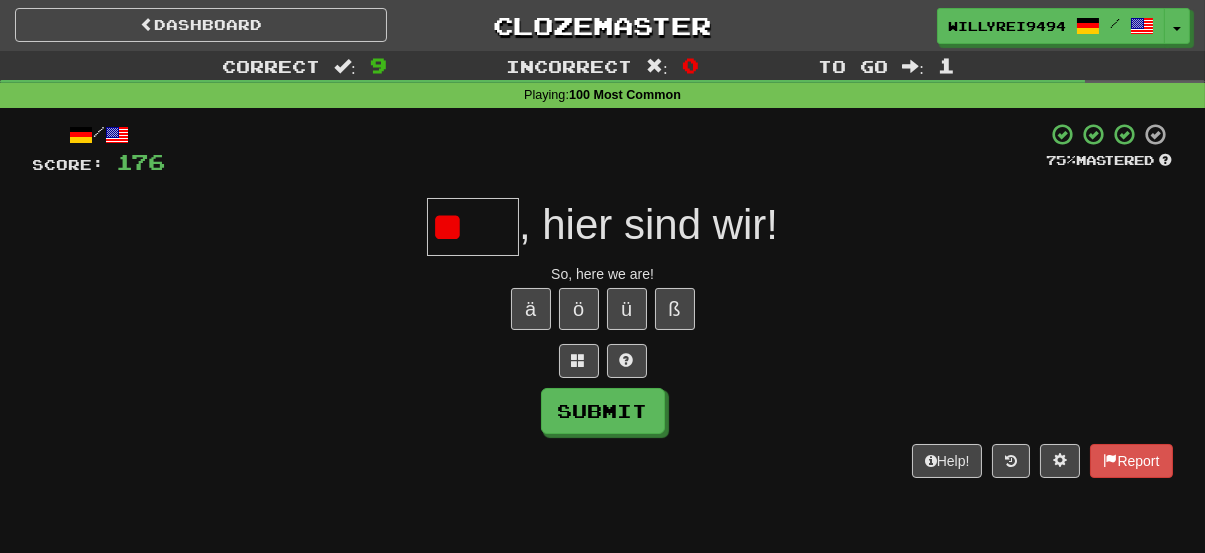 type on "*" 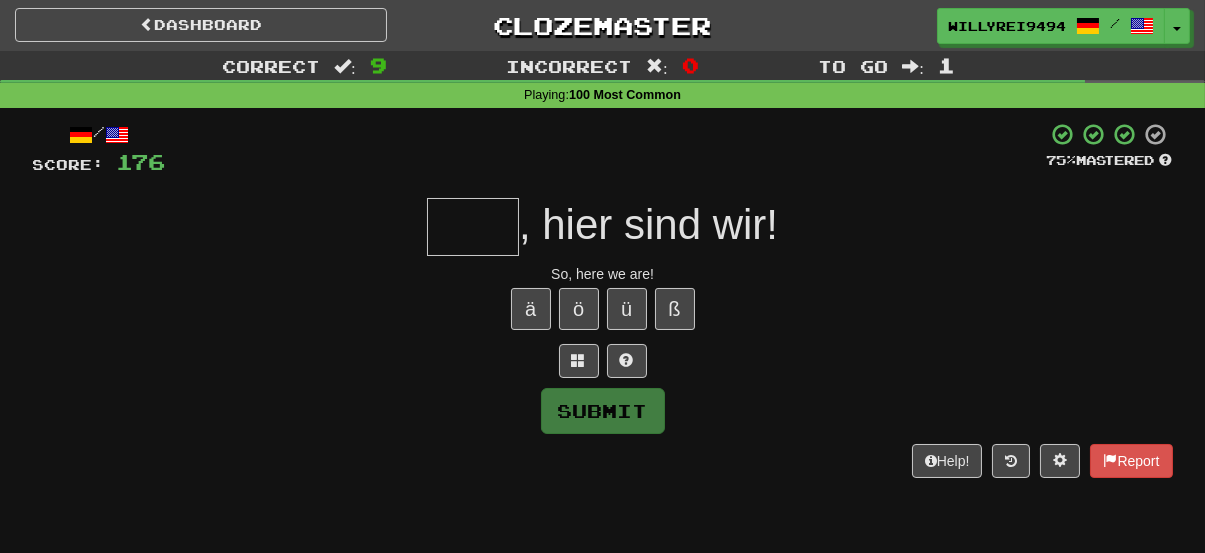 type on "*" 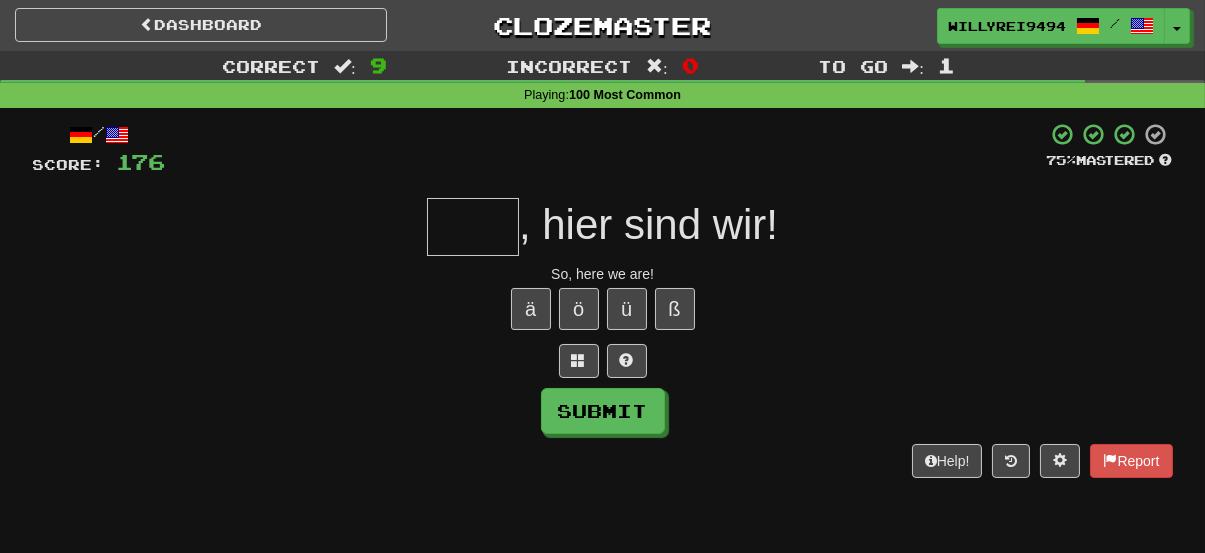 type on "*" 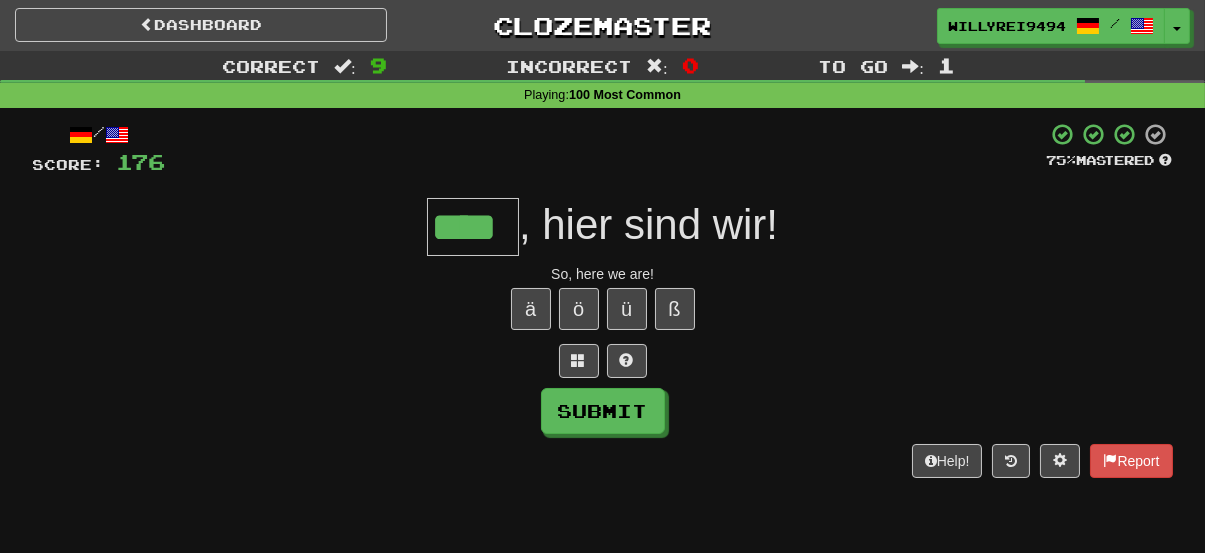 type on "****" 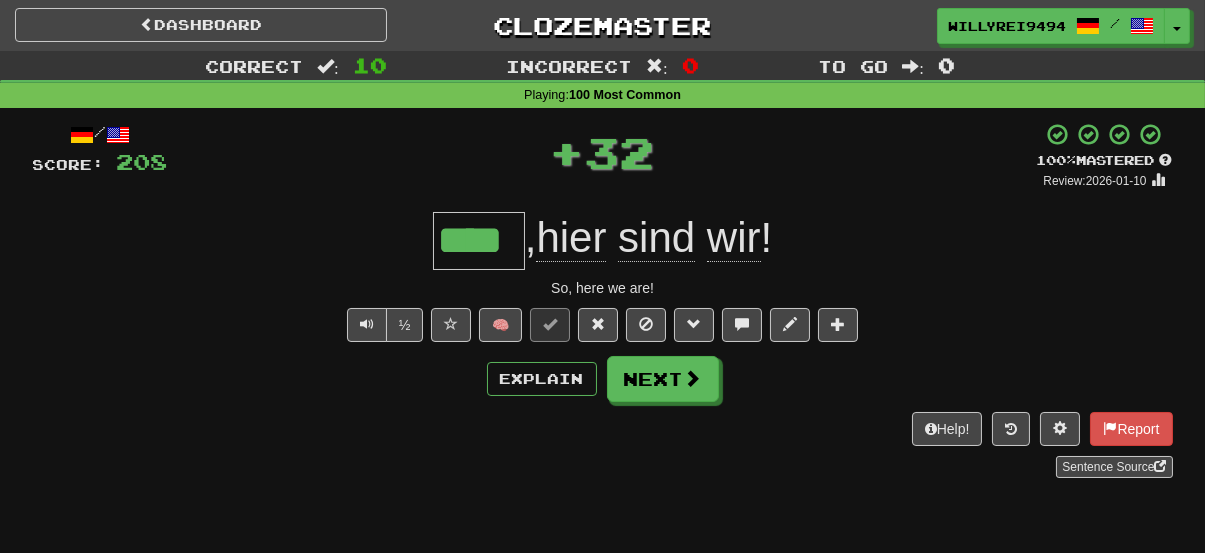 click on "****" at bounding box center [479, 241] 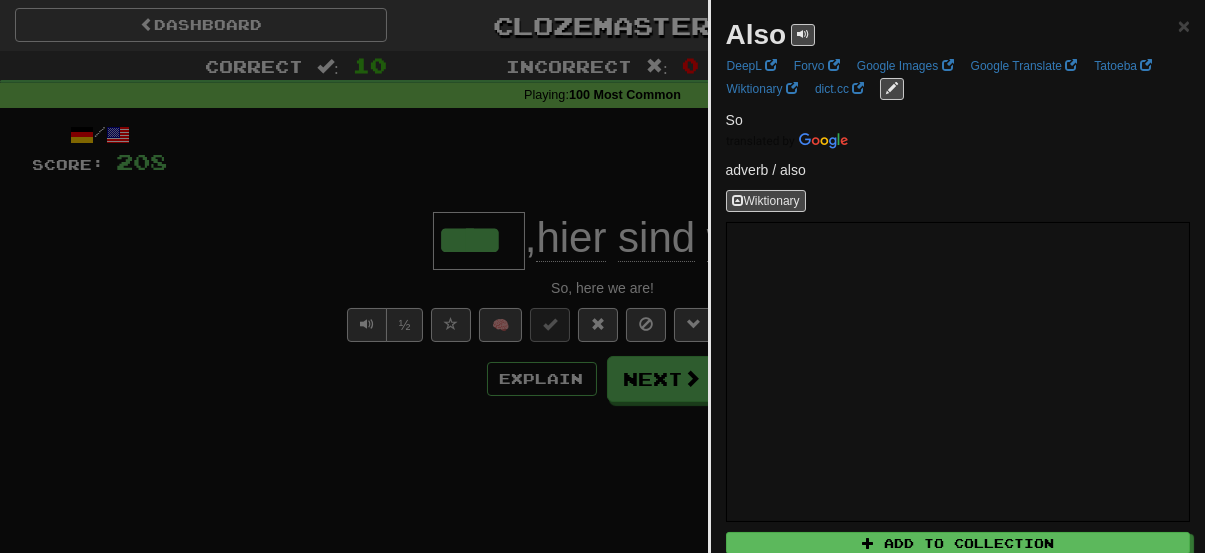 click at bounding box center (602, 276) 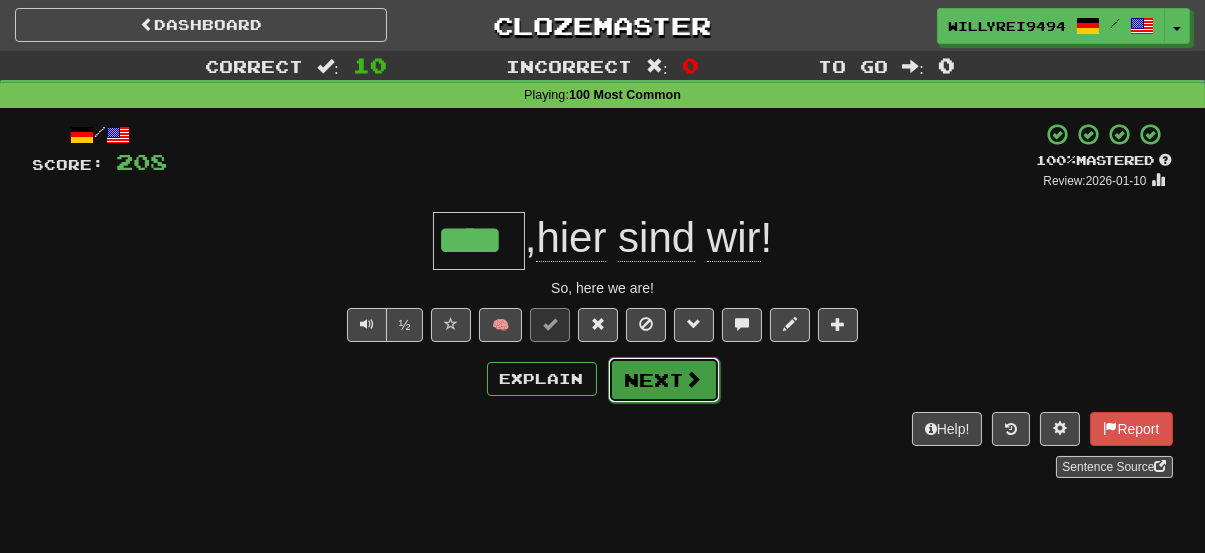 click on "Next" at bounding box center (664, 380) 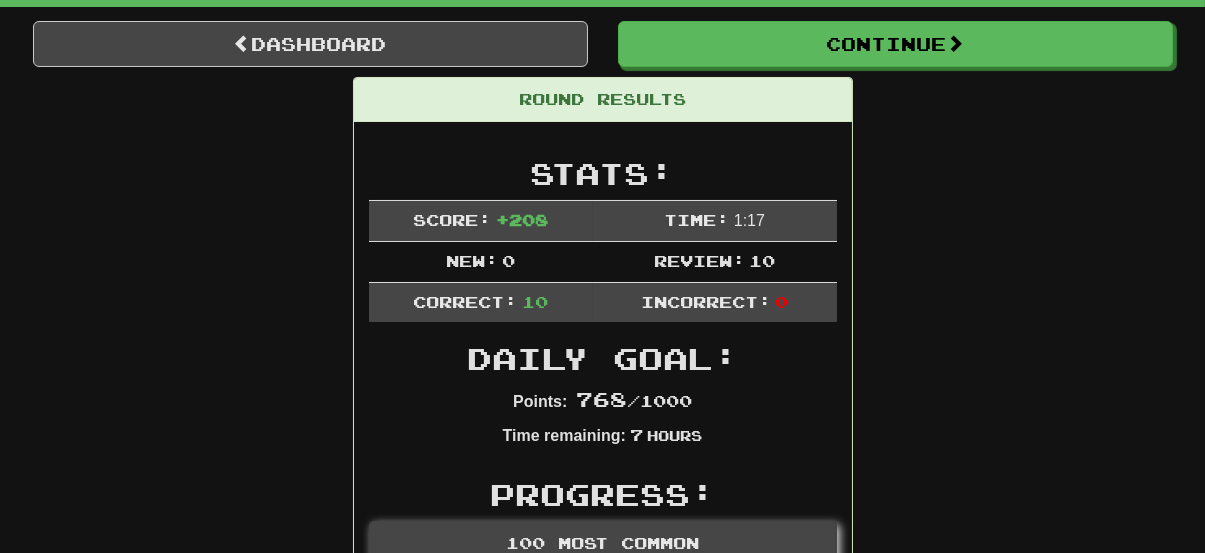 scroll, scrollTop: 0, scrollLeft: 0, axis: both 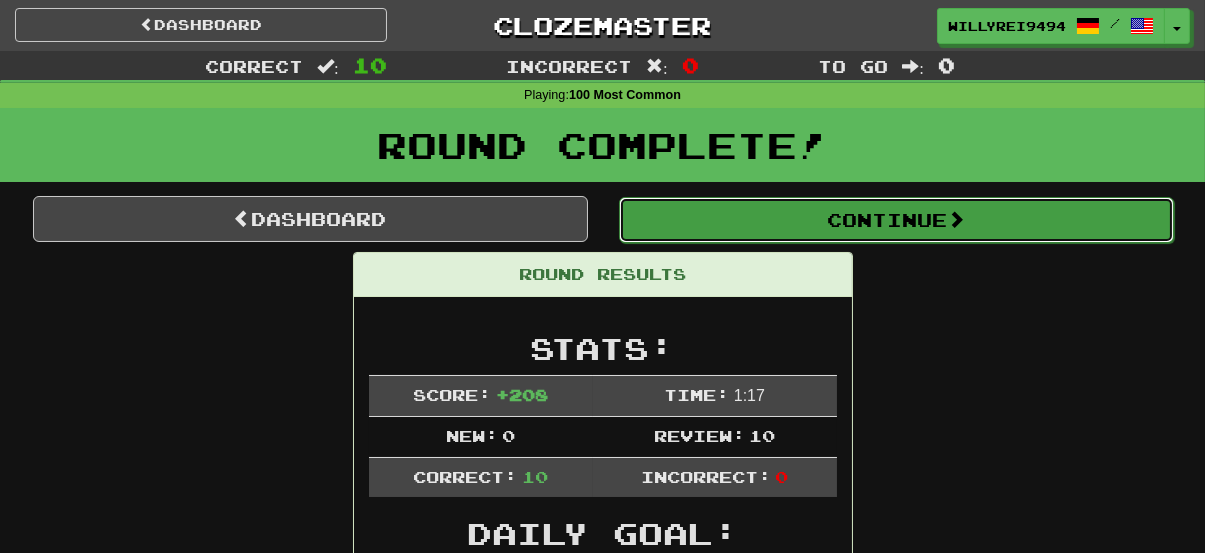 click on "Continue" at bounding box center (896, 220) 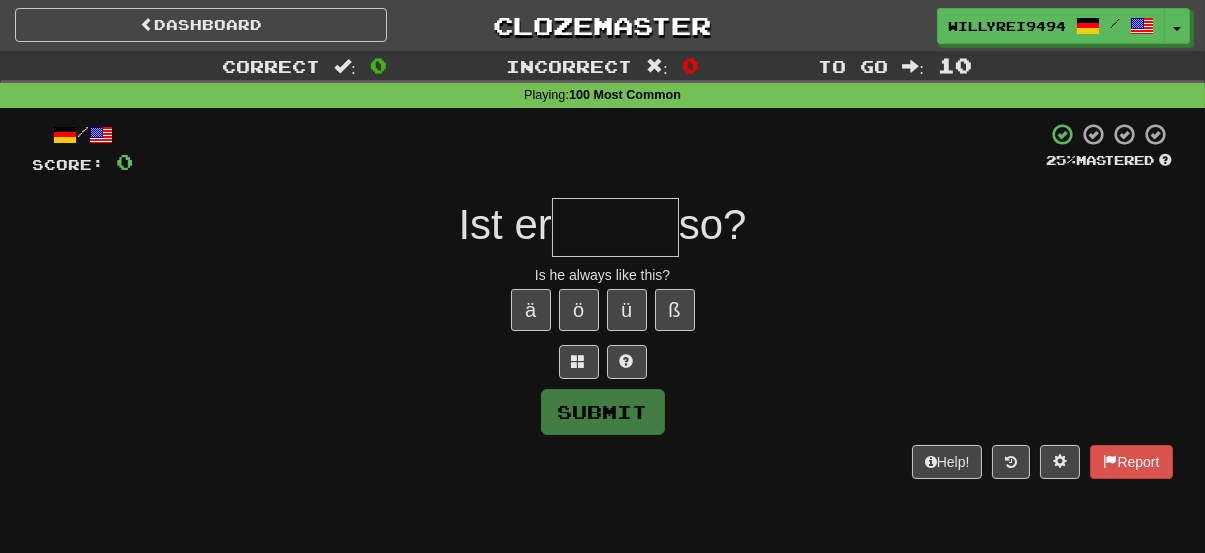 drag, startPoint x: 438, startPoint y: 194, endPoint x: 557, endPoint y: 229, distance: 124.04031 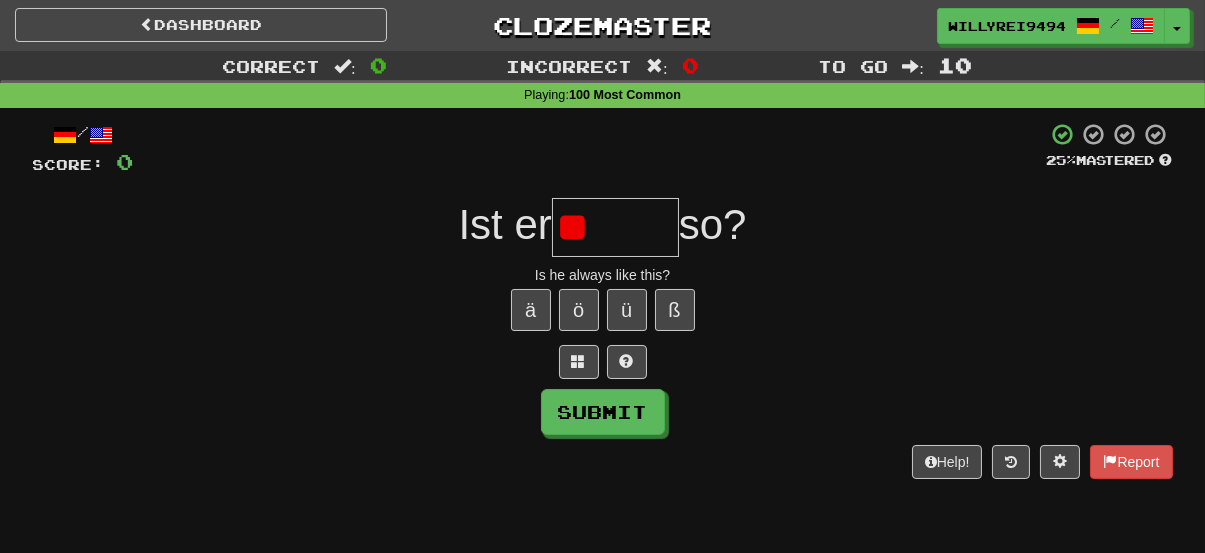 type on "*" 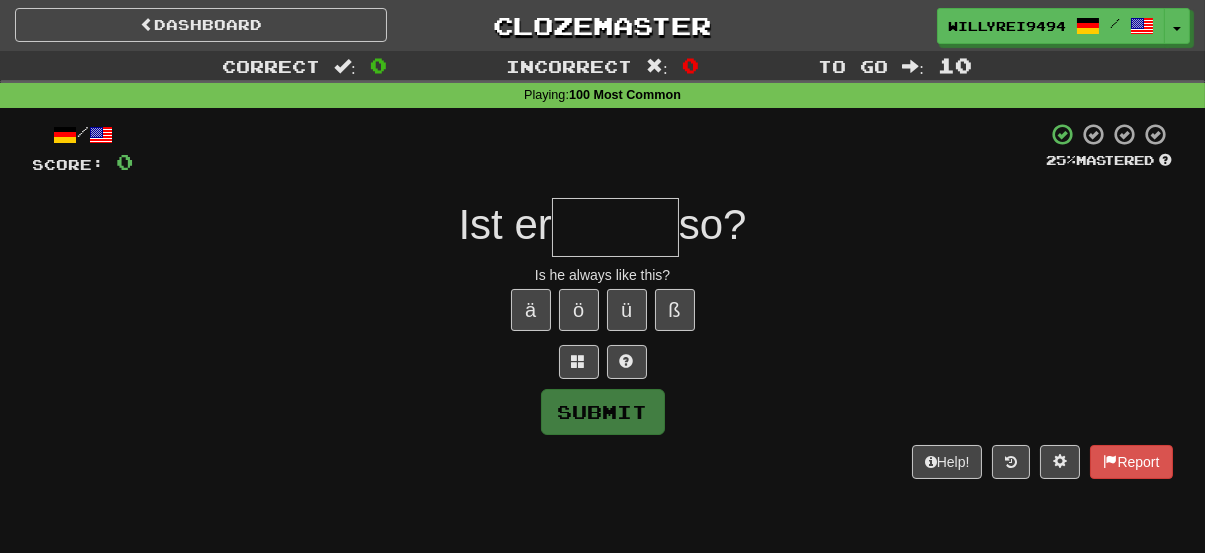 type on "*" 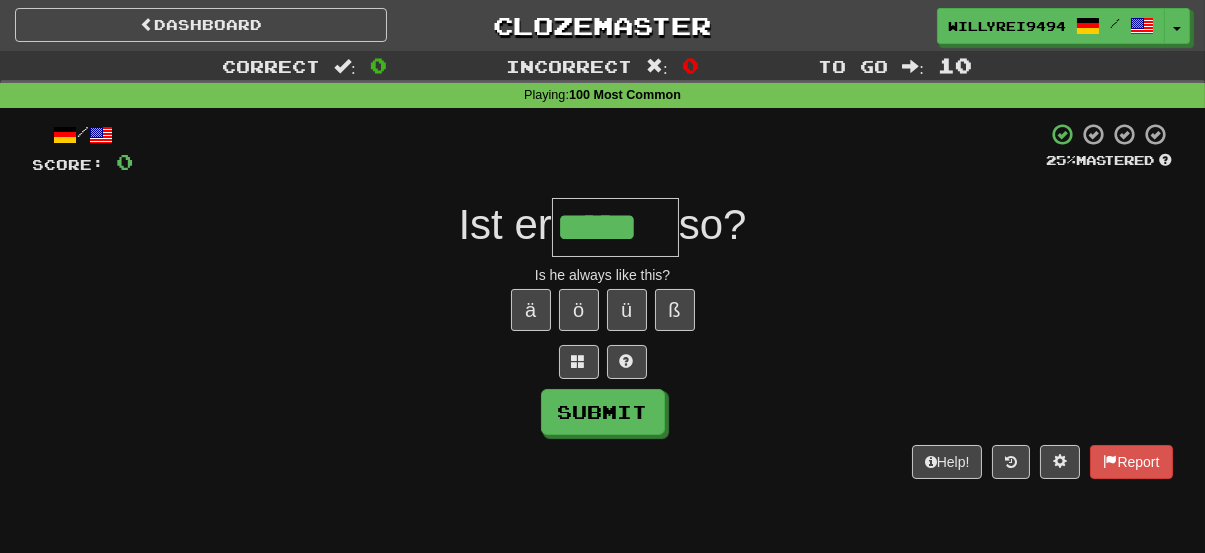 type on "*****" 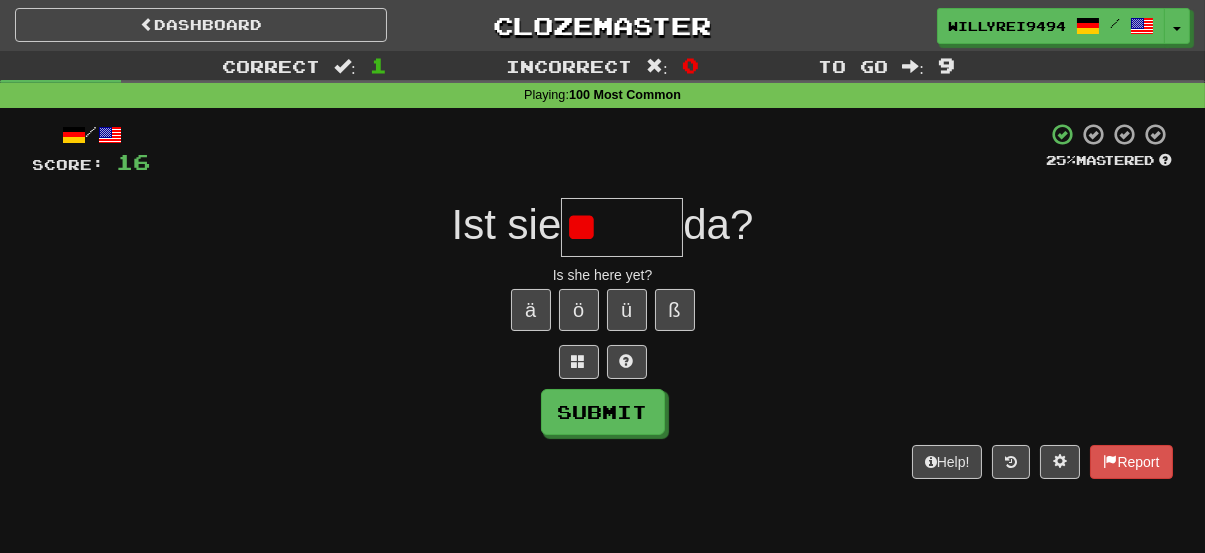 type on "*" 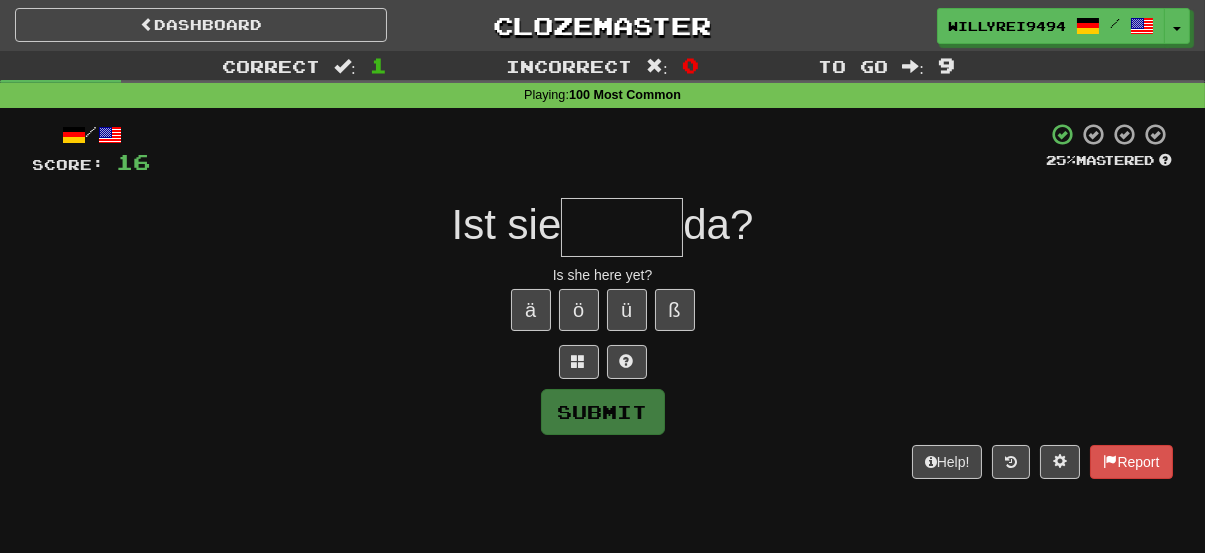 type on "*" 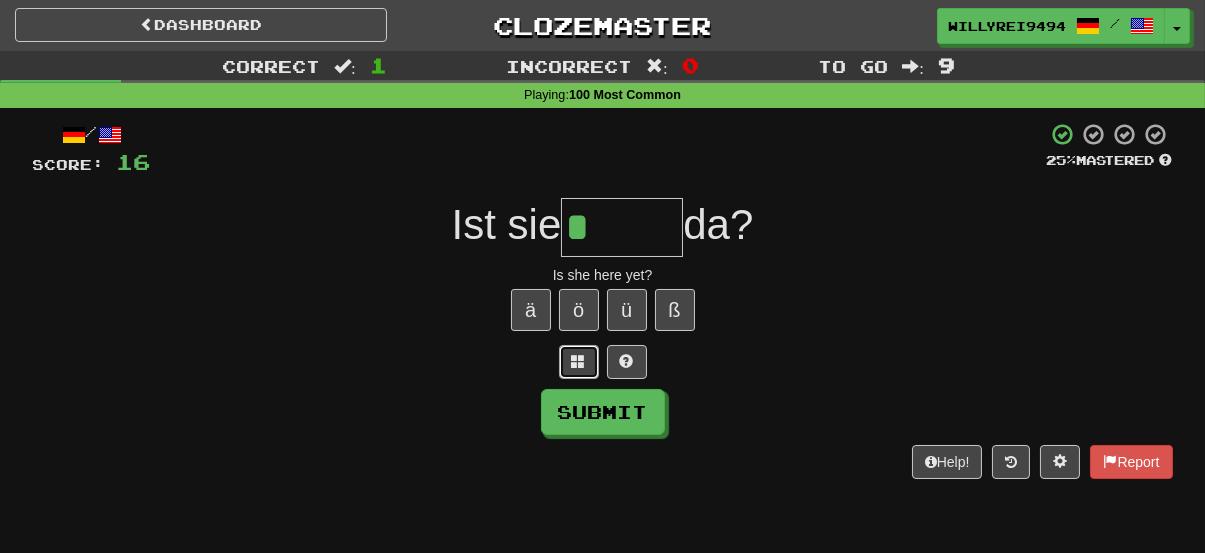 click at bounding box center [579, 362] 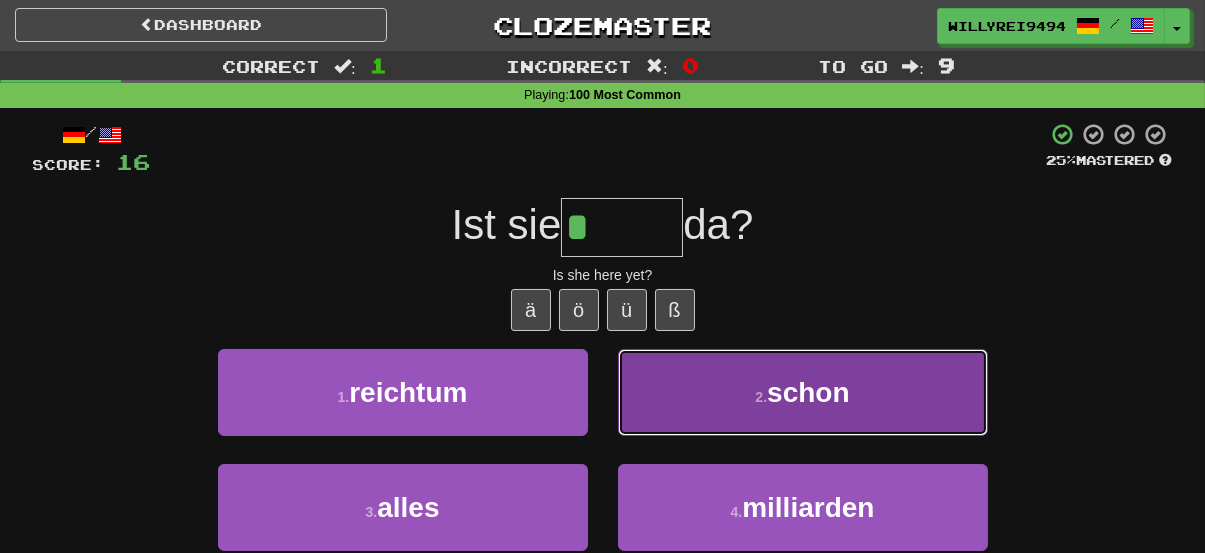 click on "2 .  schon" at bounding box center [803, 392] 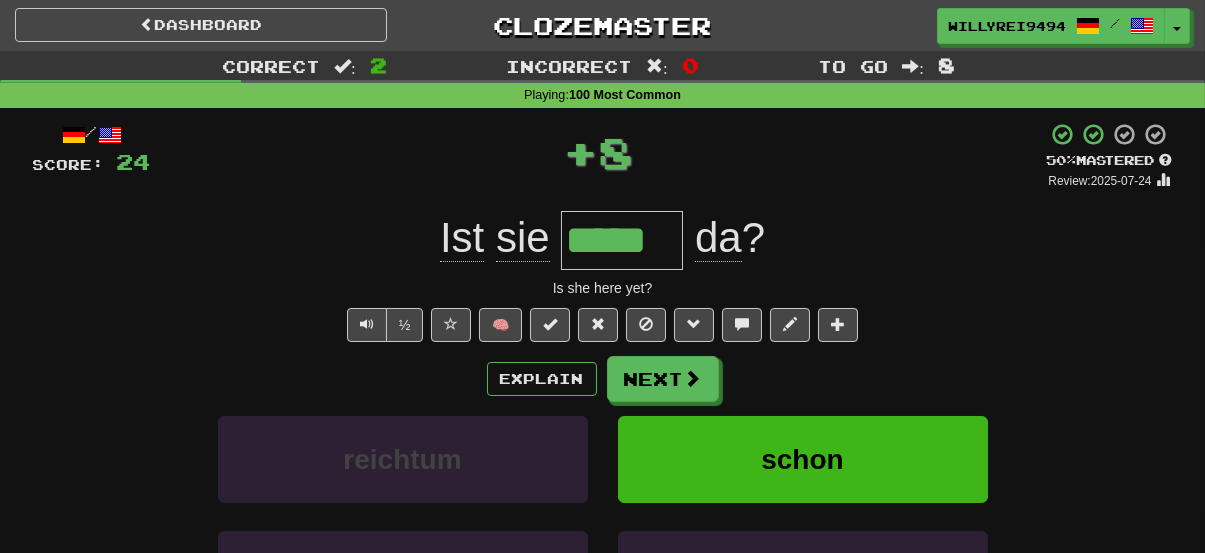 click on "*****" at bounding box center (622, 240) 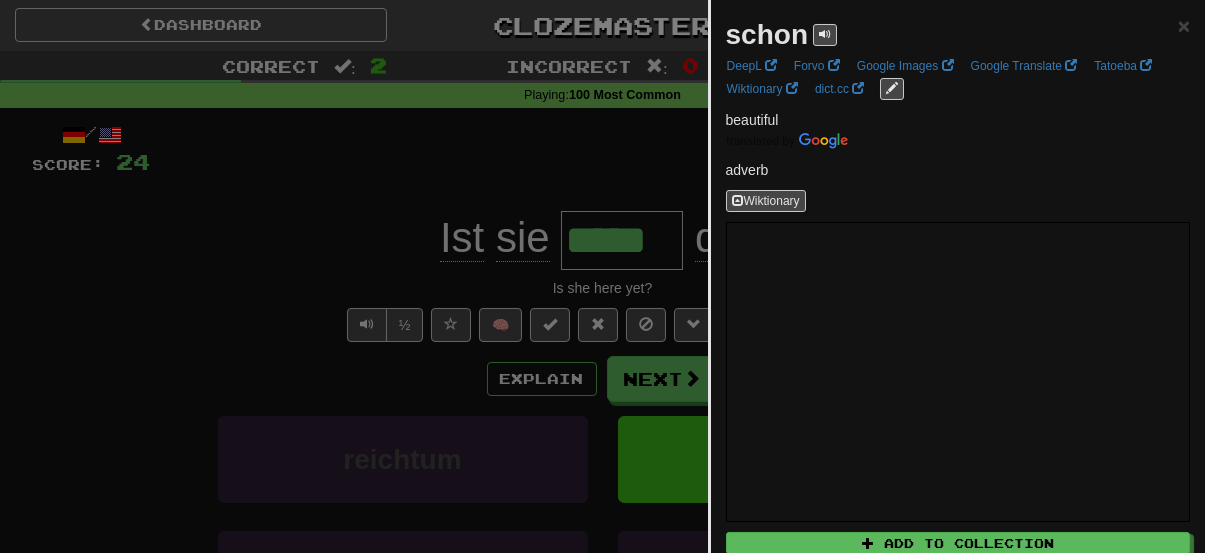 click at bounding box center [602, 276] 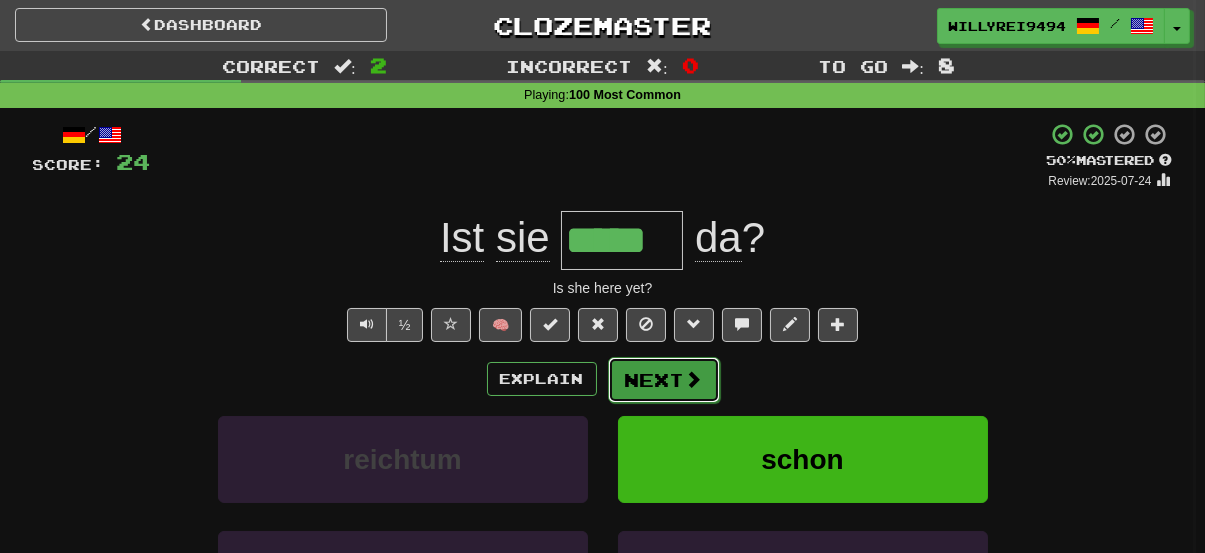 click on "Next" at bounding box center (664, 380) 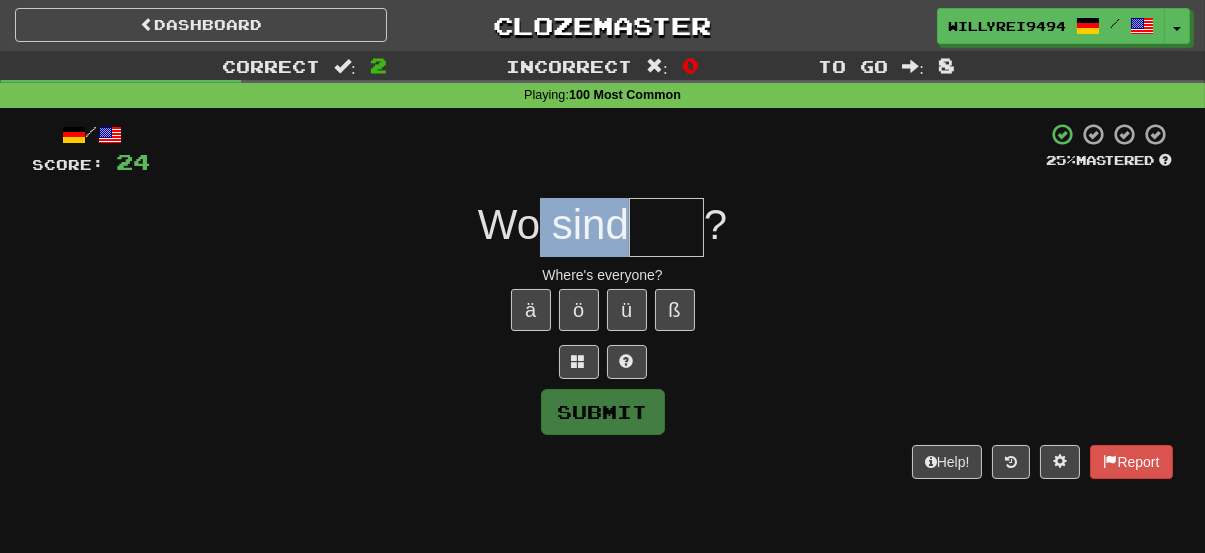 drag, startPoint x: 524, startPoint y: 231, endPoint x: 628, endPoint y: 246, distance: 105.076164 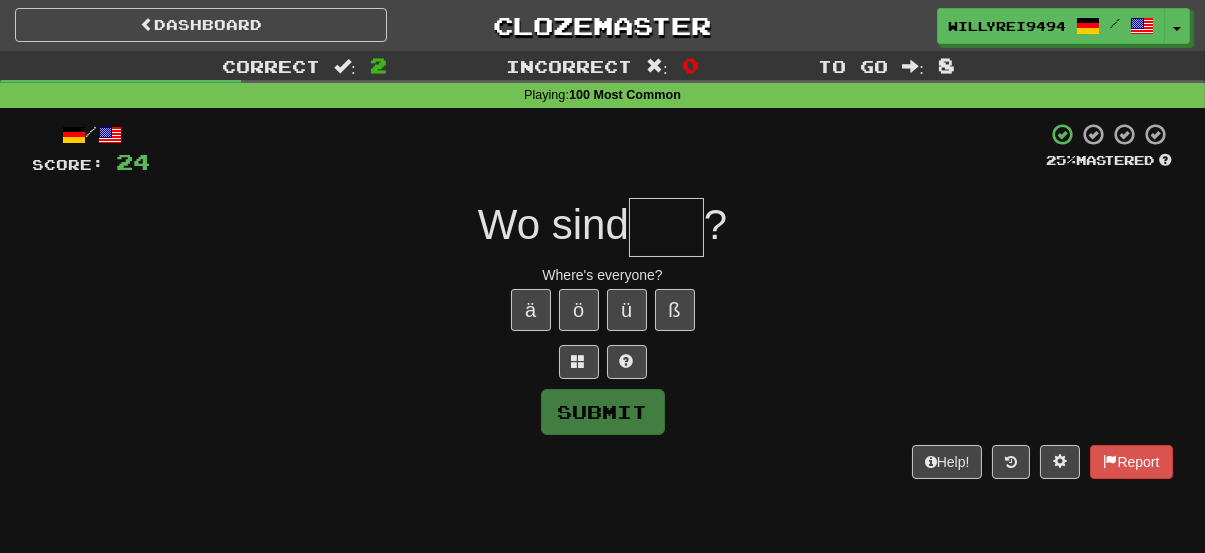 click at bounding box center [666, 227] 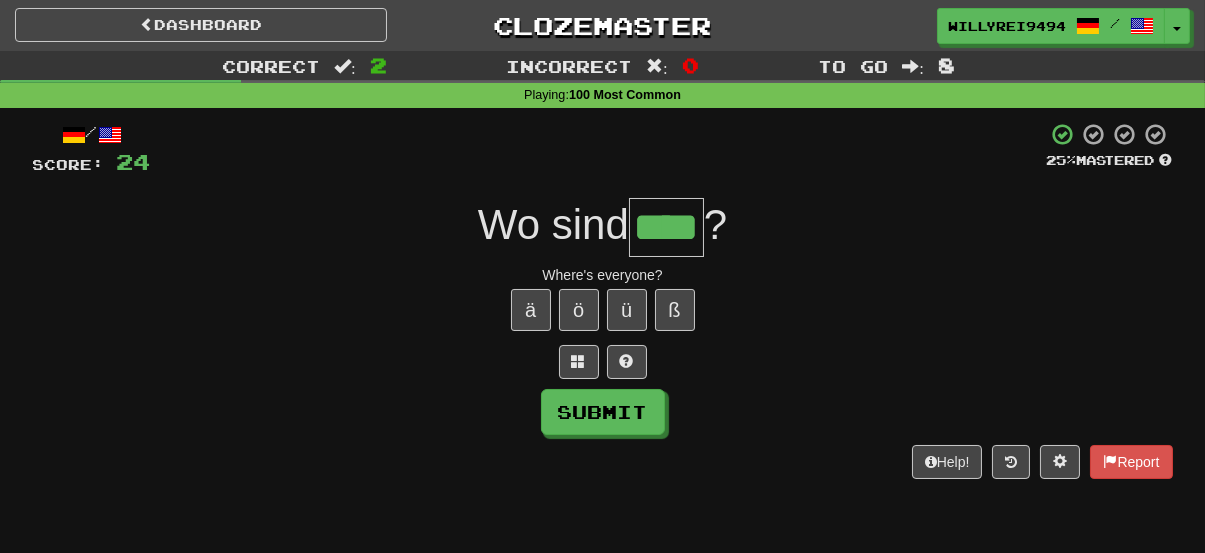 type on "****" 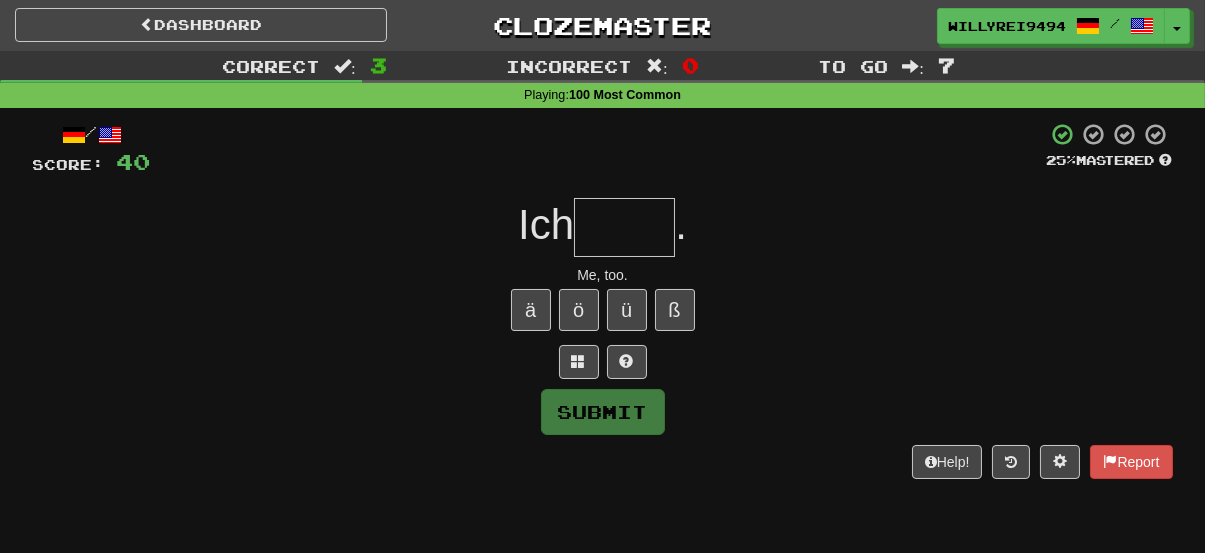 click at bounding box center (624, 227) 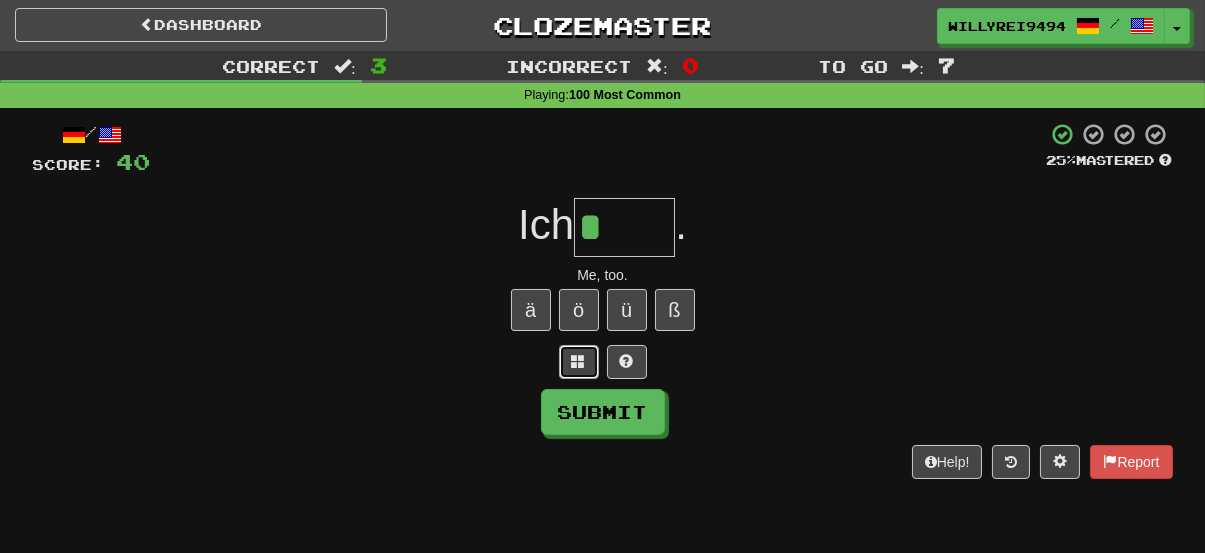 click at bounding box center (579, 361) 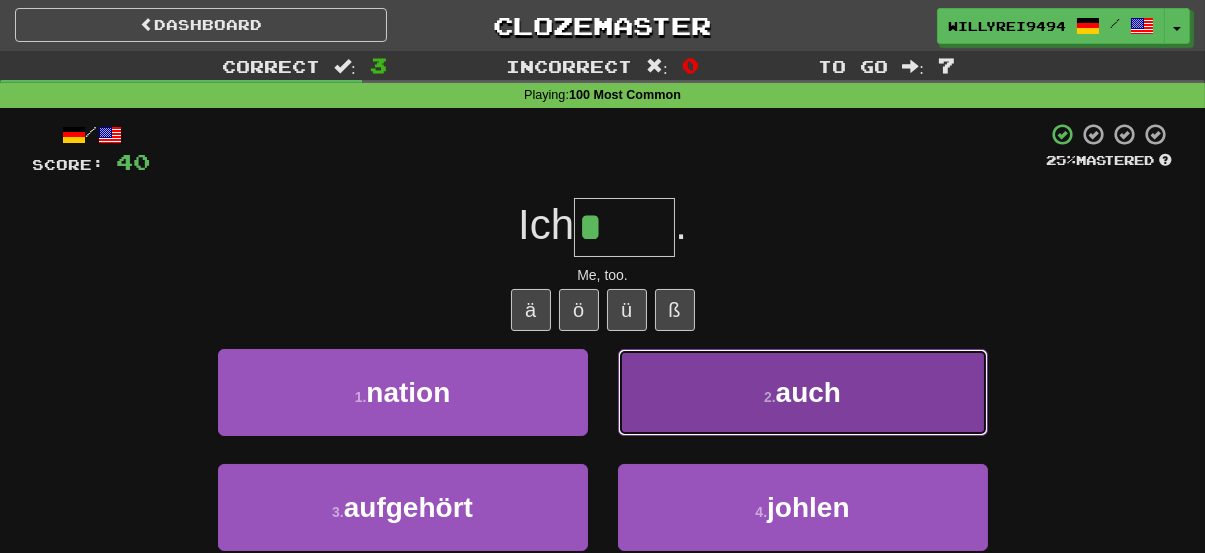 click on "2 .  auch" at bounding box center (803, 392) 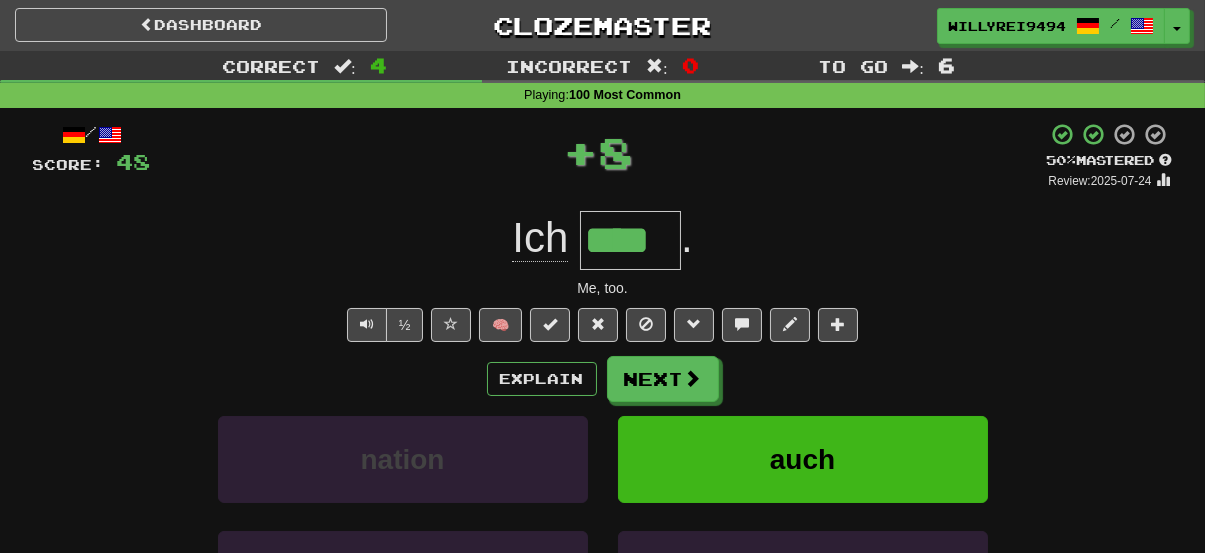 click on "****" at bounding box center (630, 240) 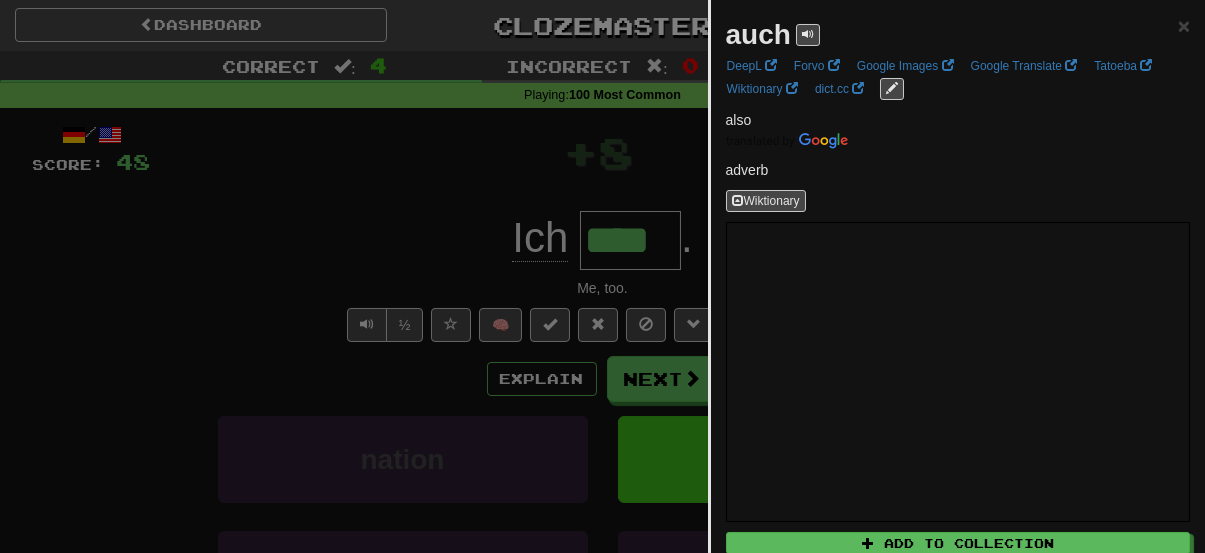 click at bounding box center [602, 276] 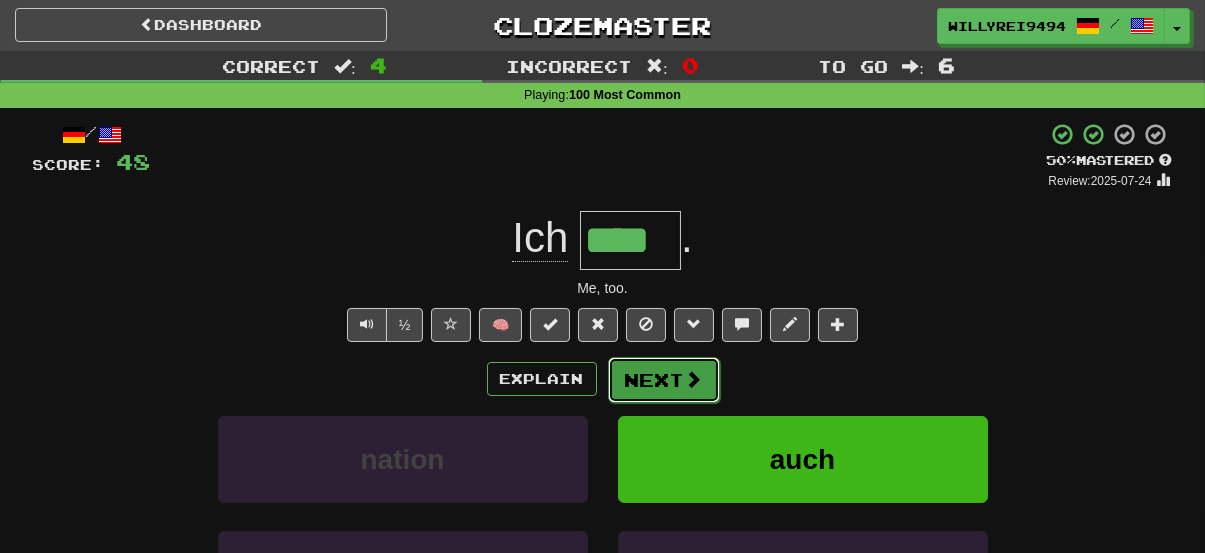 click on "Next" at bounding box center [664, 380] 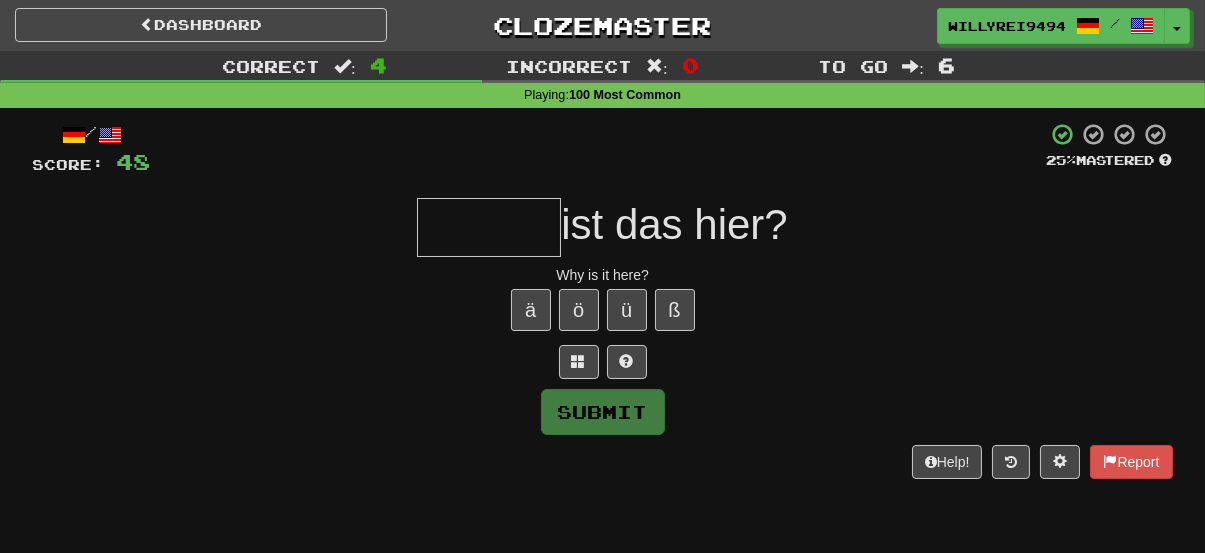 click at bounding box center (489, 227) 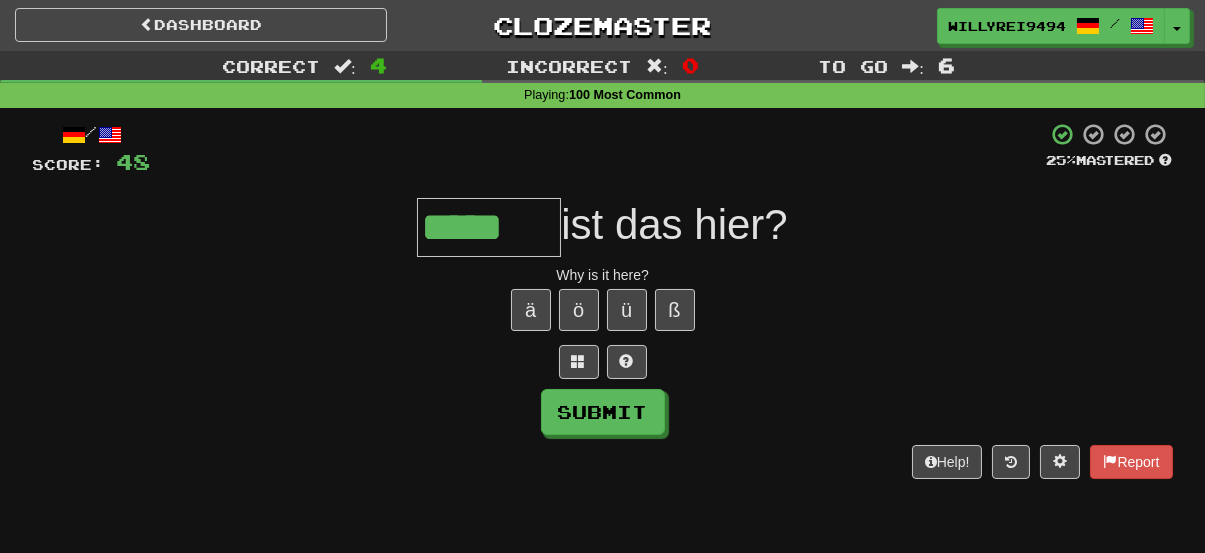 type on "*****" 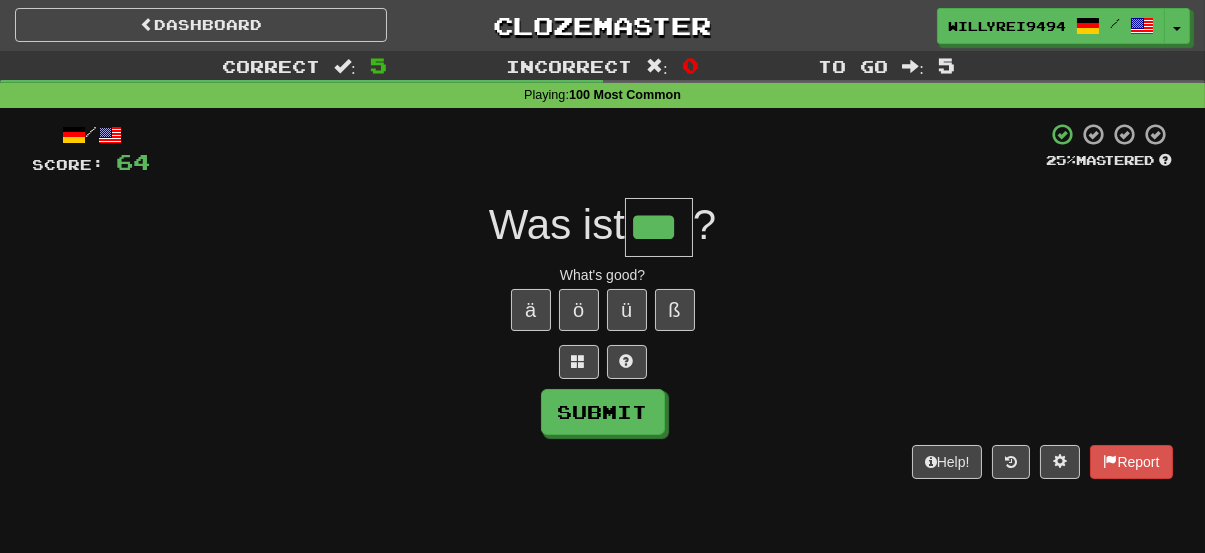 type on "***" 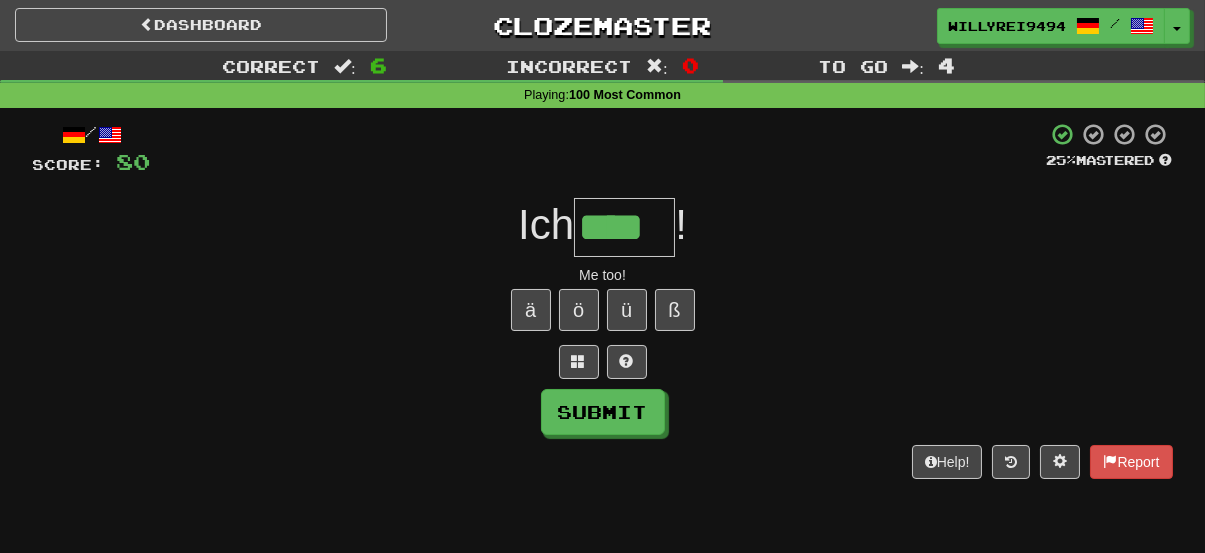 type on "****" 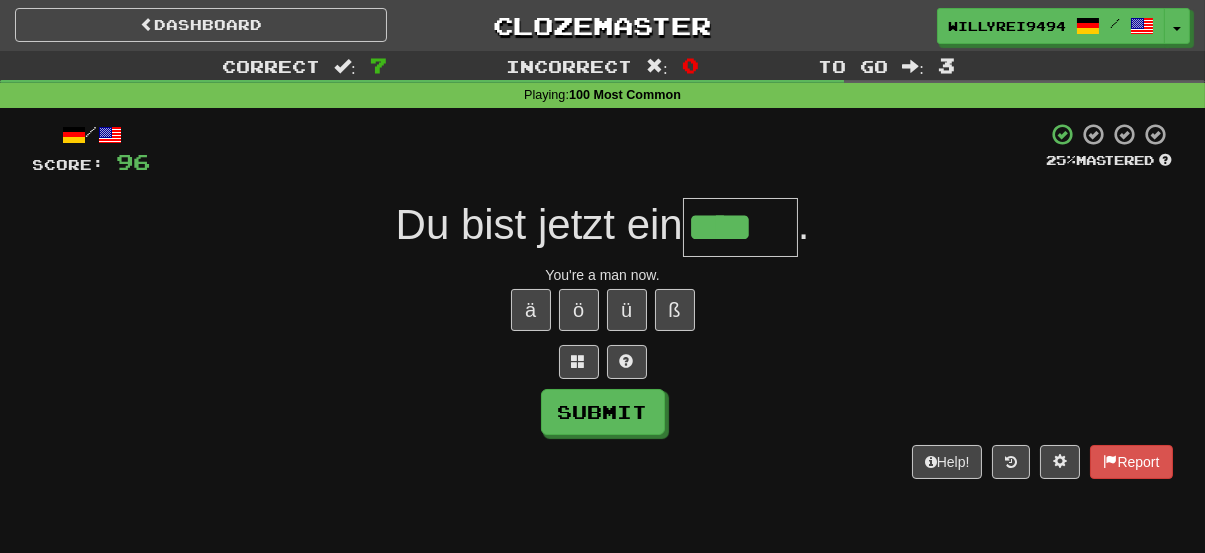 type on "****" 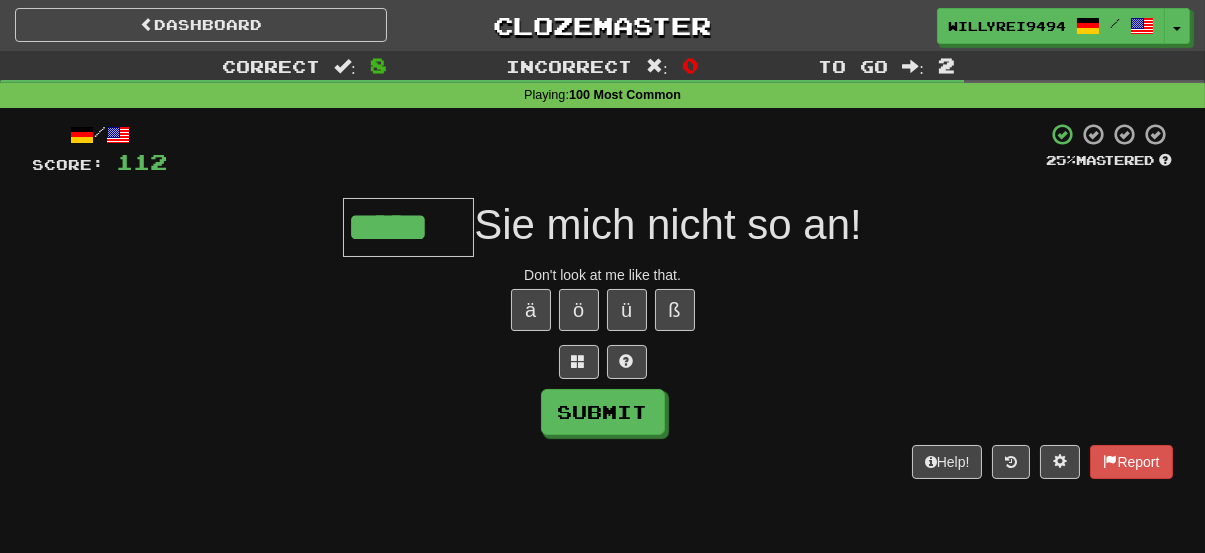 type on "*****" 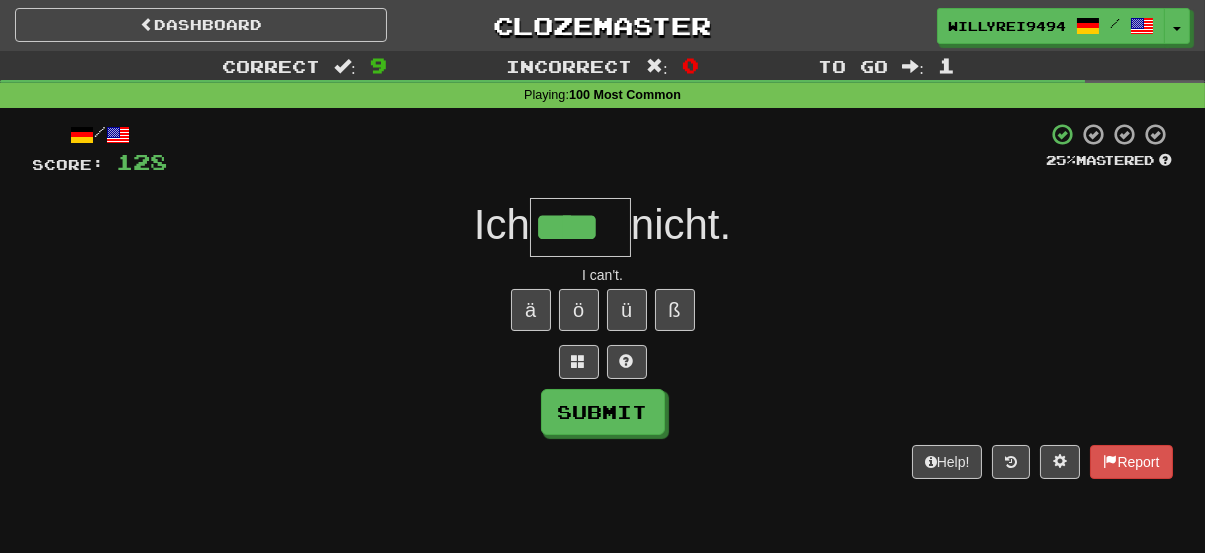 type on "****" 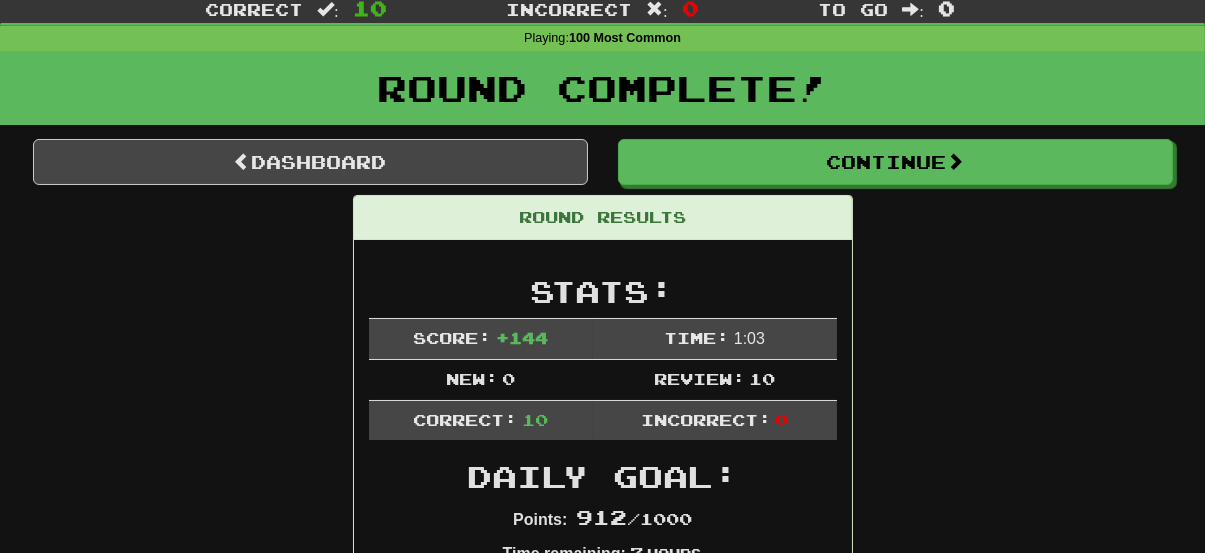 scroll, scrollTop: 0, scrollLeft: 0, axis: both 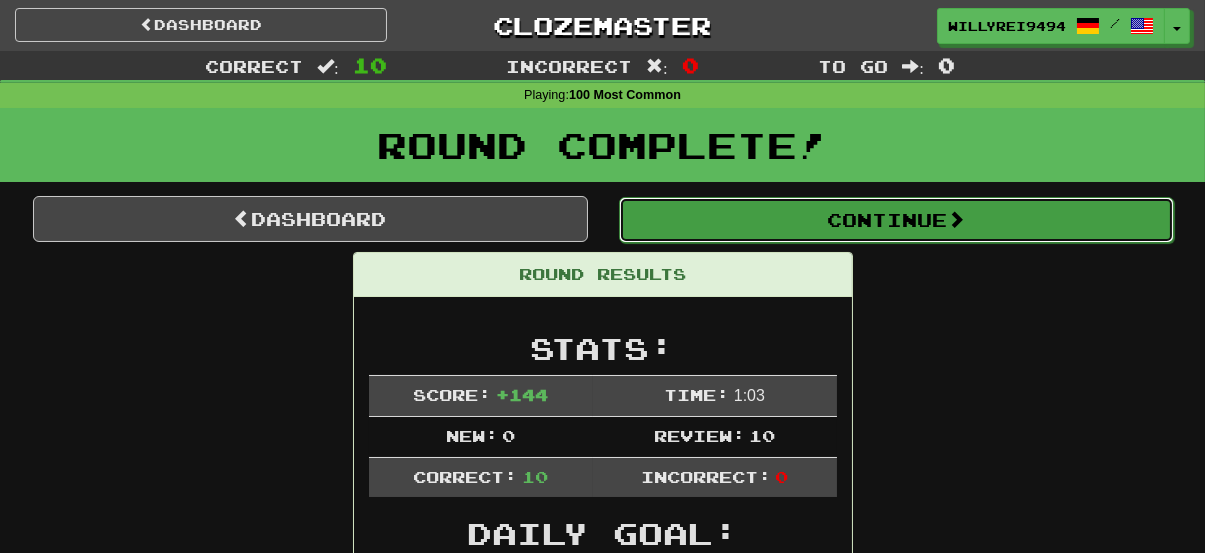 click on "Continue" at bounding box center [896, 220] 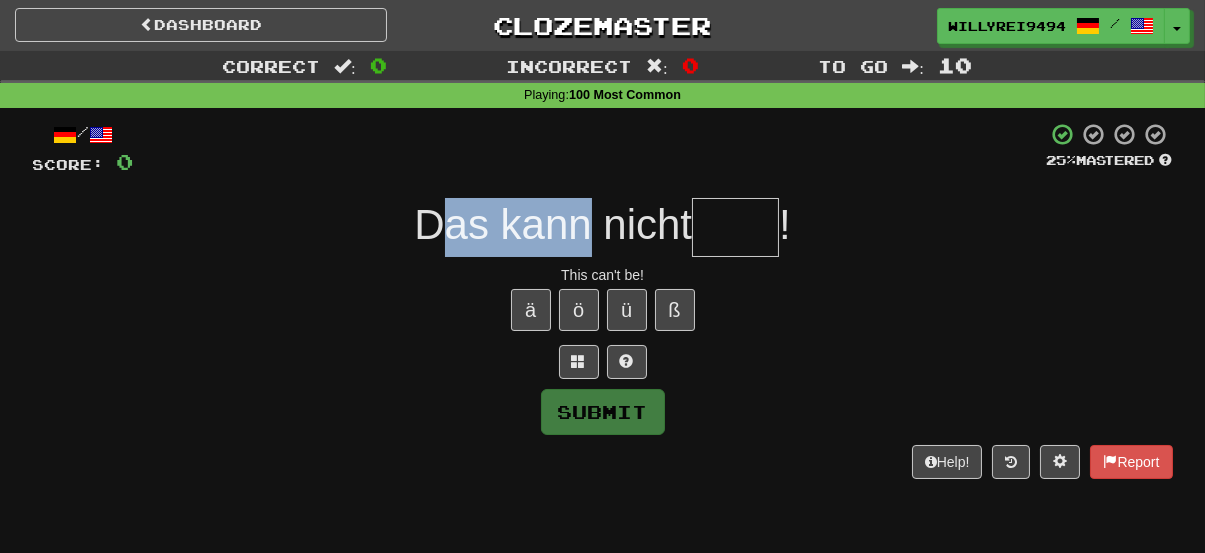 drag, startPoint x: 444, startPoint y: 219, endPoint x: 594, endPoint y: 234, distance: 150.74814 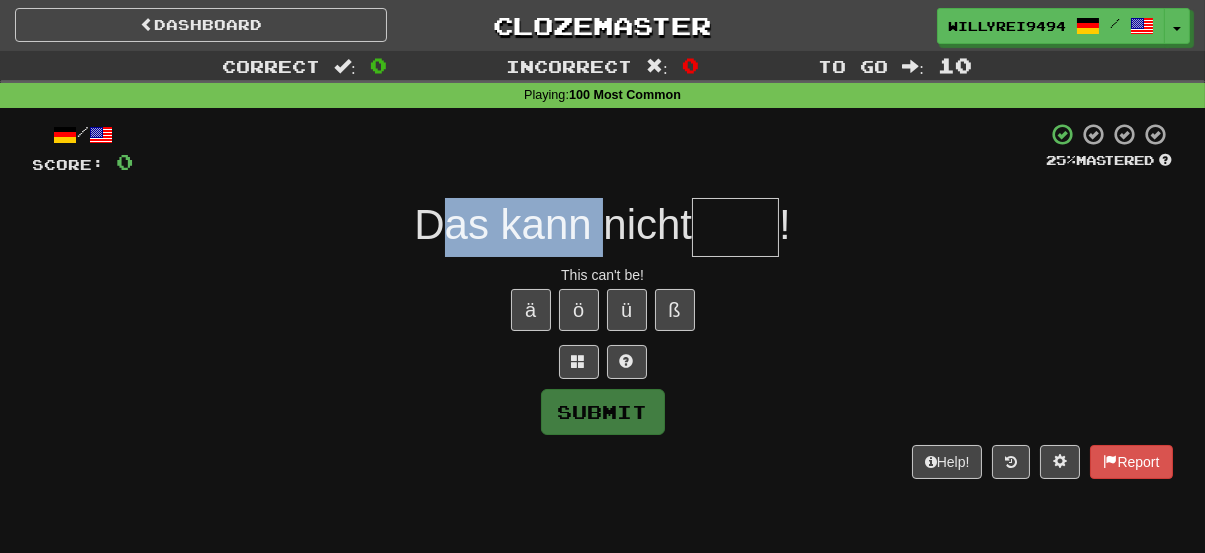 click on "Das kann nicht" at bounding box center (553, 224) 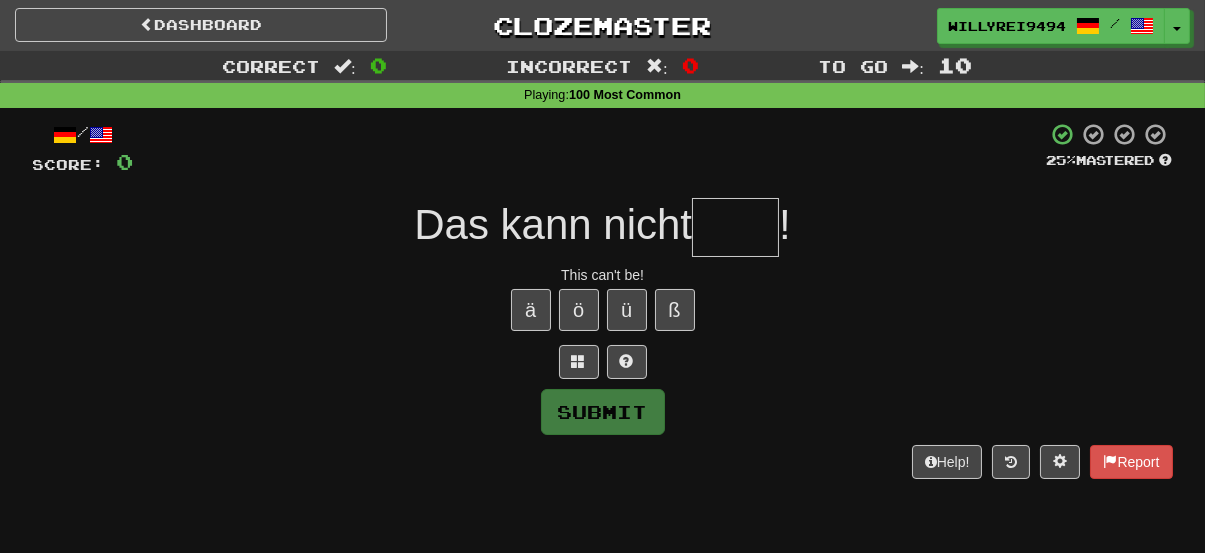 click at bounding box center [735, 227] 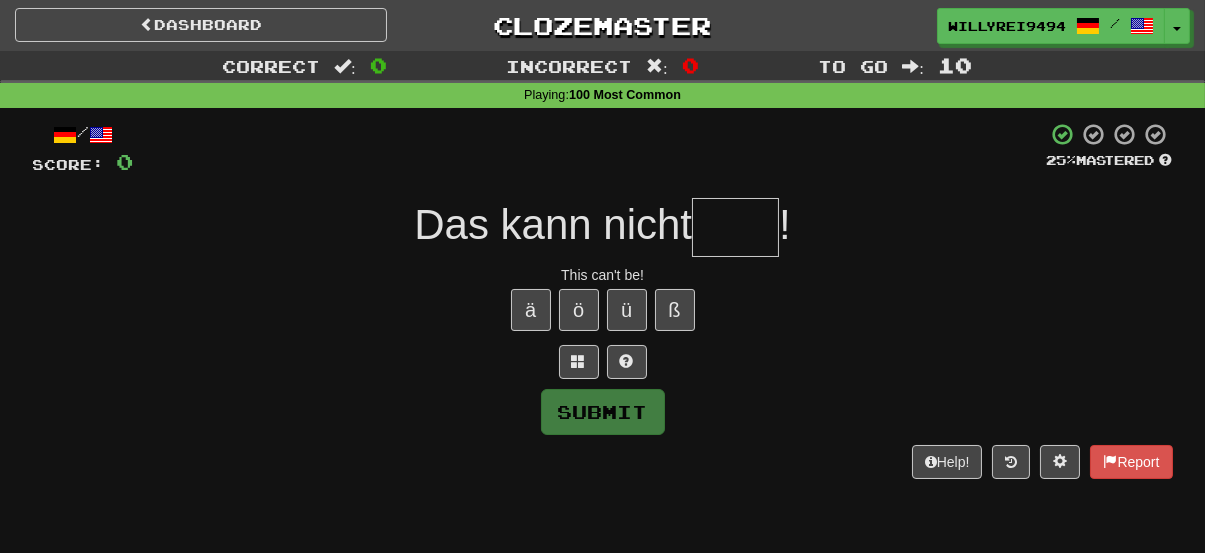 type on "*" 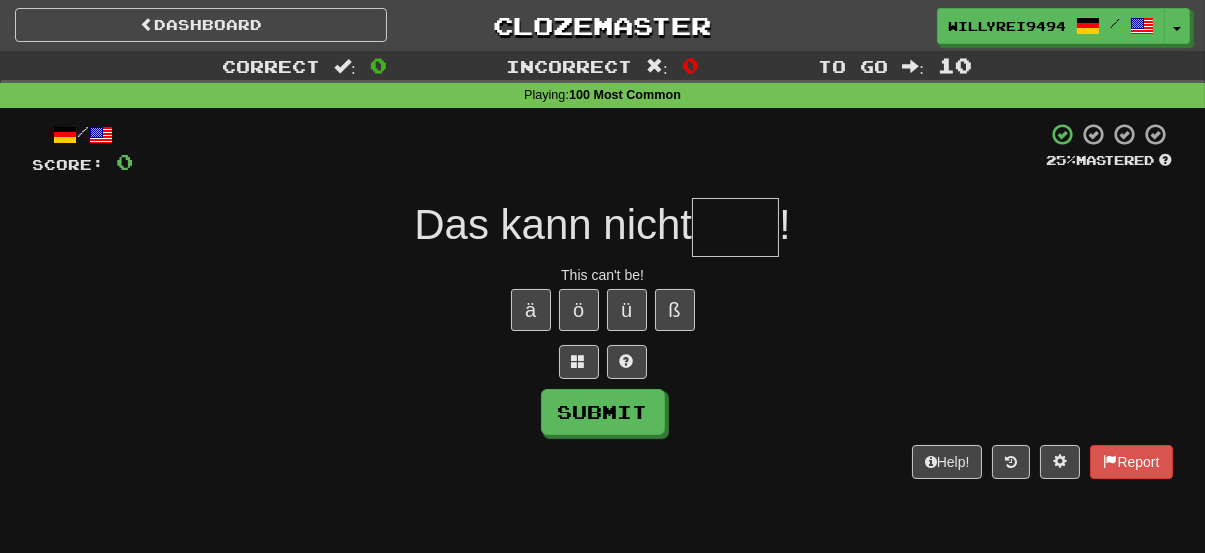 type on "*" 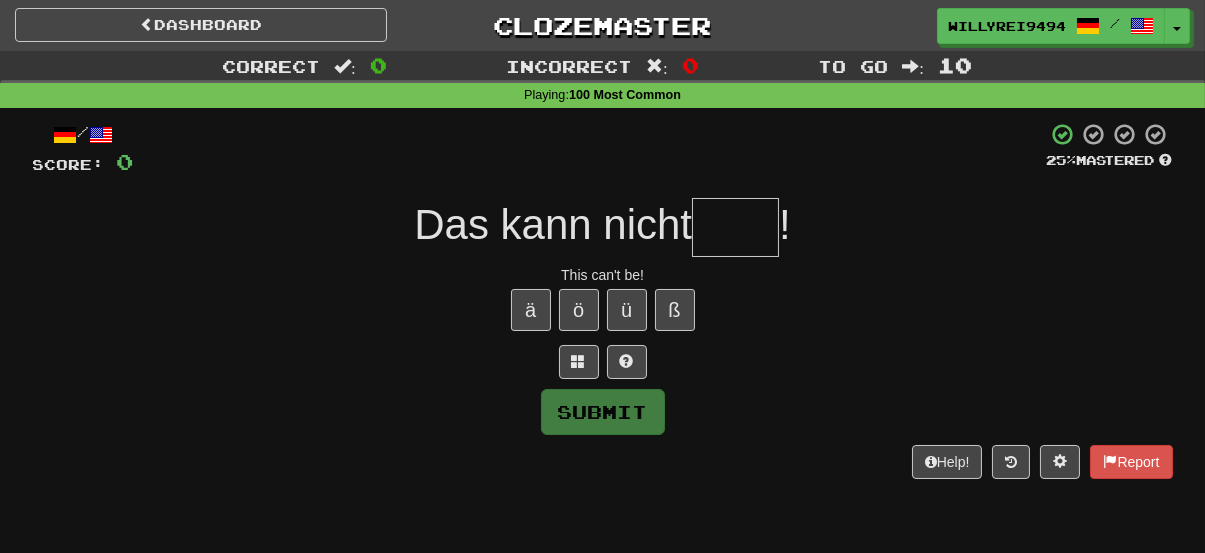 type on "*" 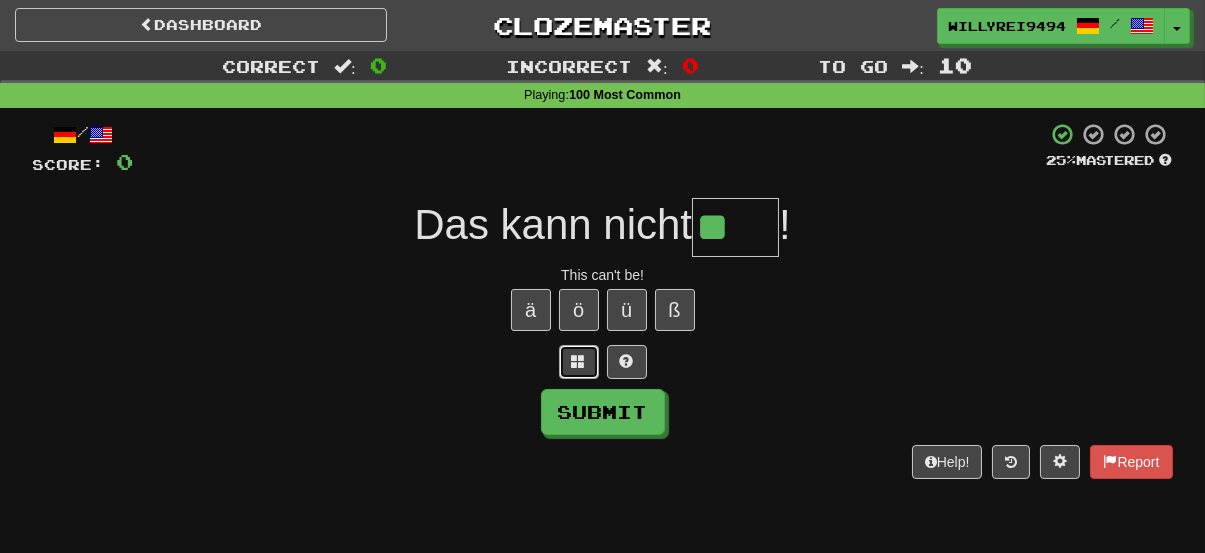 click at bounding box center [579, 362] 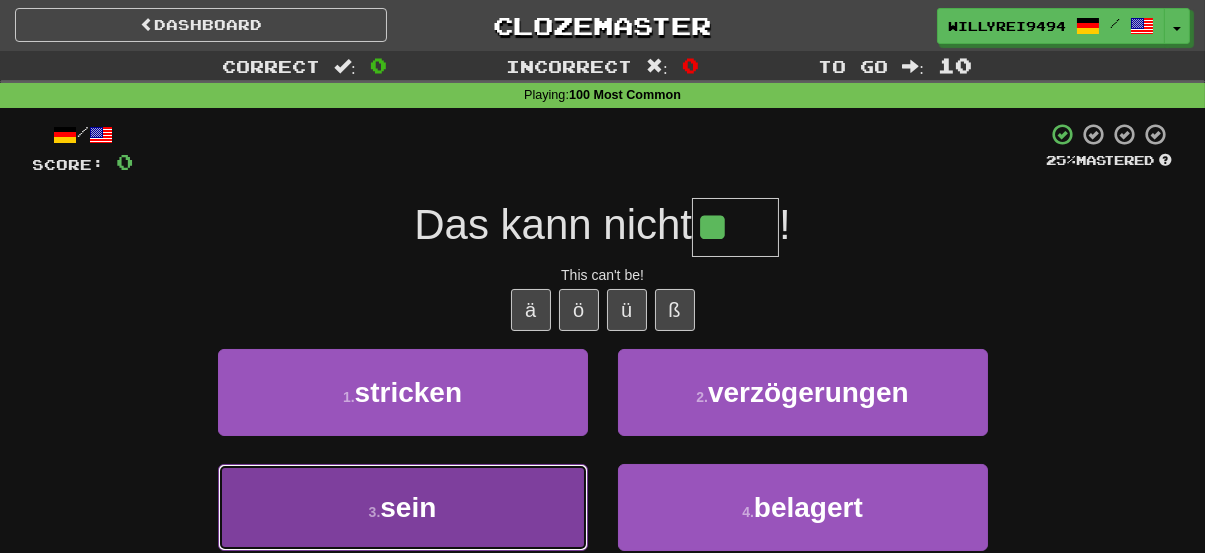 click on "3 .  sein" at bounding box center (403, 507) 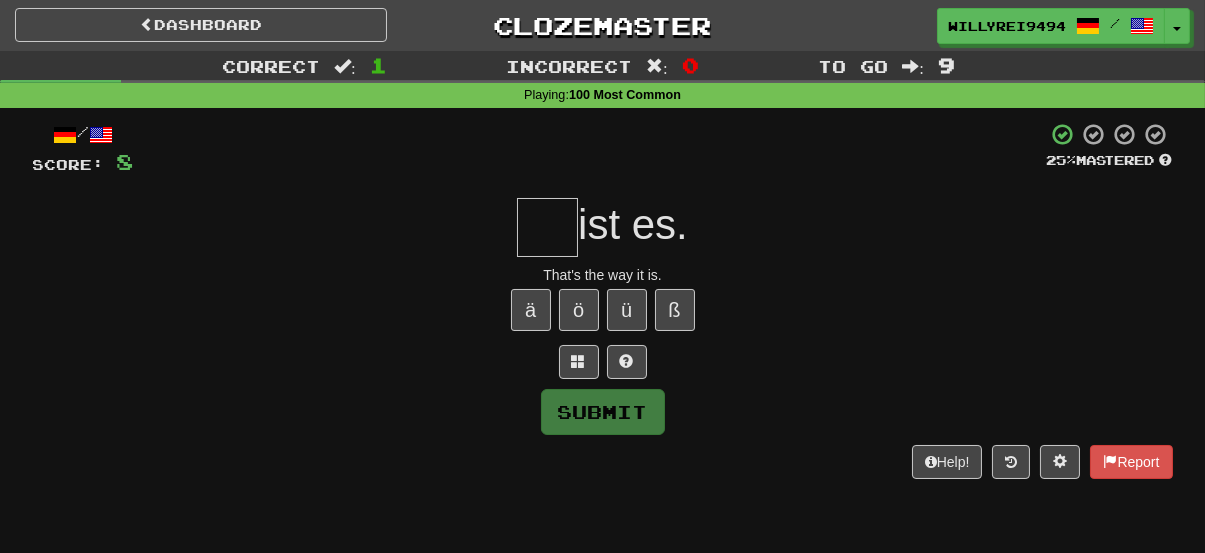 type on "*" 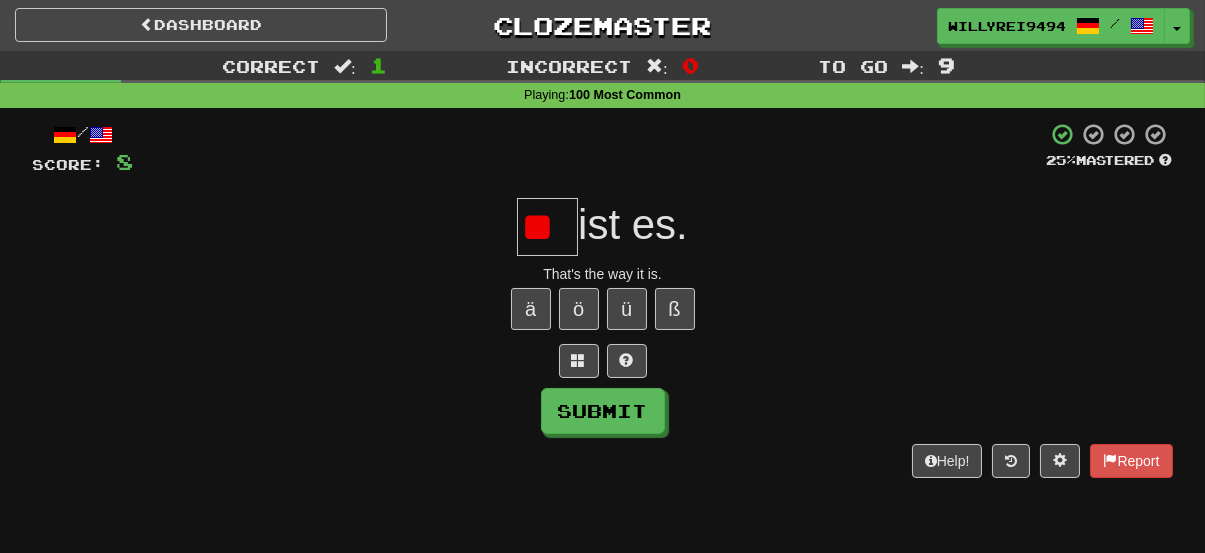 scroll, scrollTop: 0, scrollLeft: 0, axis: both 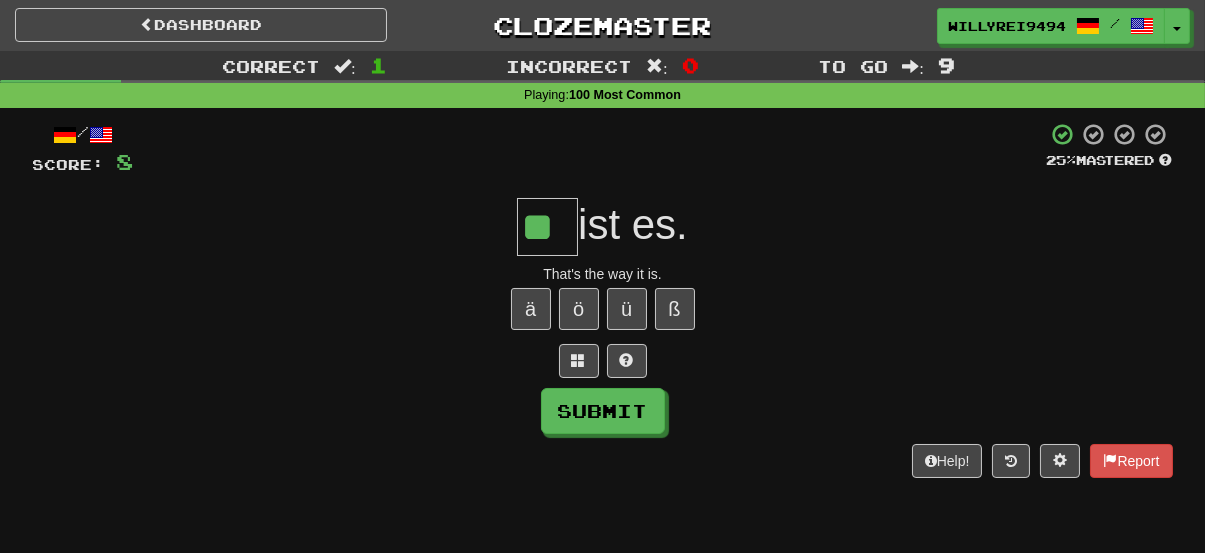 type on "**" 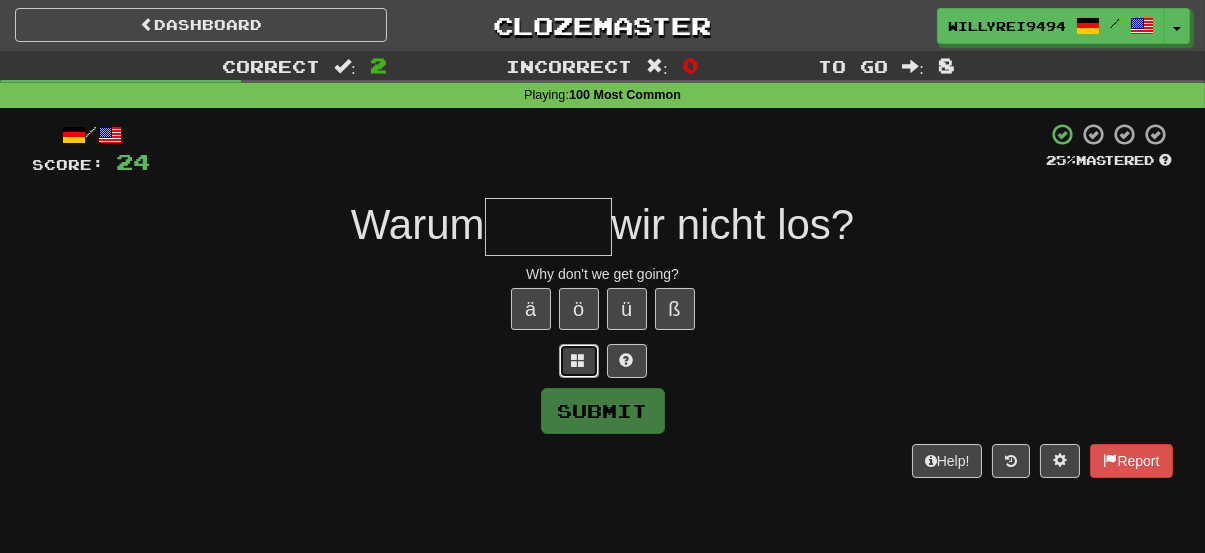 click at bounding box center (579, 361) 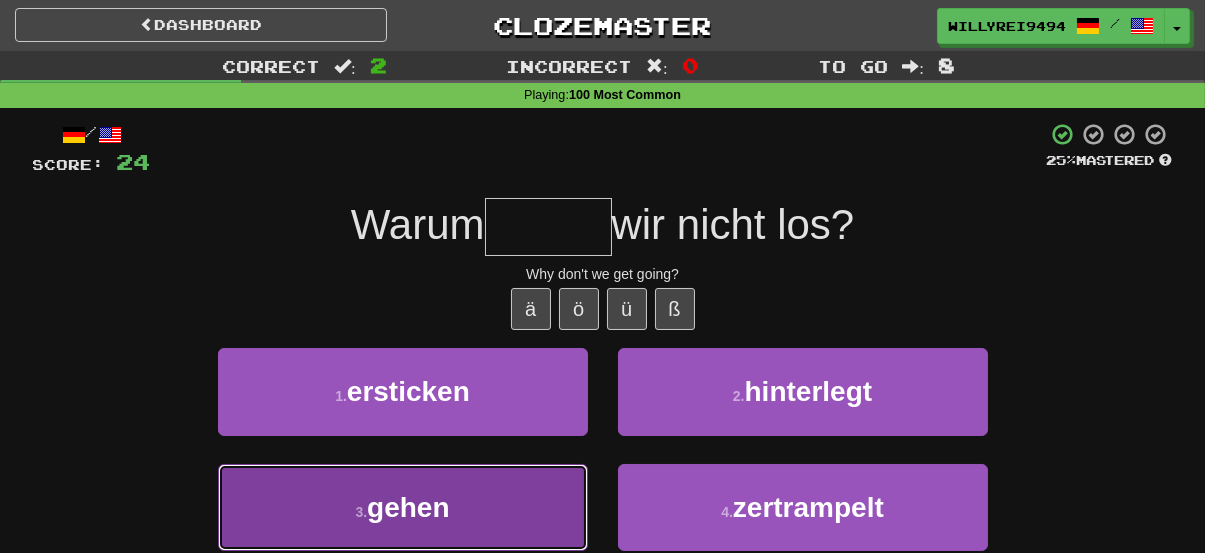 click on "3 .  gehen" at bounding box center [403, 507] 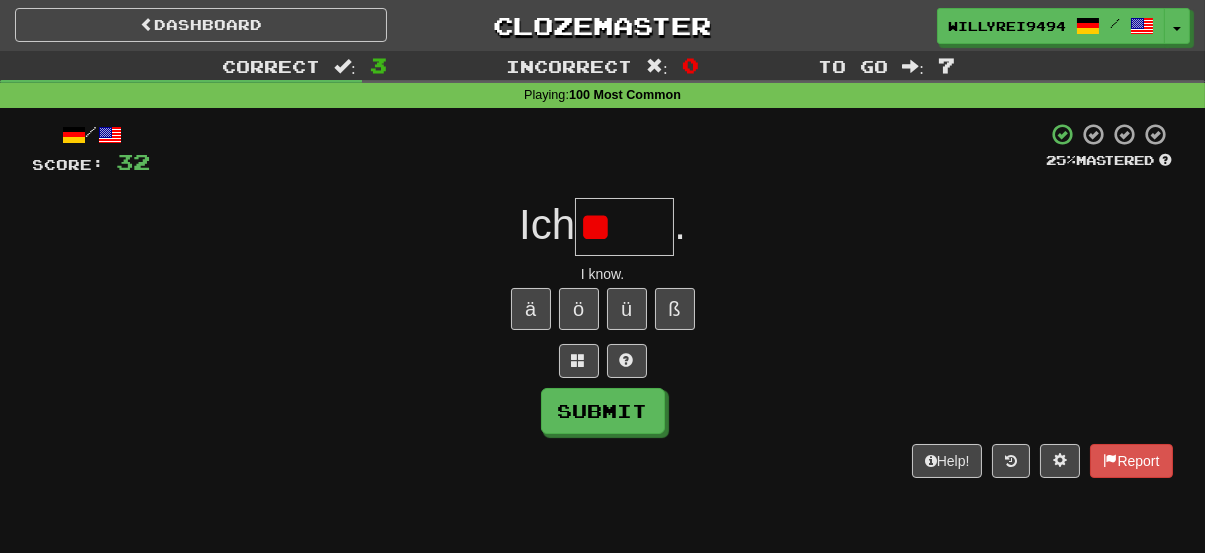type on "*" 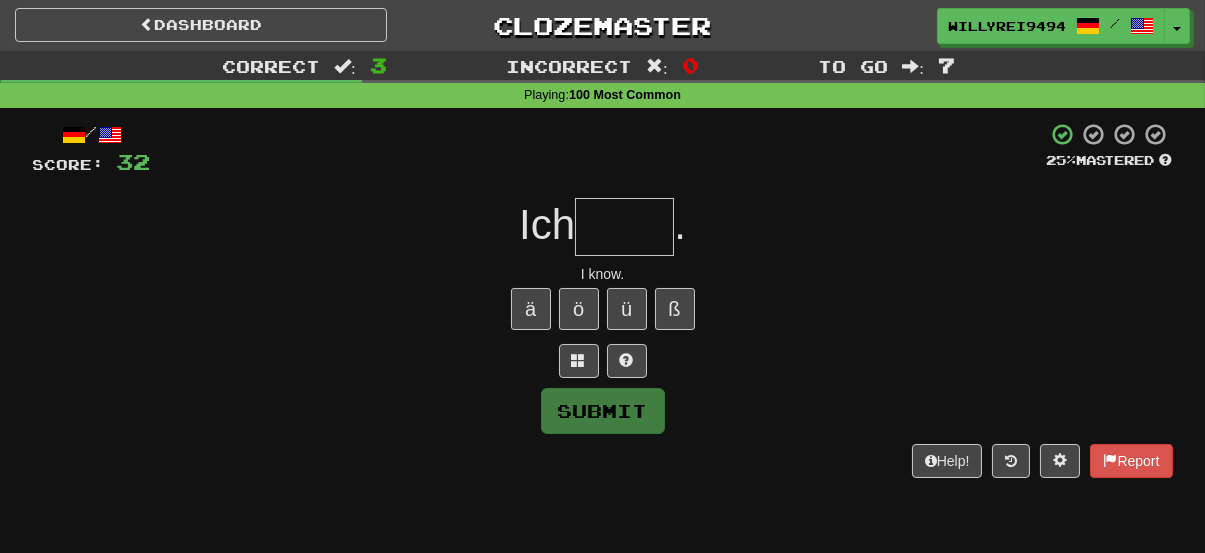 type on "*" 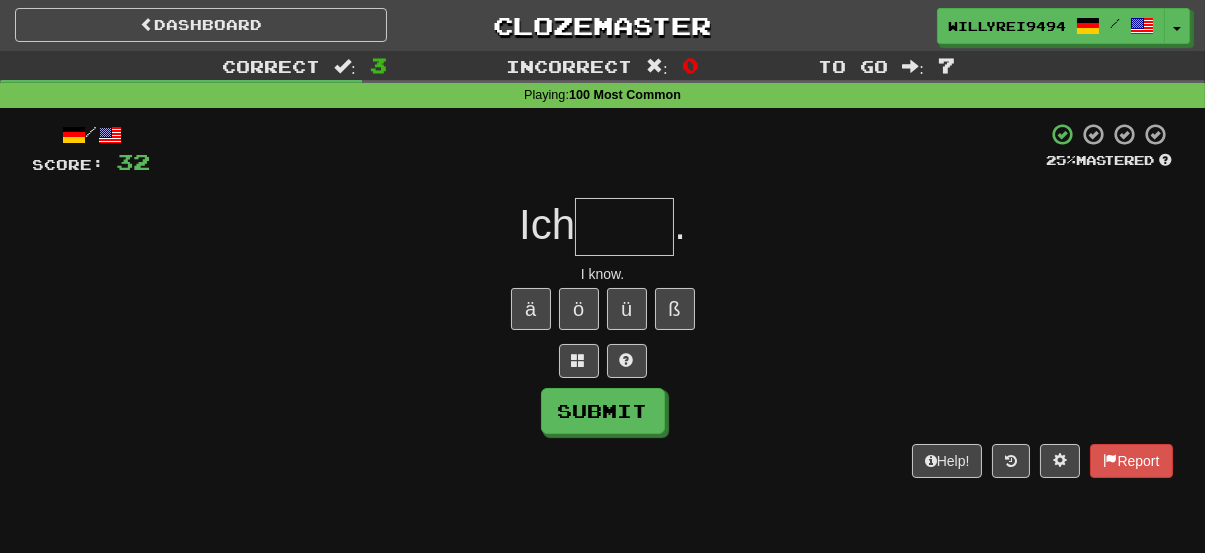 type on "*" 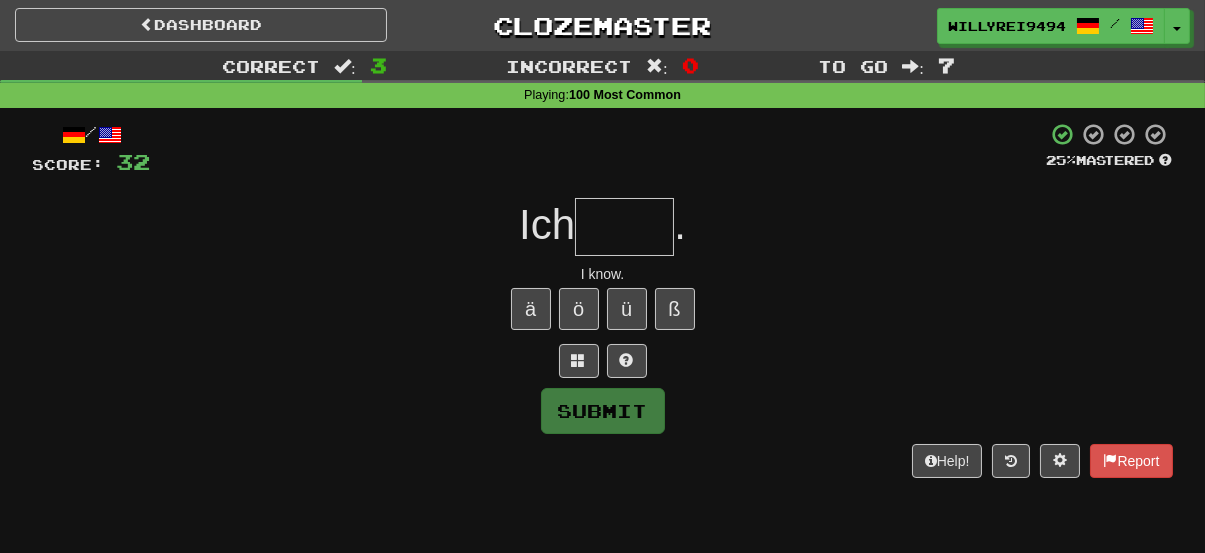 type on "*" 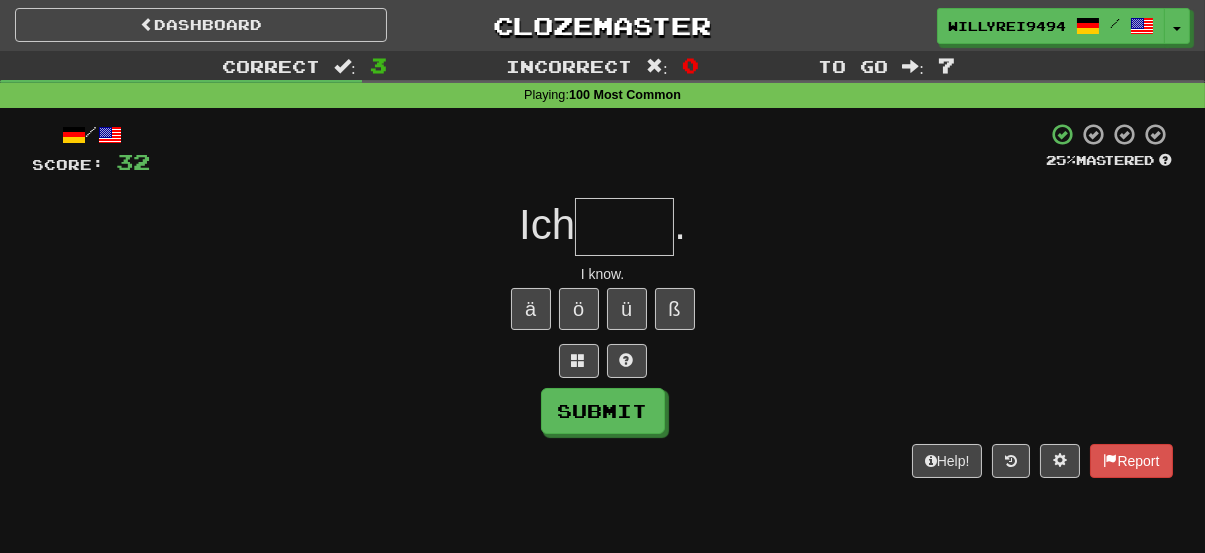 type on "*" 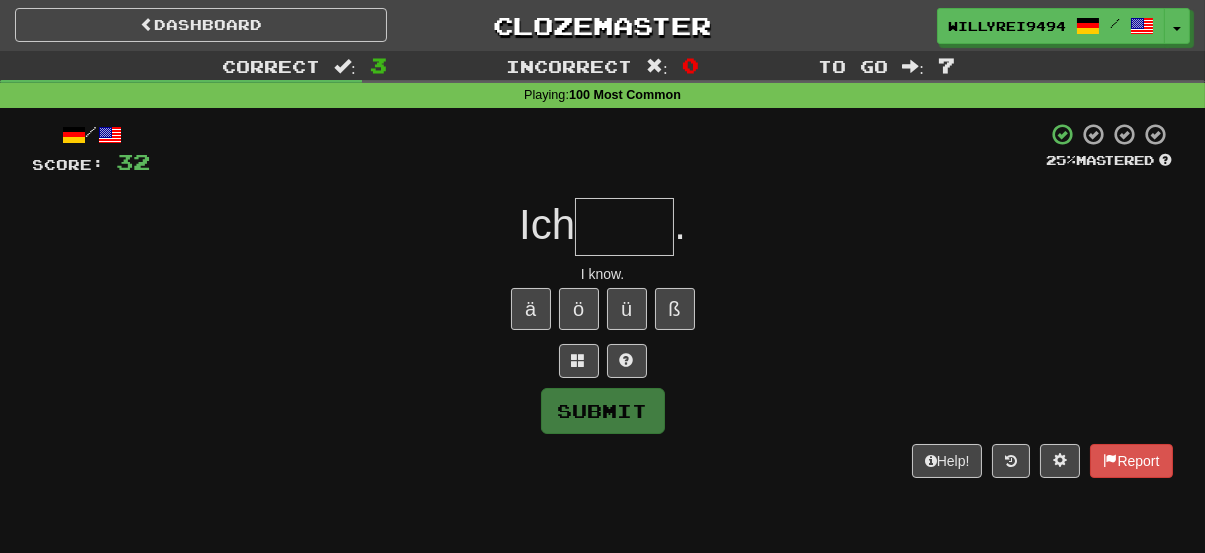 type on "*" 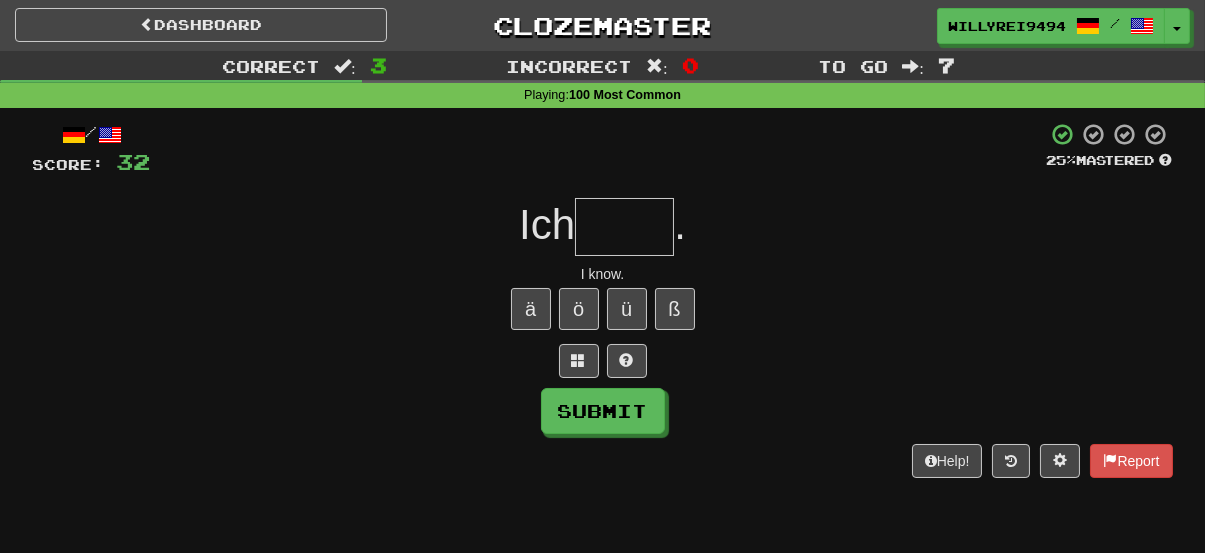 type on "*" 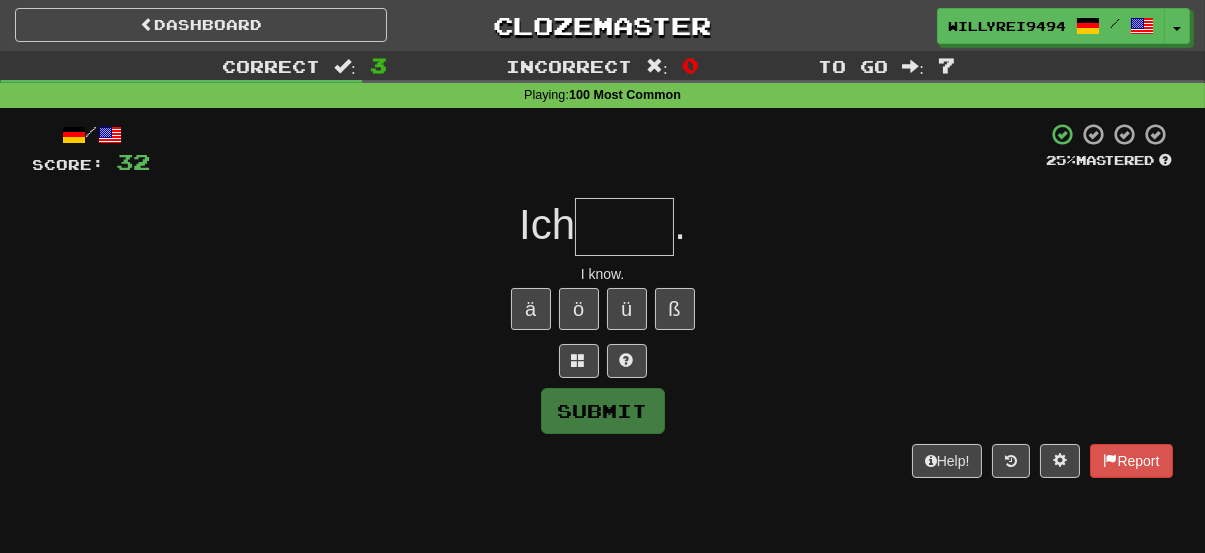 type on "*" 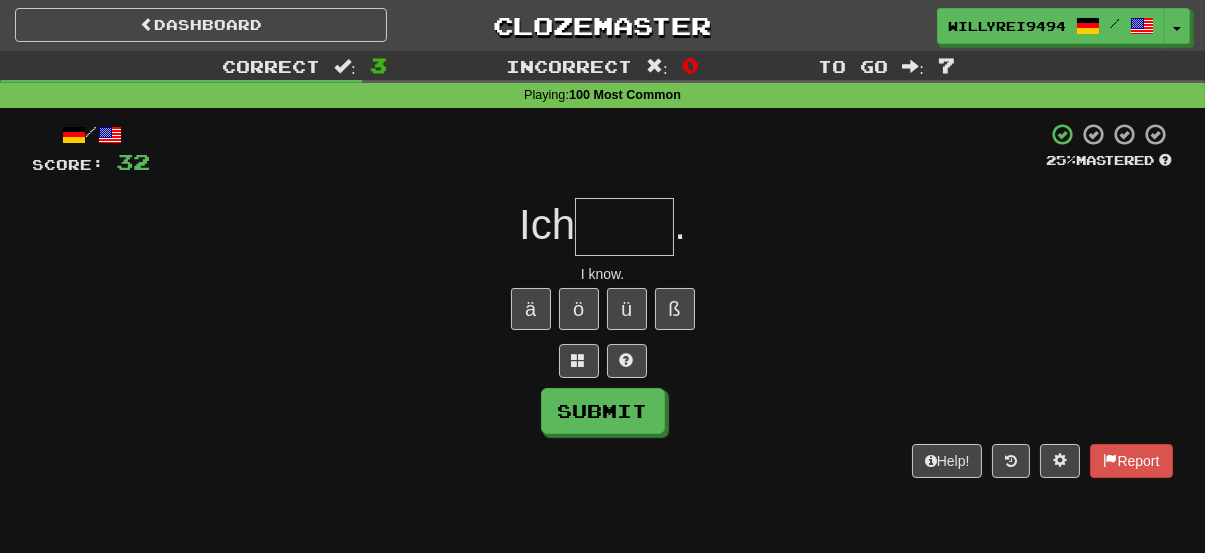 type on "*" 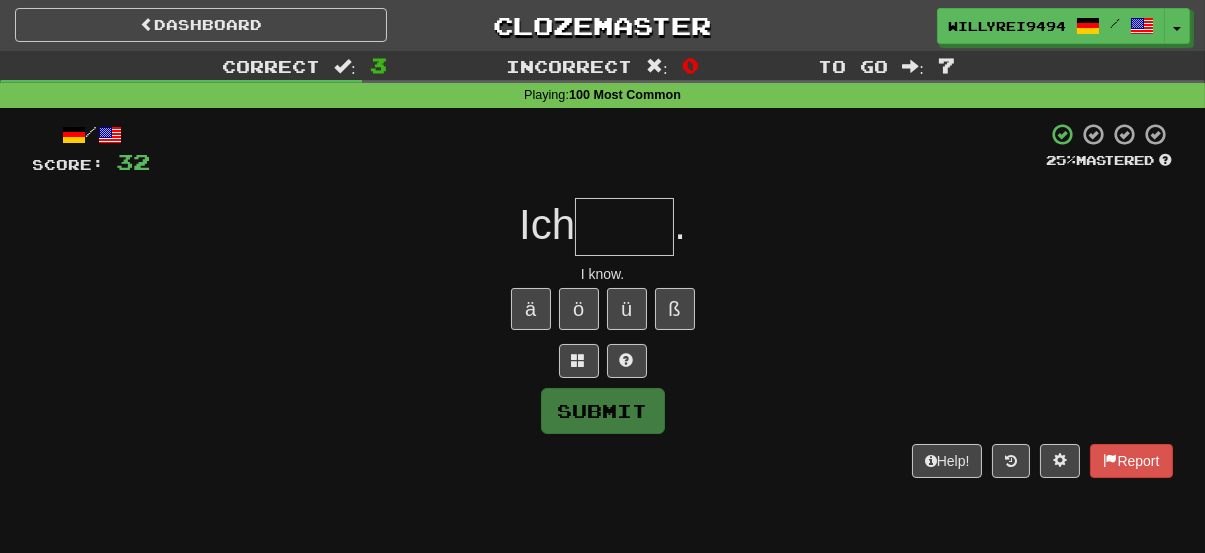 type on "*" 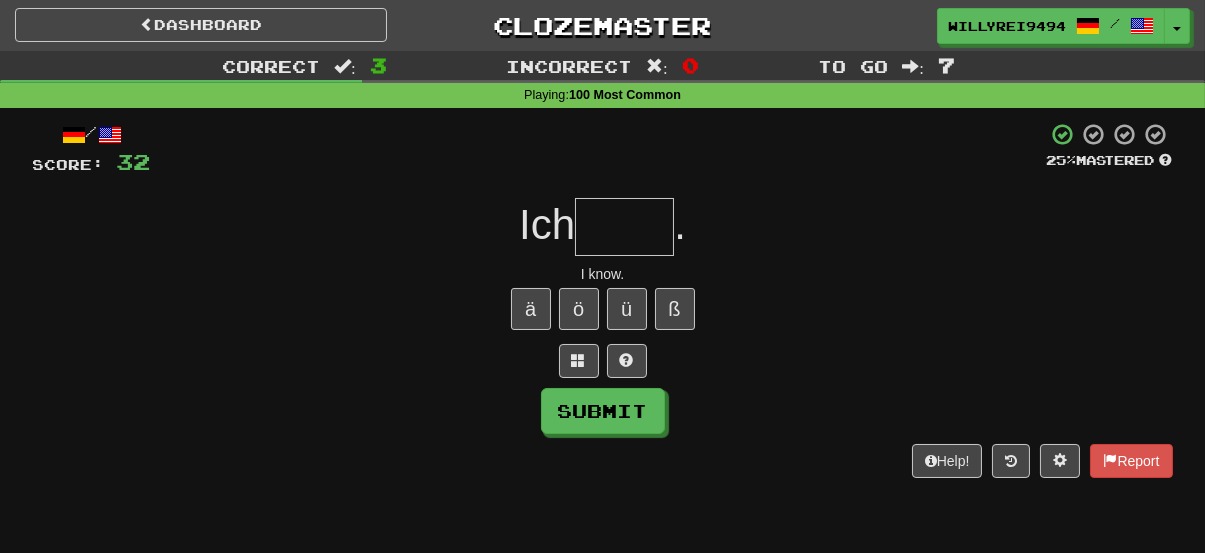 type on "*" 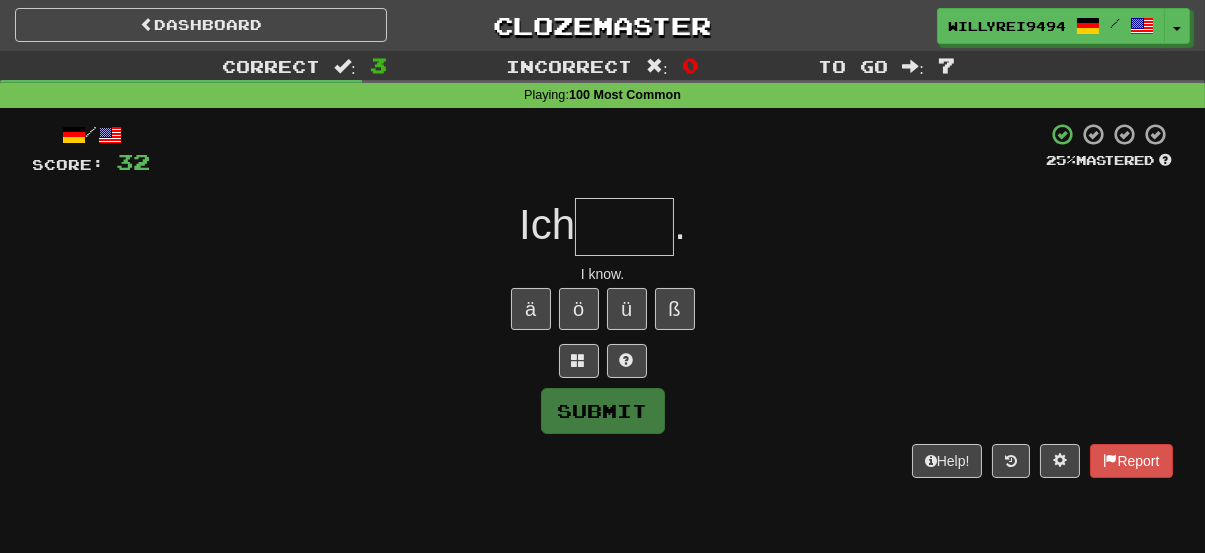 type on "*" 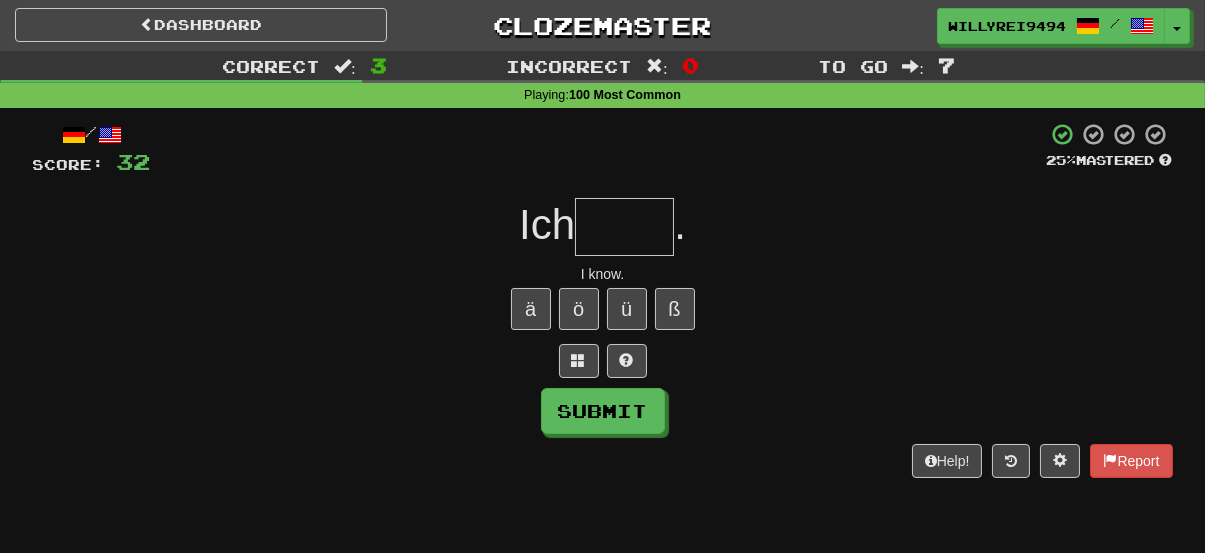 type on "*" 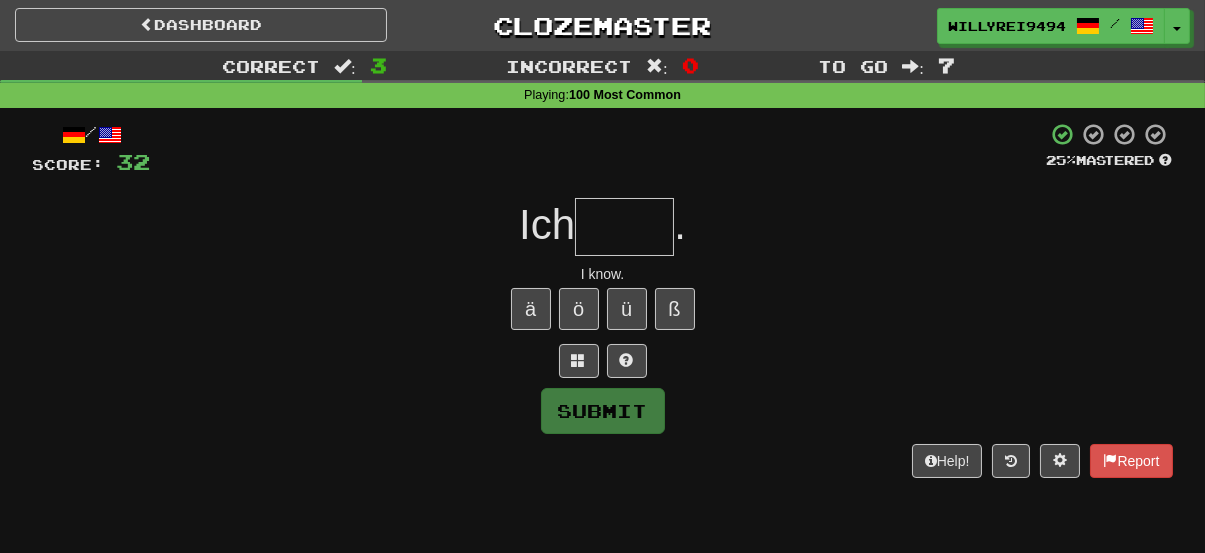 type on "*" 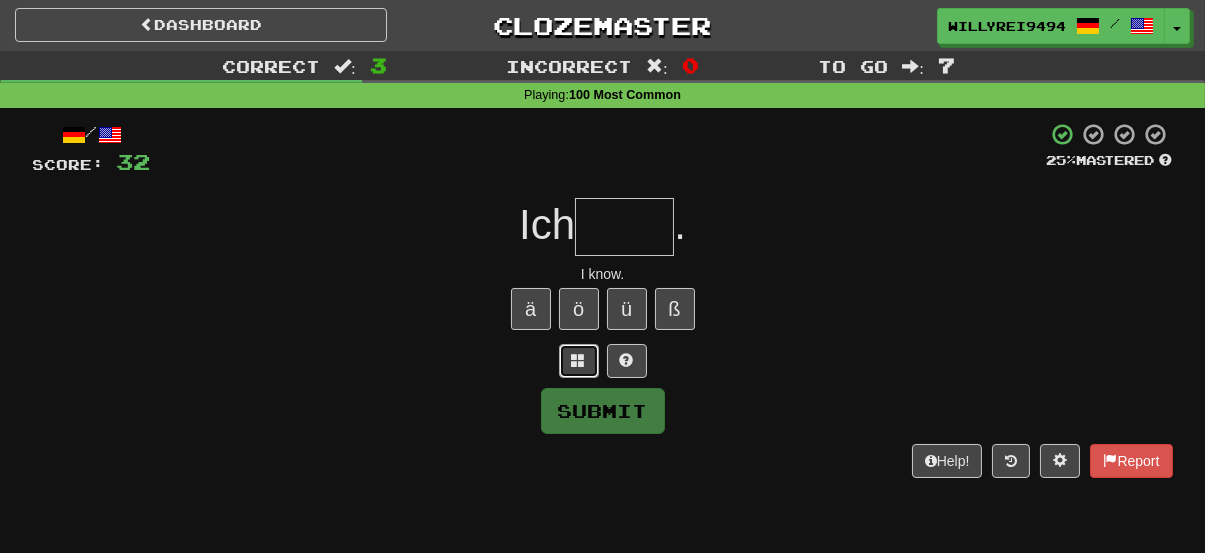 click at bounding box center (579, 361) 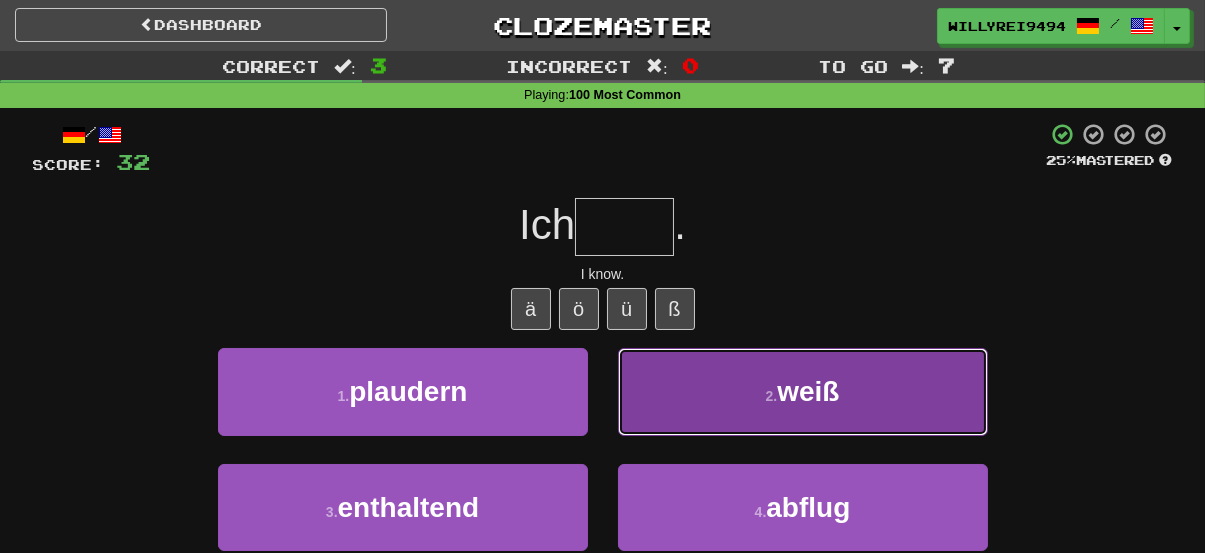 click on "2 .  weiß" at bounding box center (803, 391) 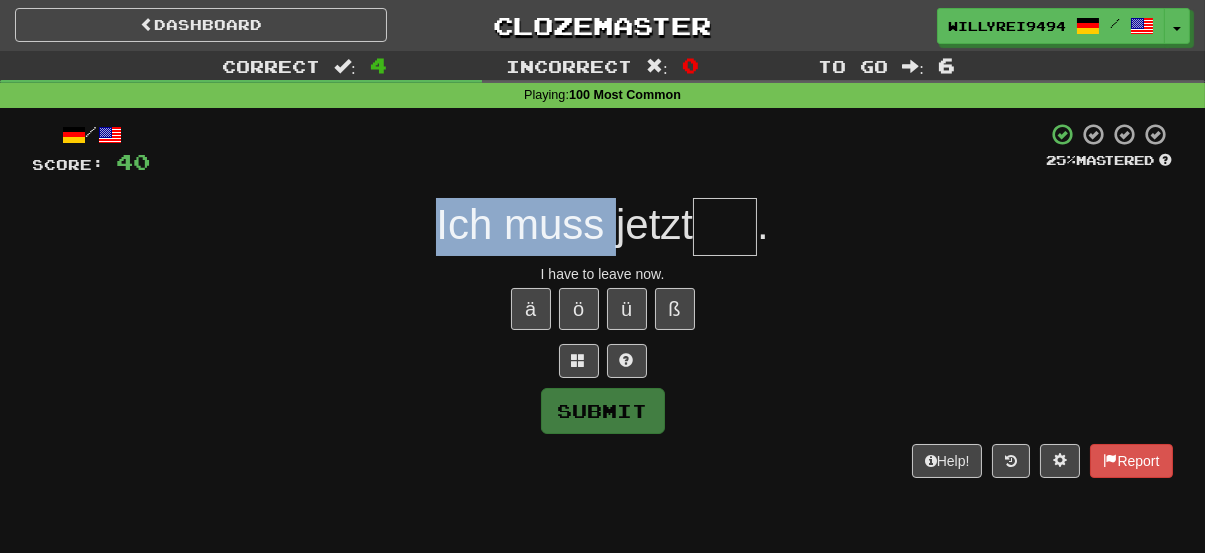 drag, startPoint x: 524, startPoint y: 234, endPoint x: 610, endPoint y: 251, distance: 87.66413 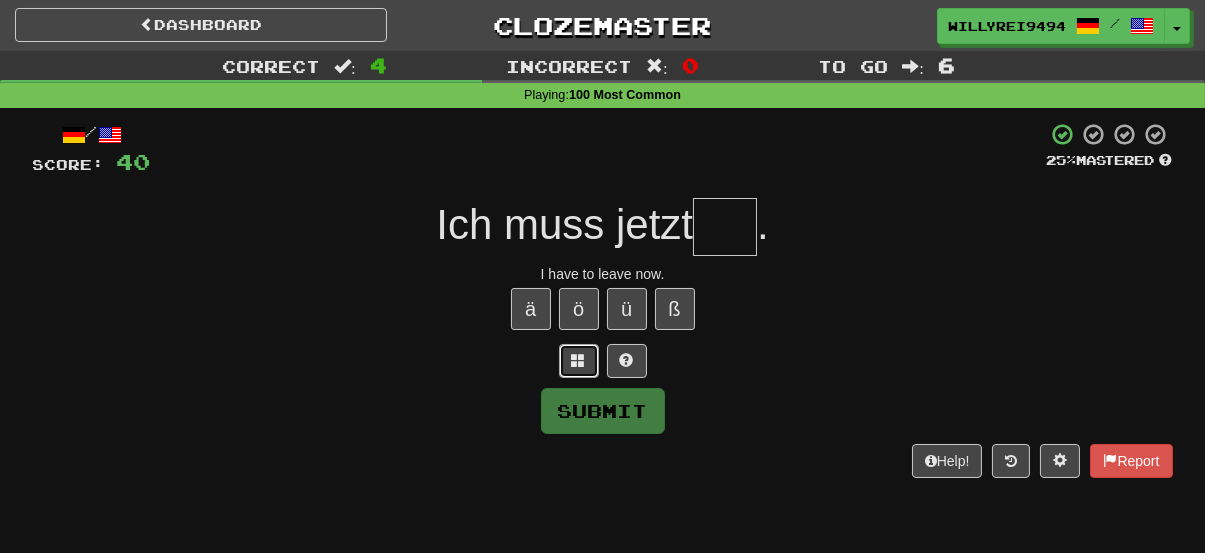 click at bounding box center [579, 361] 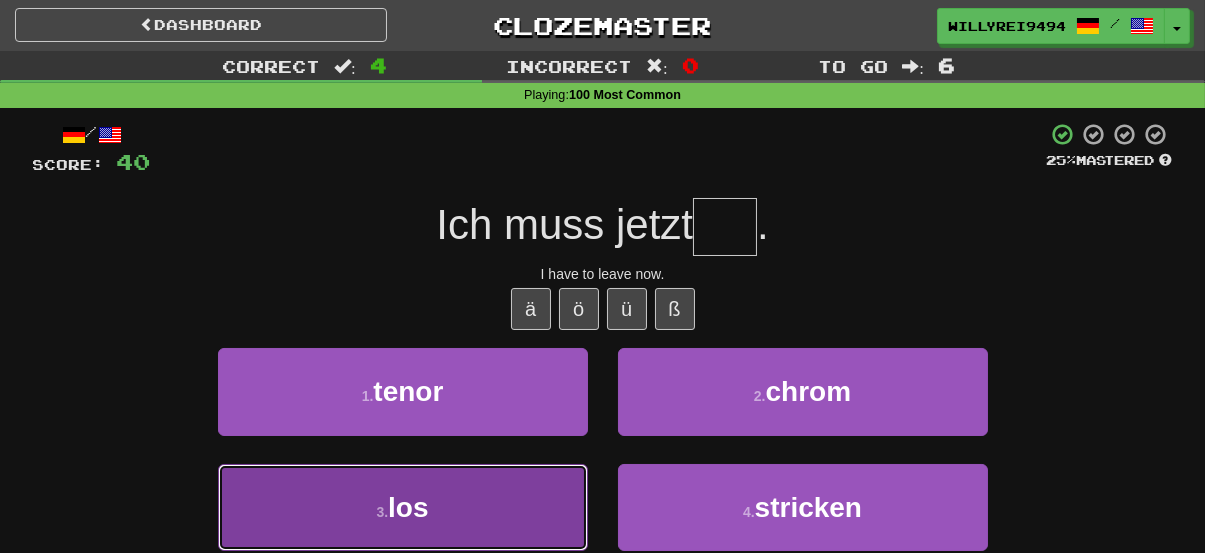 click on "3 .  los" at bounding box center [403, 507] 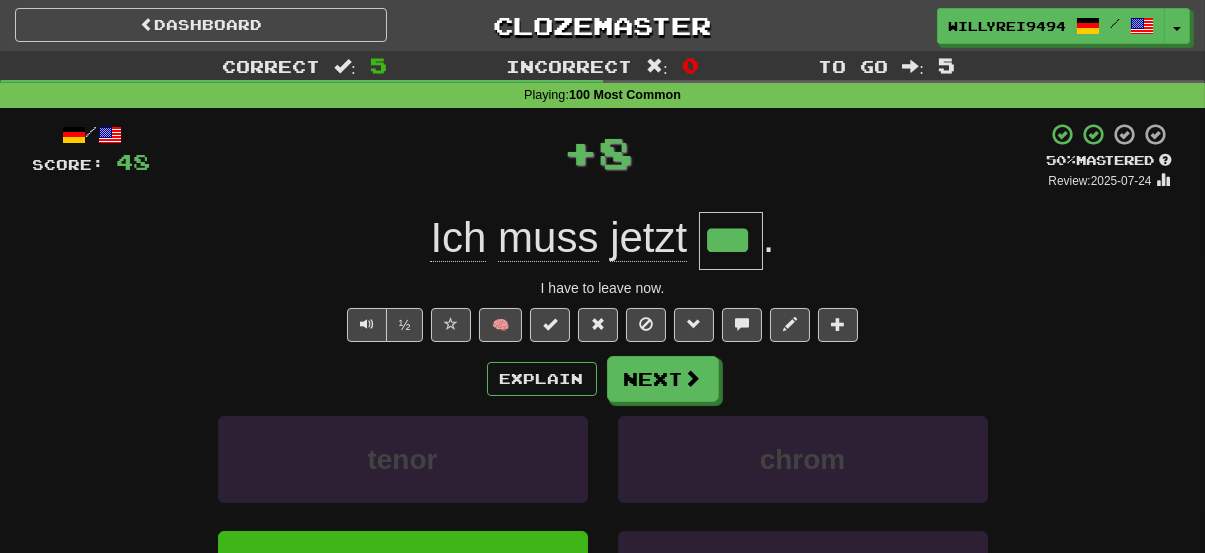 click on "***" at bounding box center [731, 241] 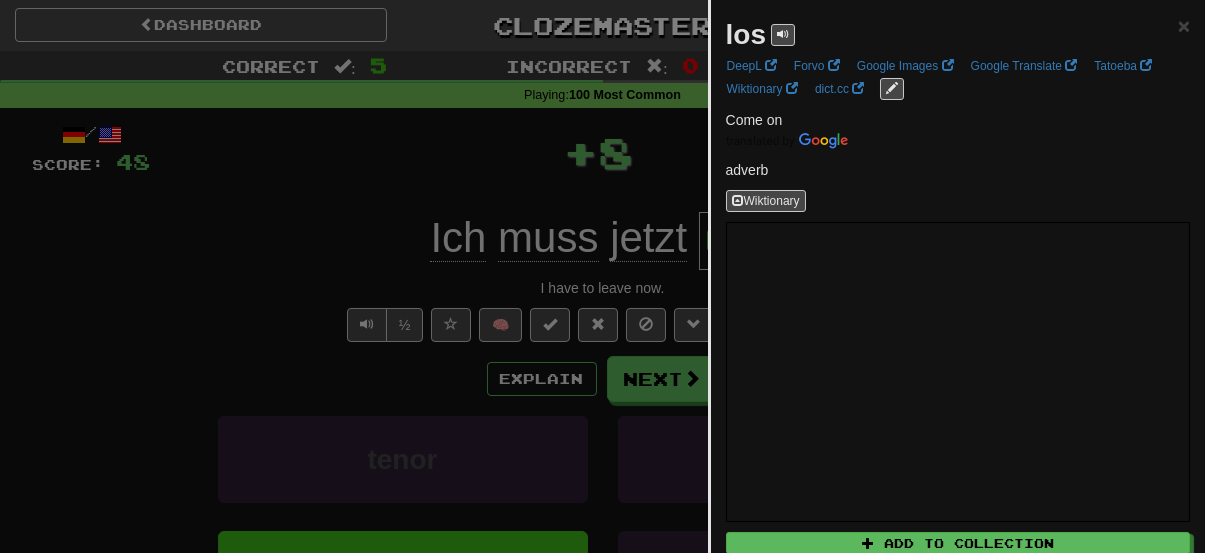 click at bounding box center (602, 276) 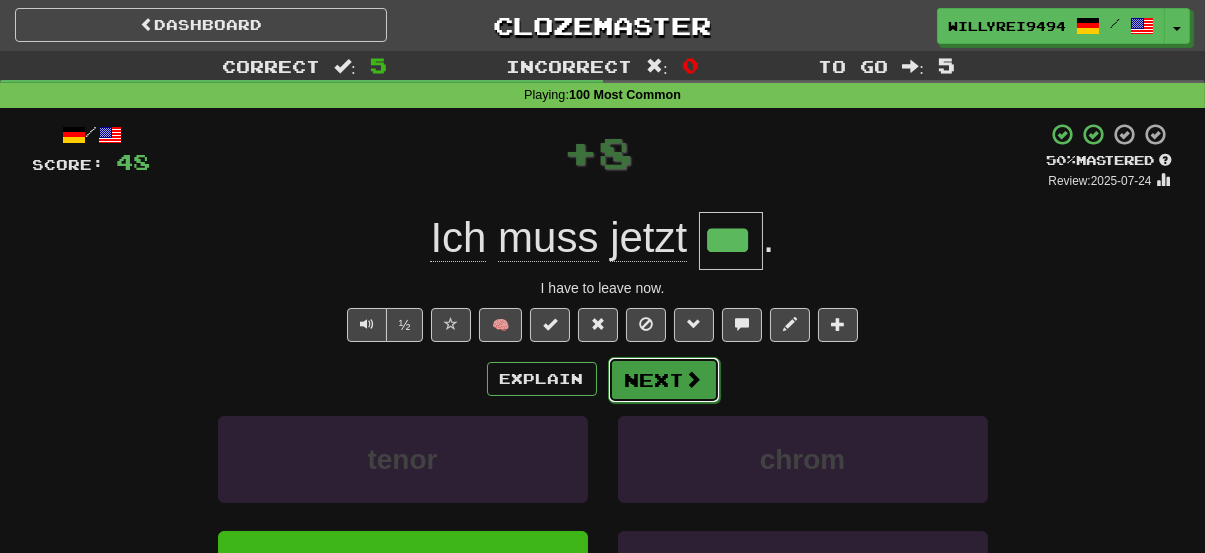 click on "Next" at bounding box center [664, 380] 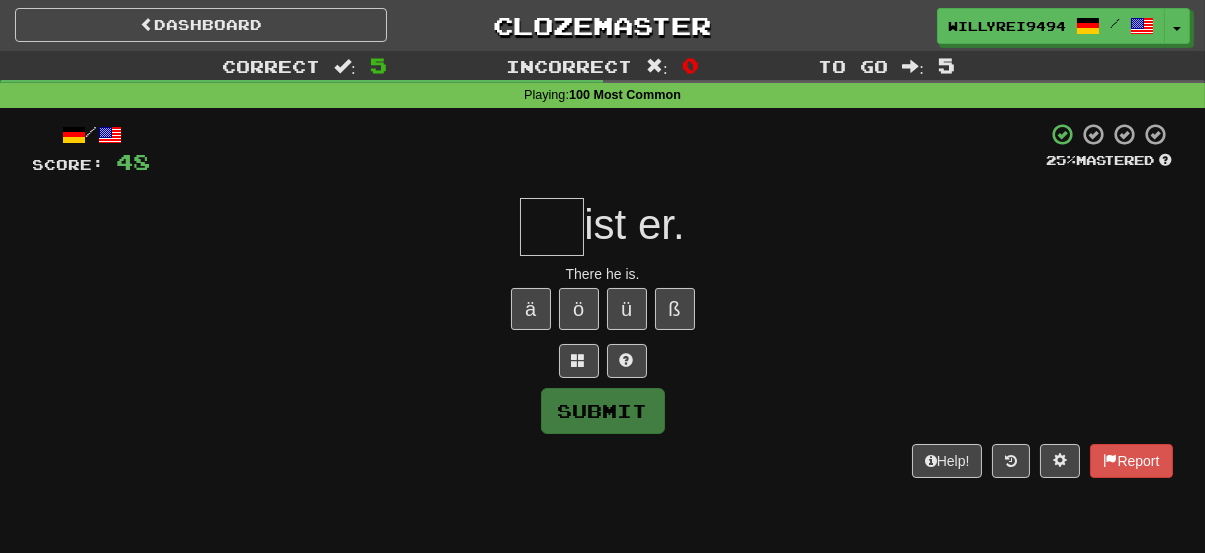 click at bounding box center (552, 227) 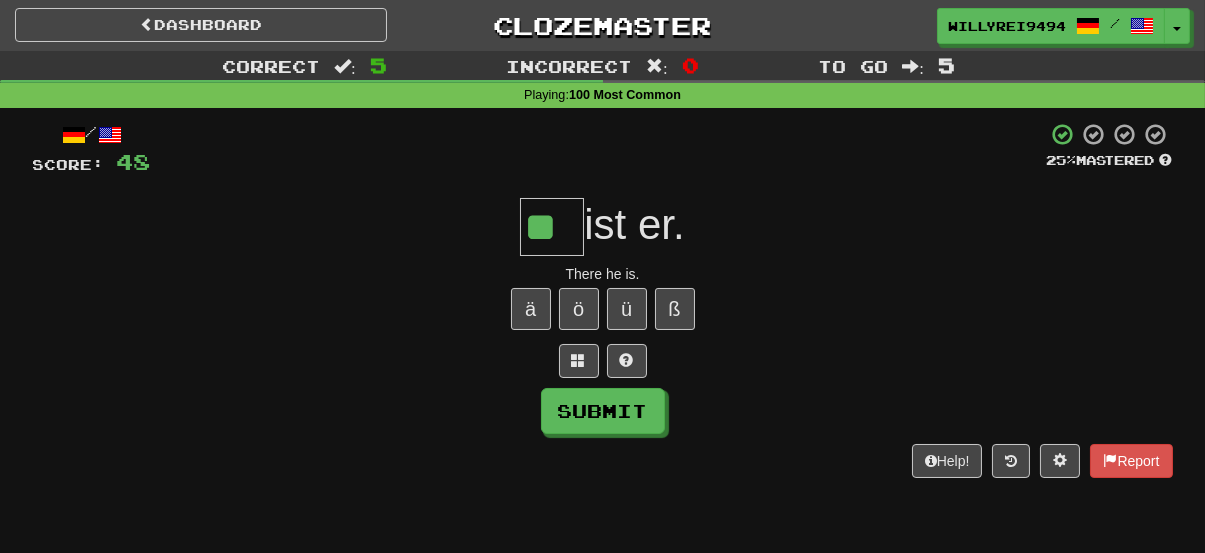 type on "**" 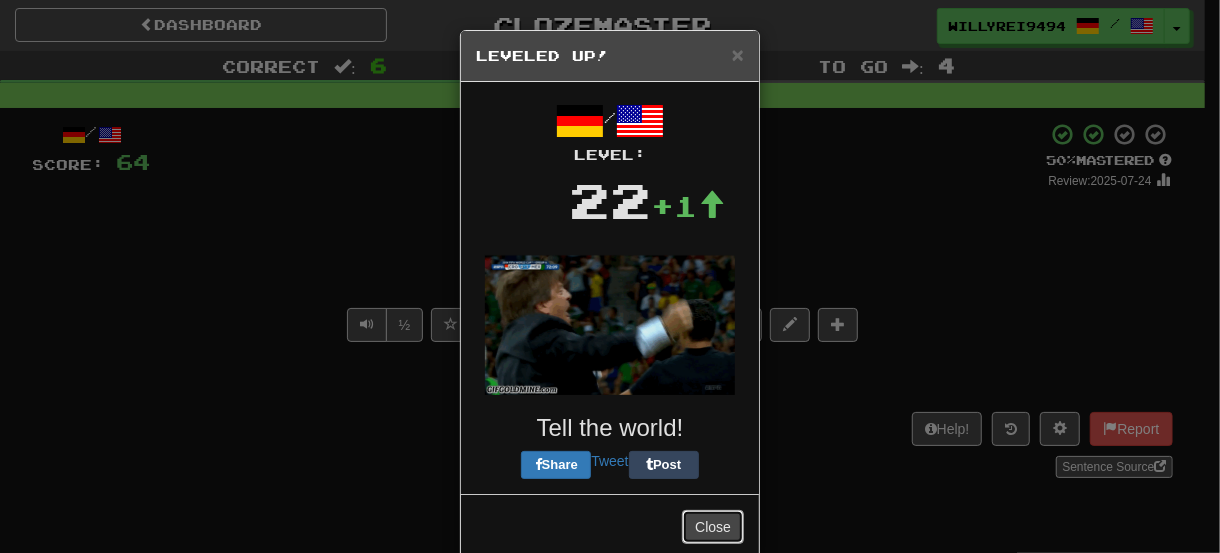 click on "Close" at bounding box center [713, 527] 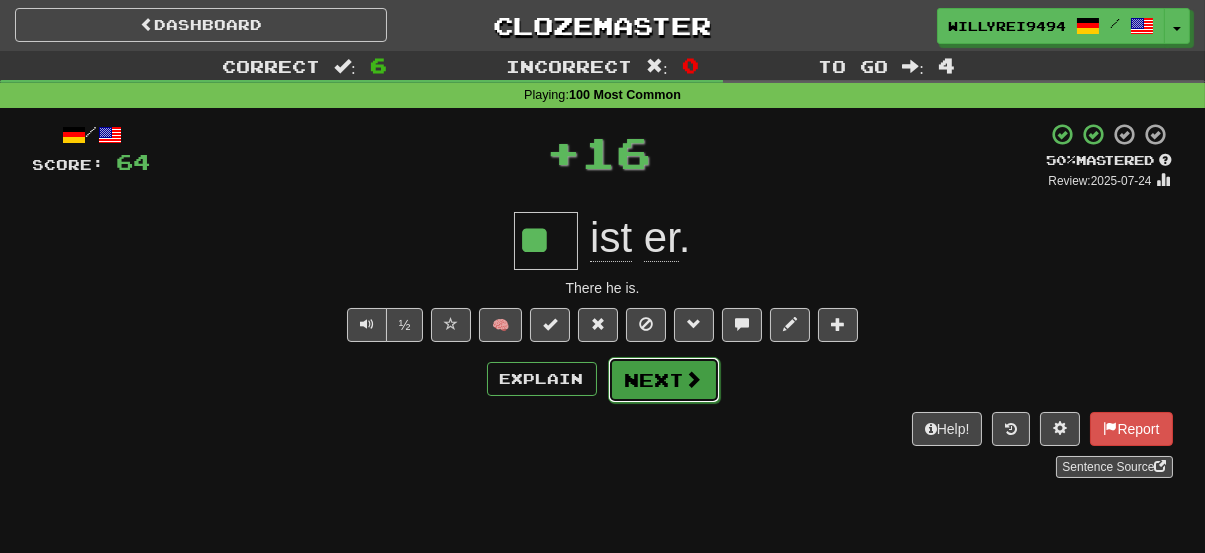 click on "Next" at bounding box center (664, 380) 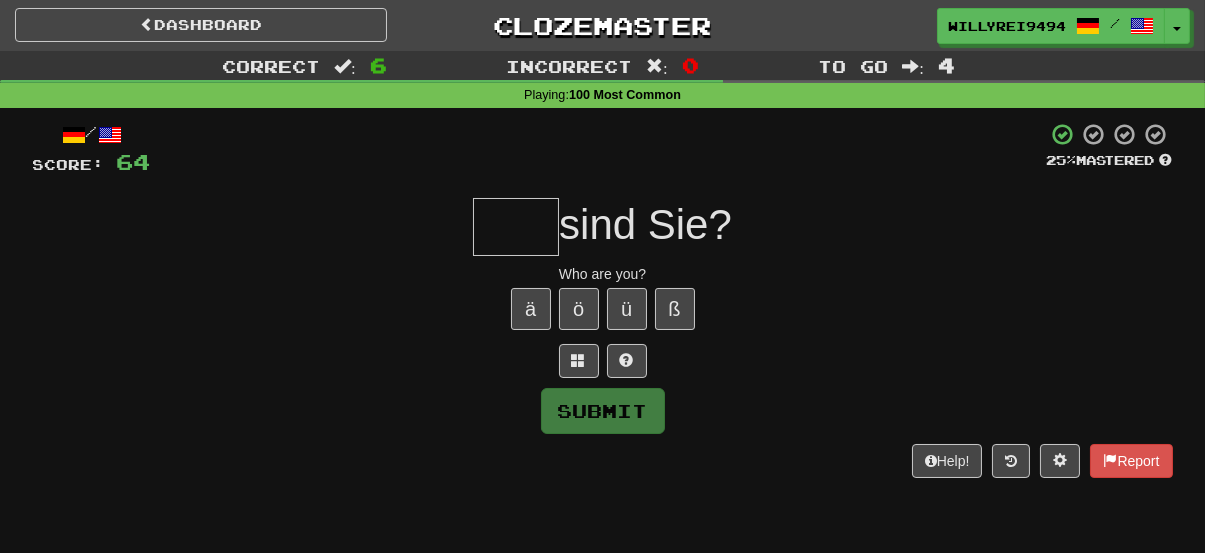 click at bounding box center (516, 227) 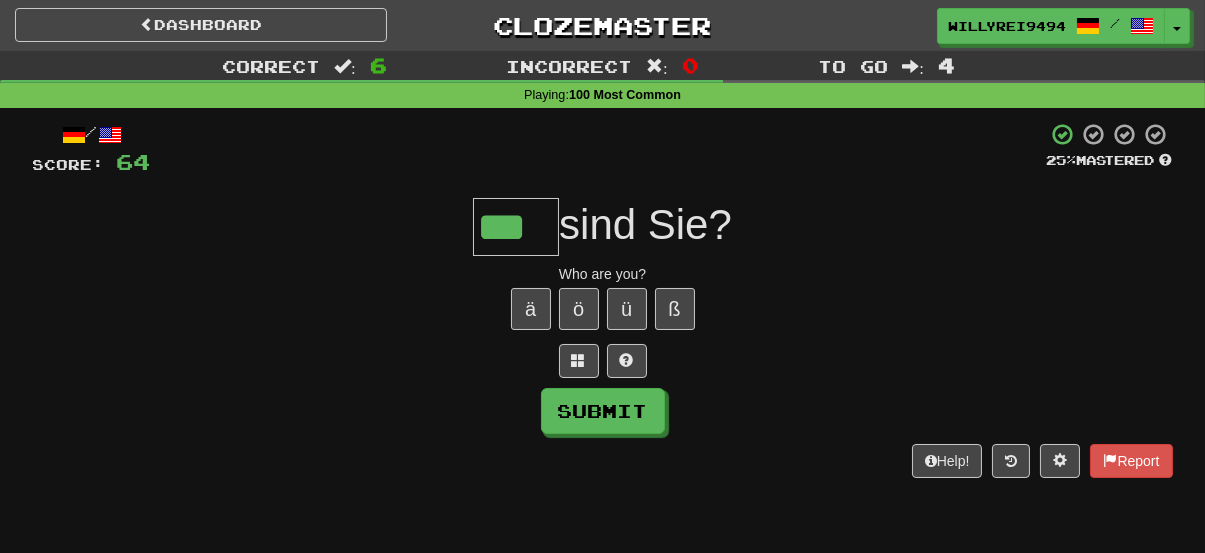 type 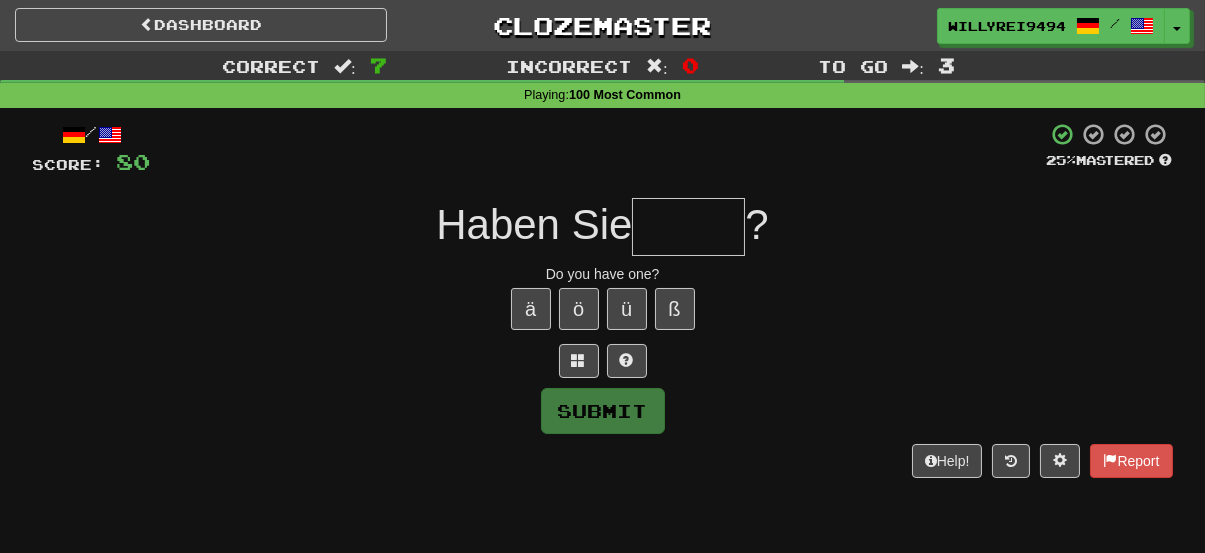 click on "/  Score:   80 25 %  Mastered Haben Sie  ? Do you have one? ä ö ü ß Submit  Help!  Report" at bounding box center (603, 300) 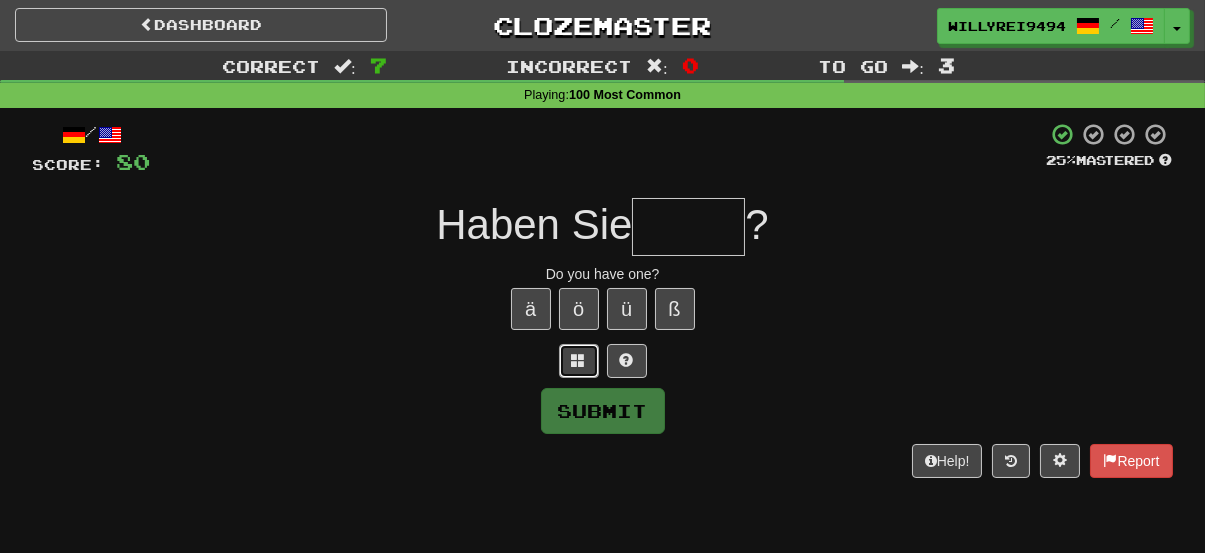 click at bounding box center (579, 361) 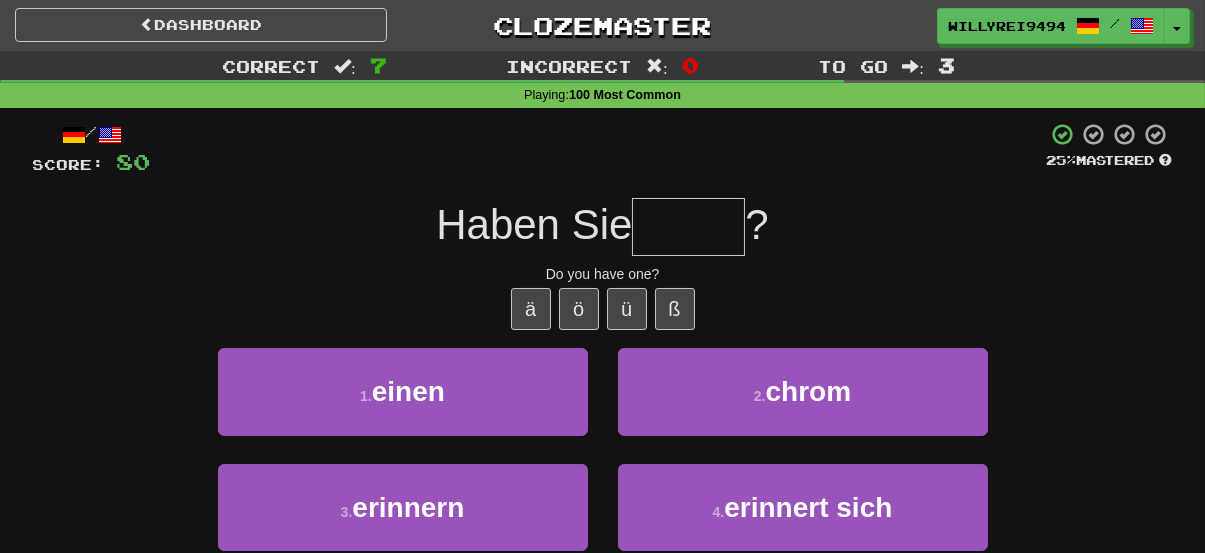click on "1 .  einen" at bounding box center (403, 405) 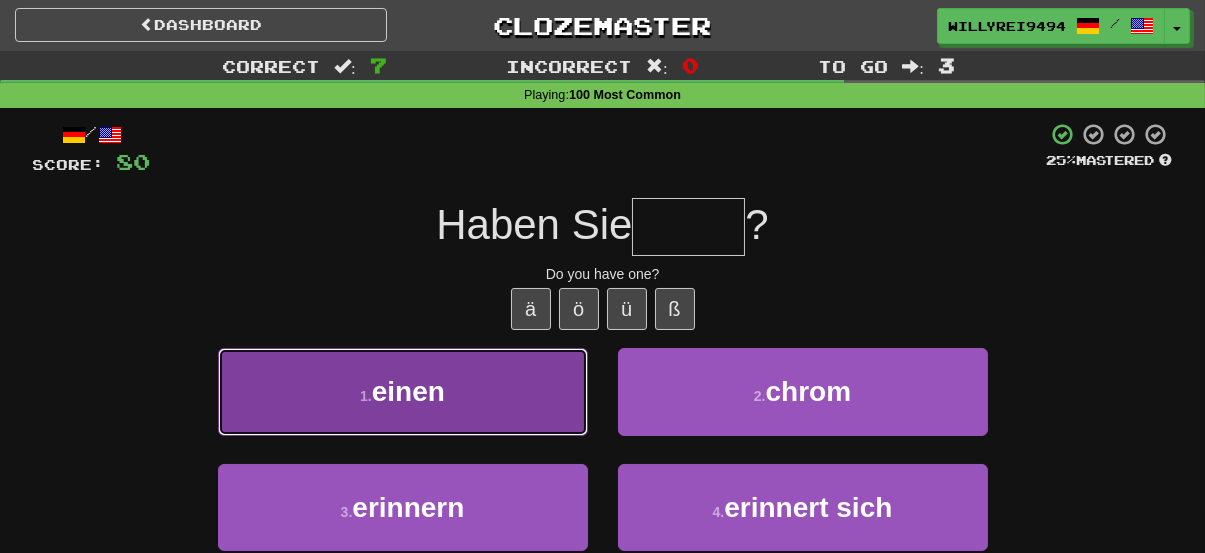 click on "1 .  einen" at bounding box center (403, 391) 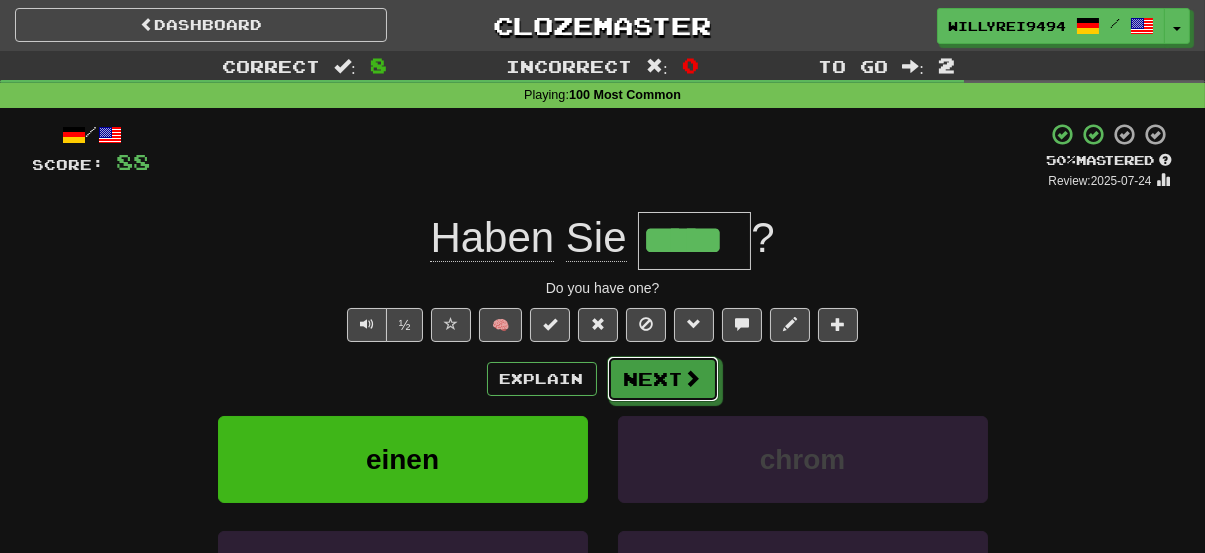 click on "Next" at bounding box center [663, 379] 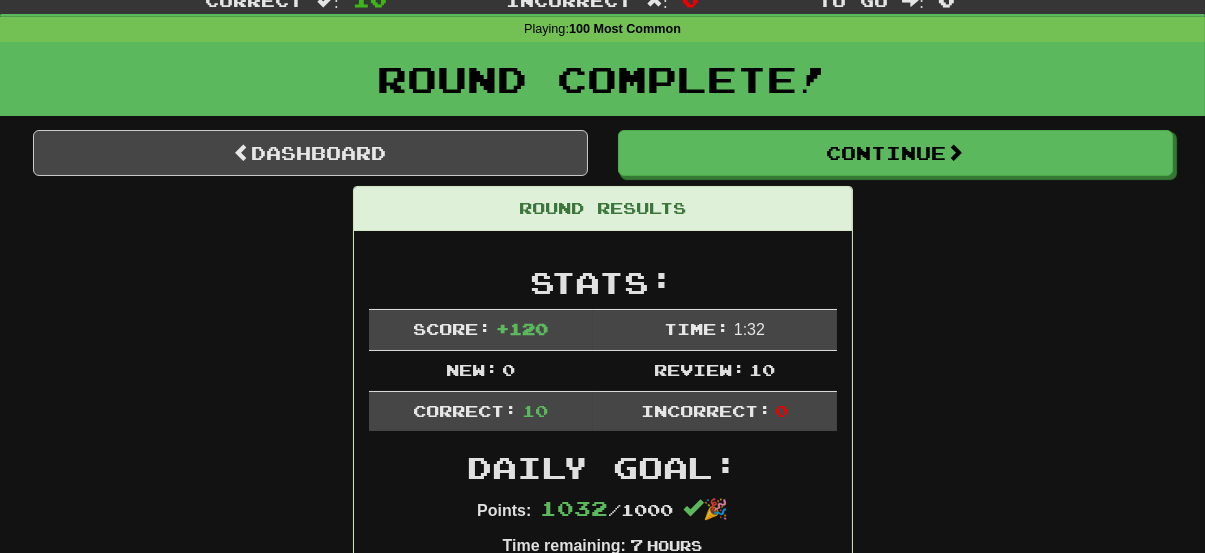 scroll, scrollTop: 64, scrollLeft: 0, axis: vertical 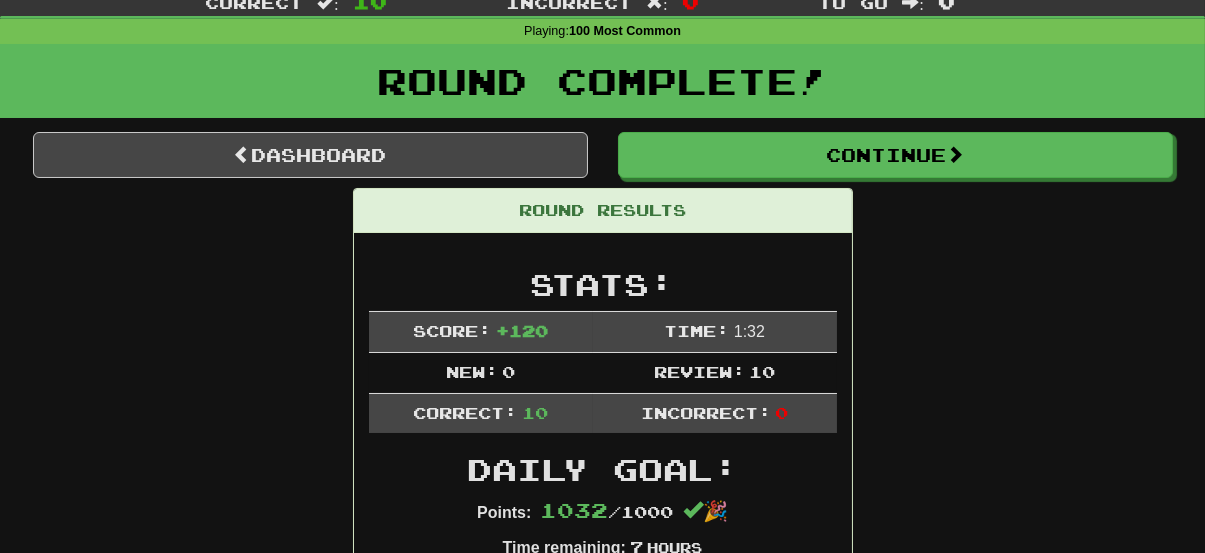 click on "Round Complete!" at bounding box center (602, 81) 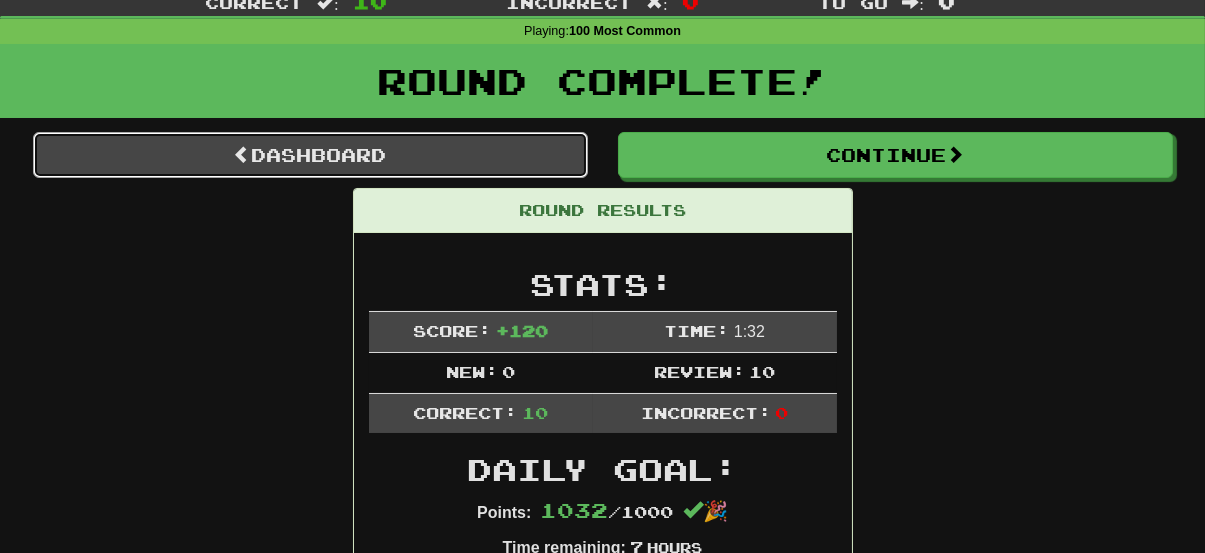 click on "Dashboard" at bounding box center [310, 155] 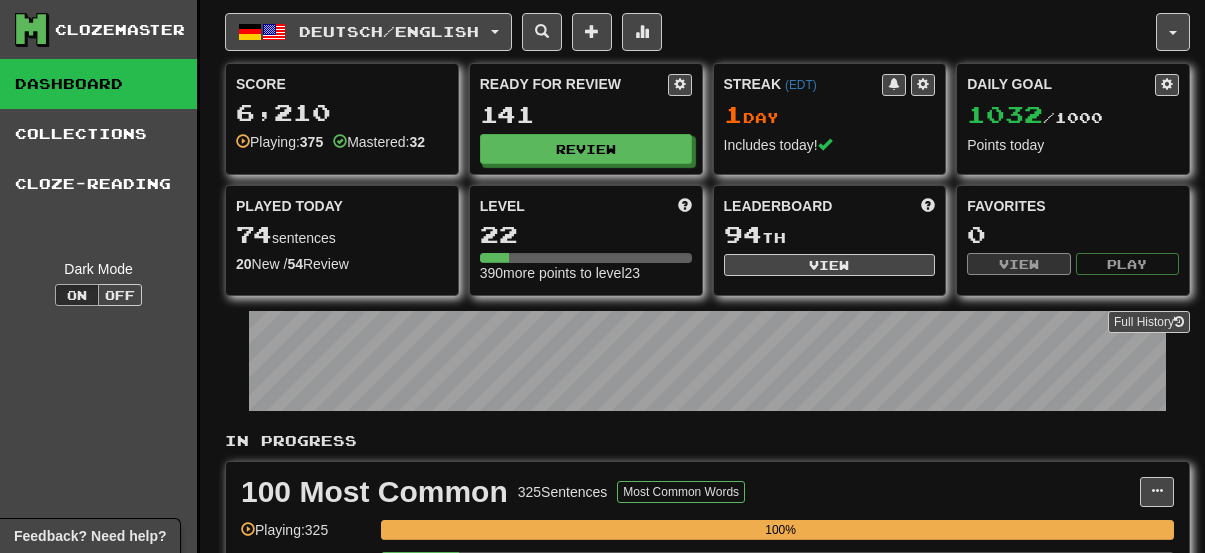 scroll, scrollTop: 0, scrollLeft: 0, axis: both 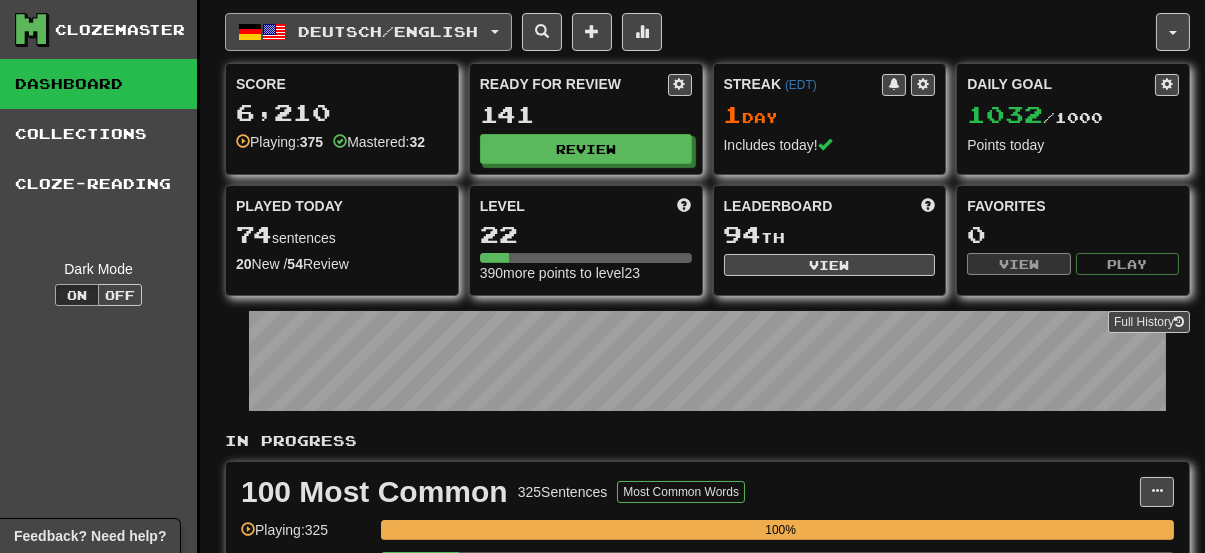 click at bounding box center [274, 32] 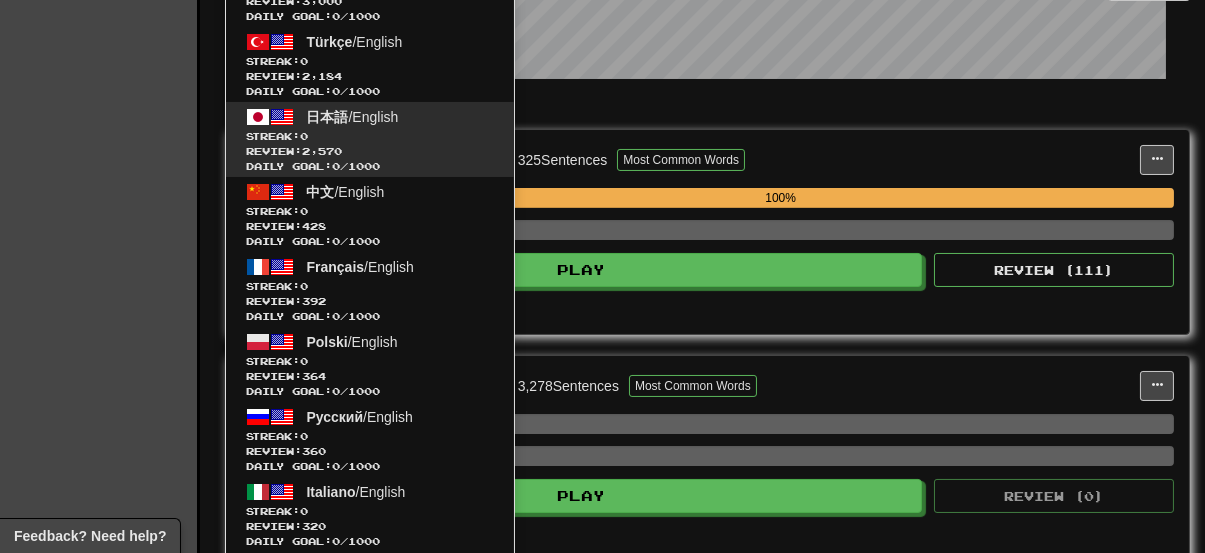 scroll, scrollTop: 330, scrollLeft: 0, axis: vertical 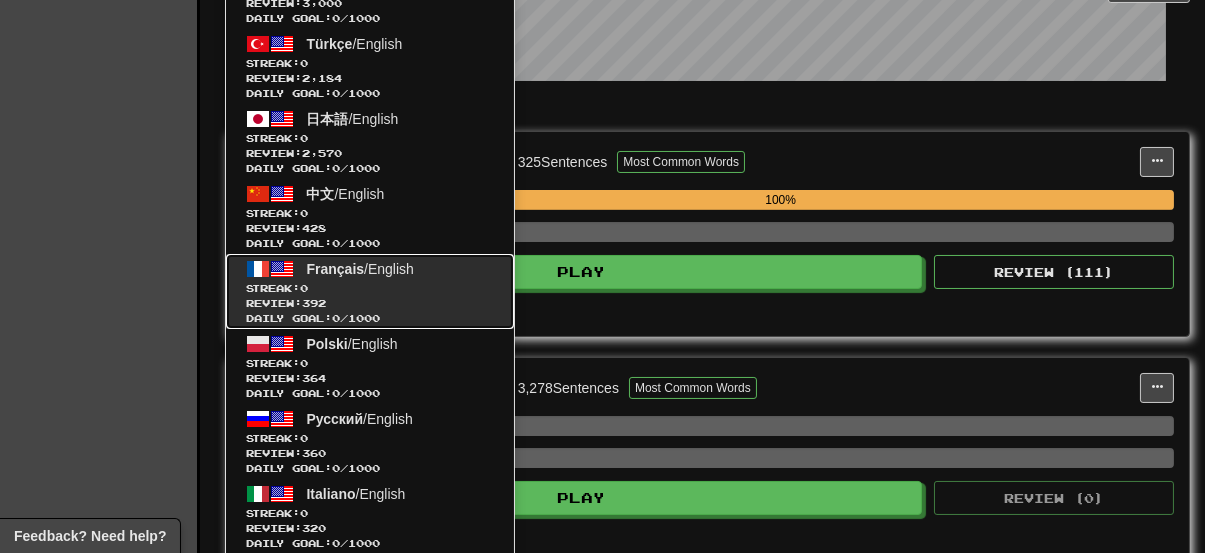 click on "Français  /  English" at bounding box center [360, 269] 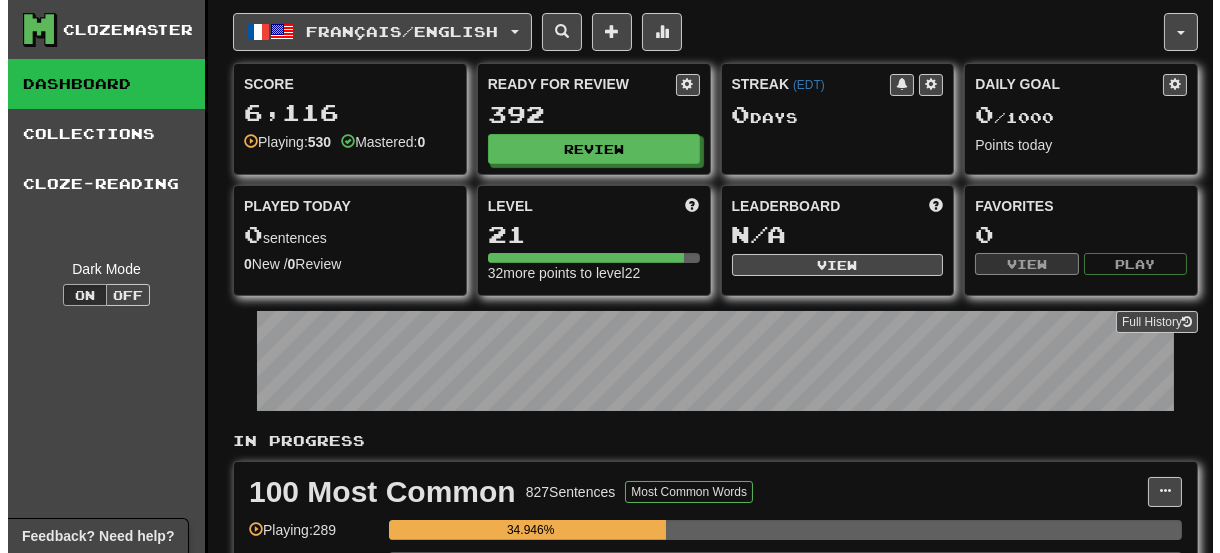 scroll, scrollTop: 200, scrollLeft: 0, axis: vertical 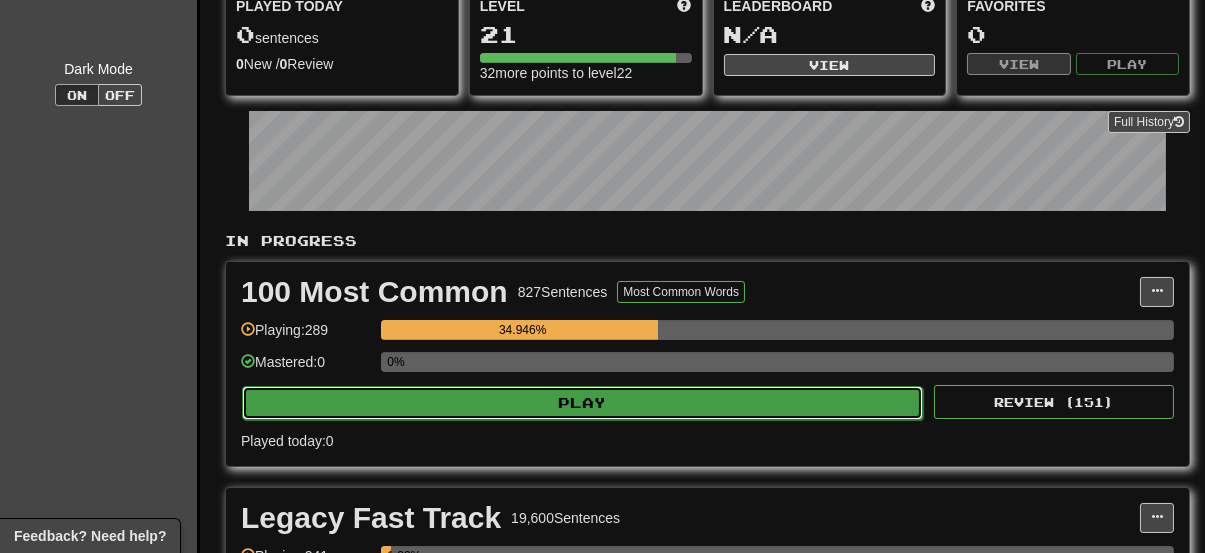 click on "Play" at bounding box center [582, 403] 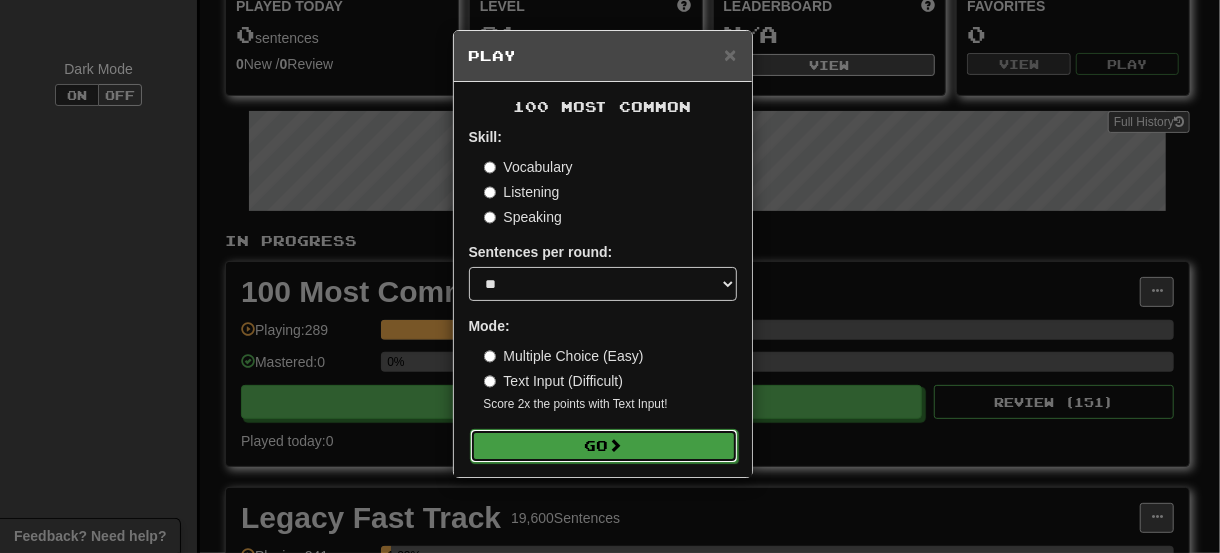 click on "Go" at bounding box center (604, 446) 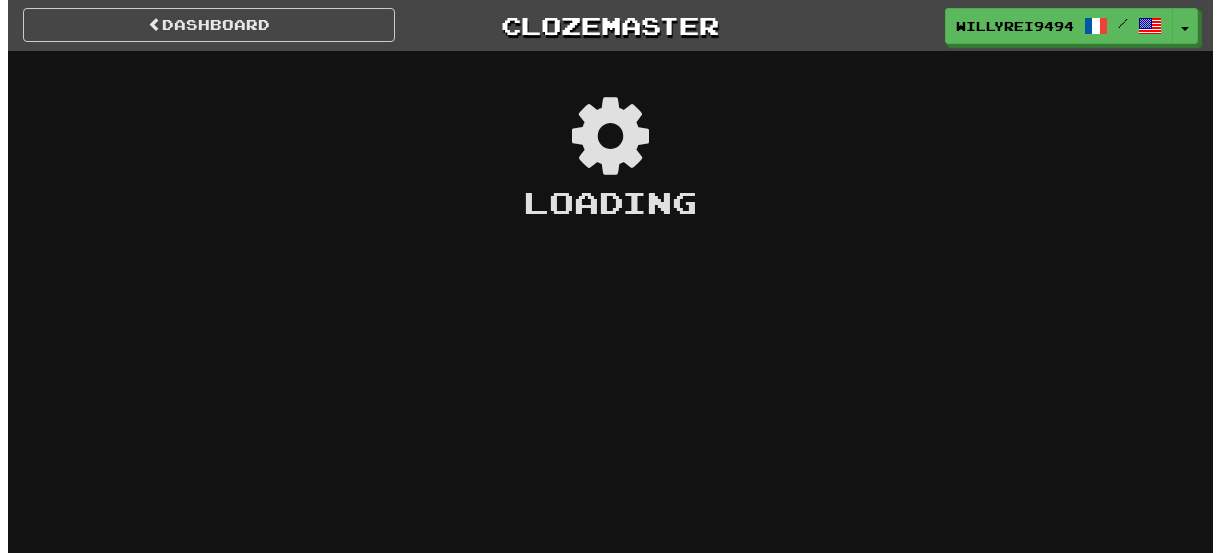 scroll, scrollTop: 0, scrollLeft: 0, axis: both 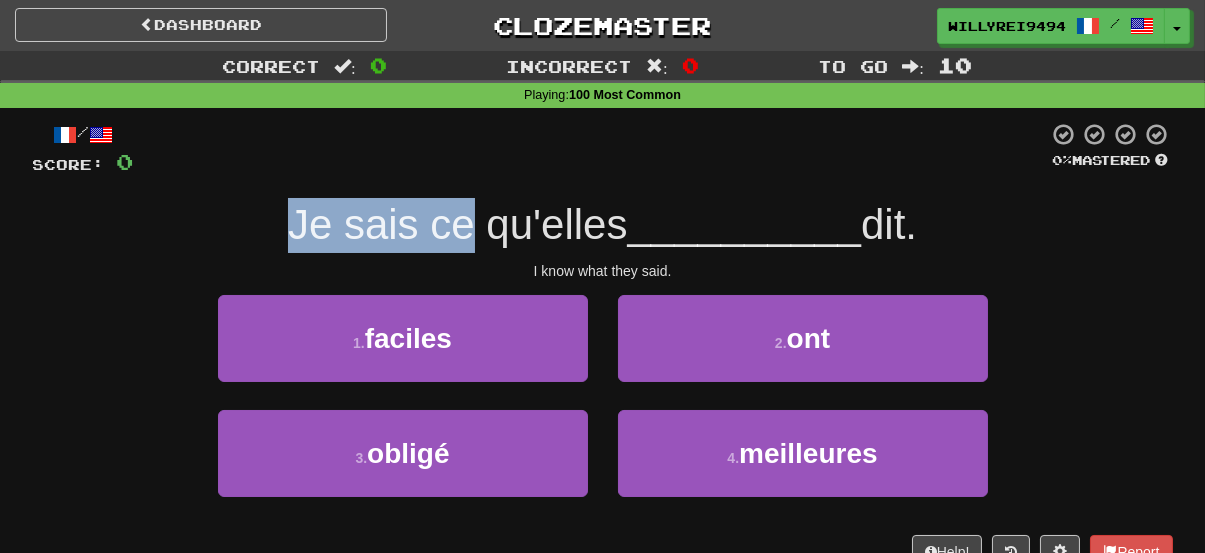 drag, startPoint x: 288, startPoint y: 236, endPoint x: 455, endPoint y: 246, distance: 167.29913 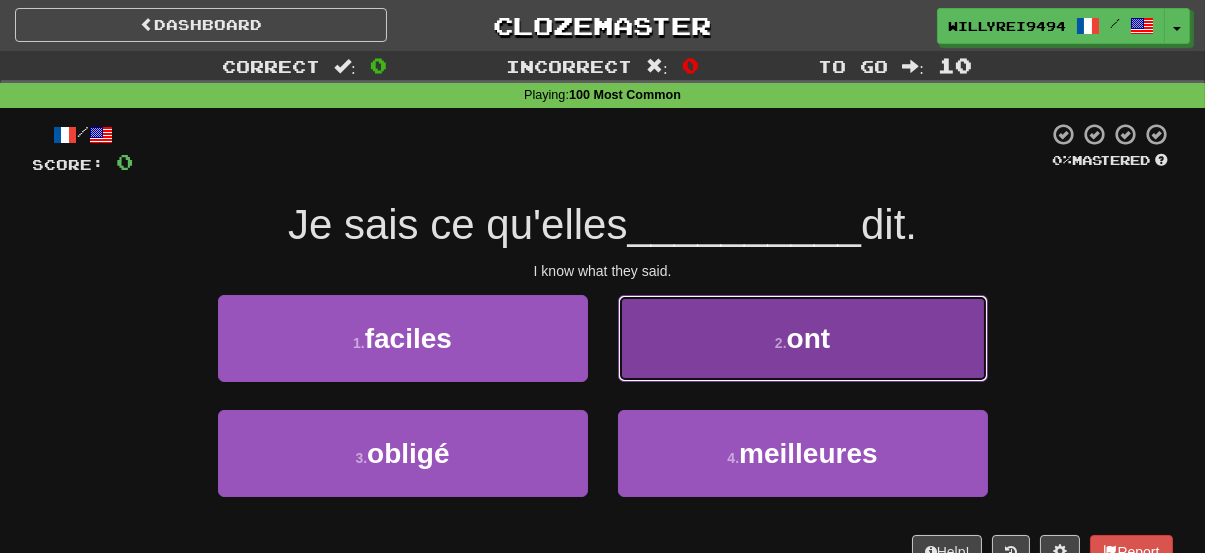 click on "2 .  ont" at bounding box center (803, 338) 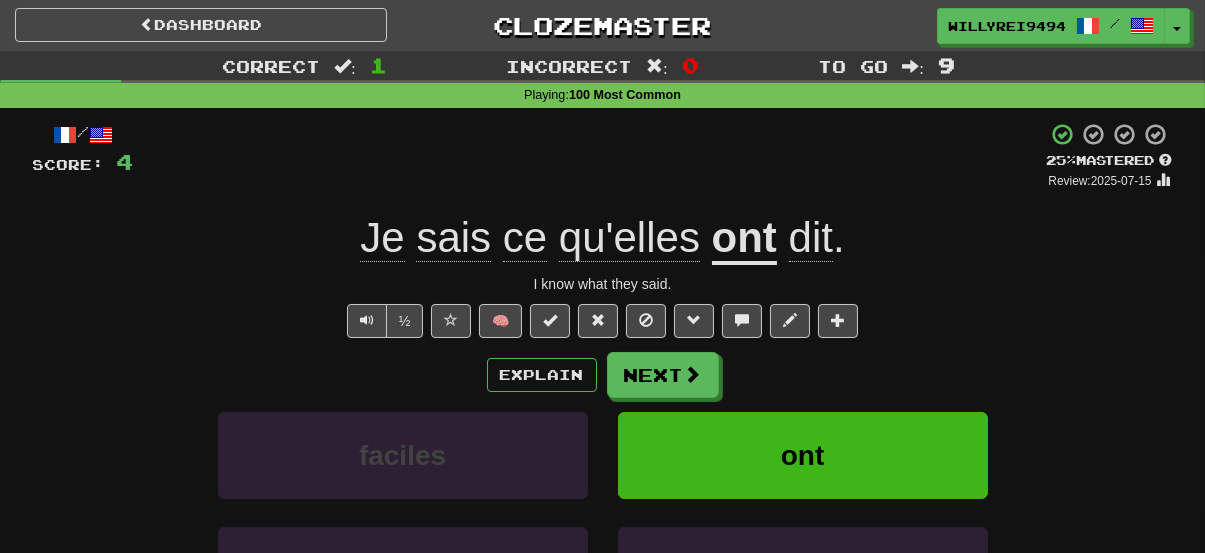 click on "ont" at bounding box center (744, 239) 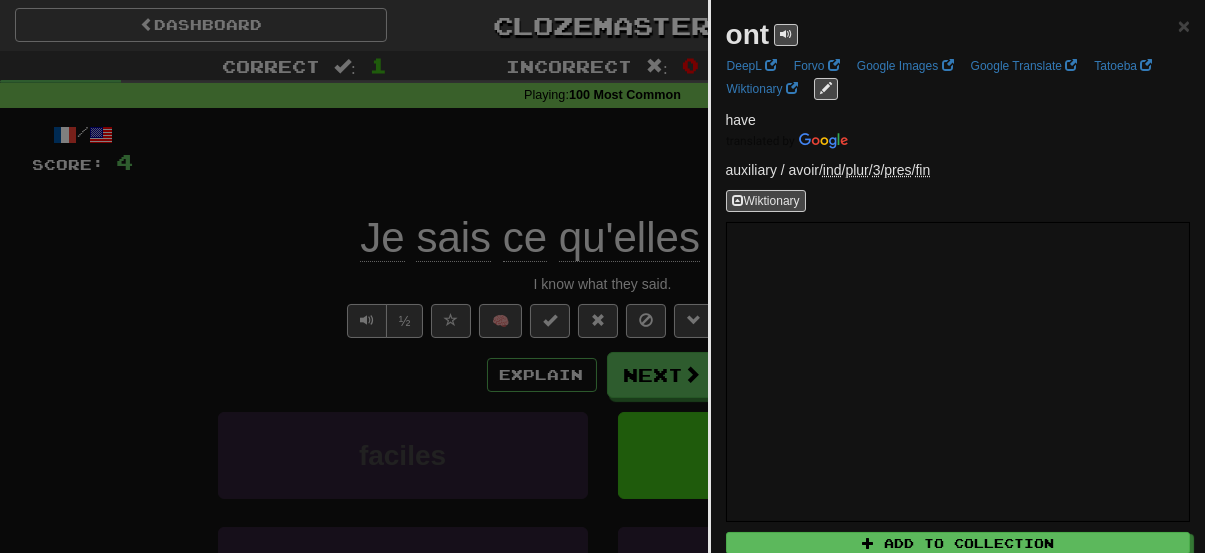 click at bounding box center (602, 276) 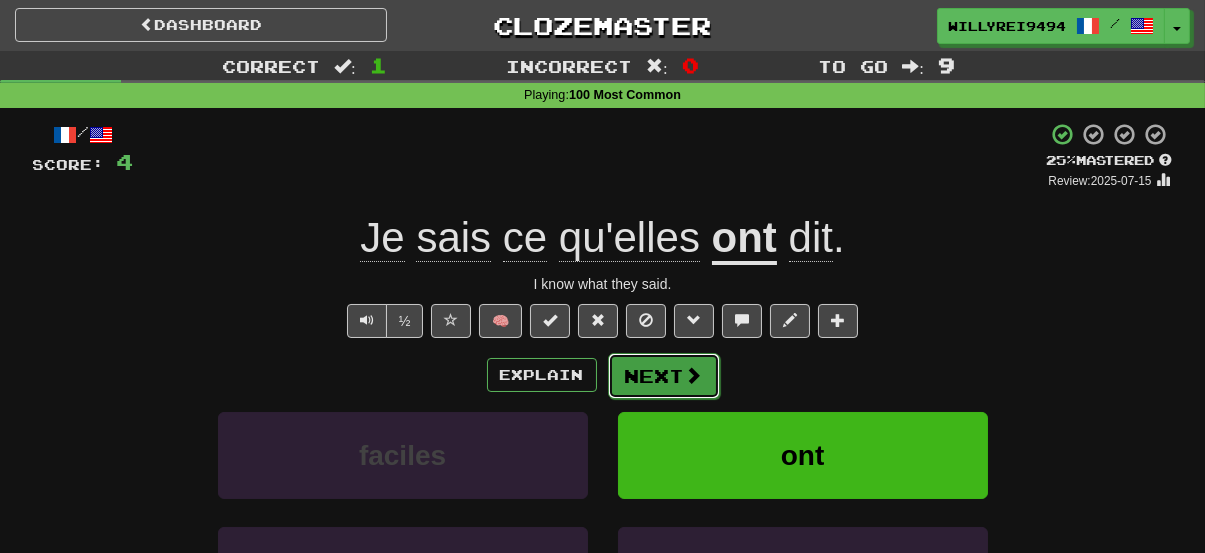 click on "Next" at bounding box center [664, 376] 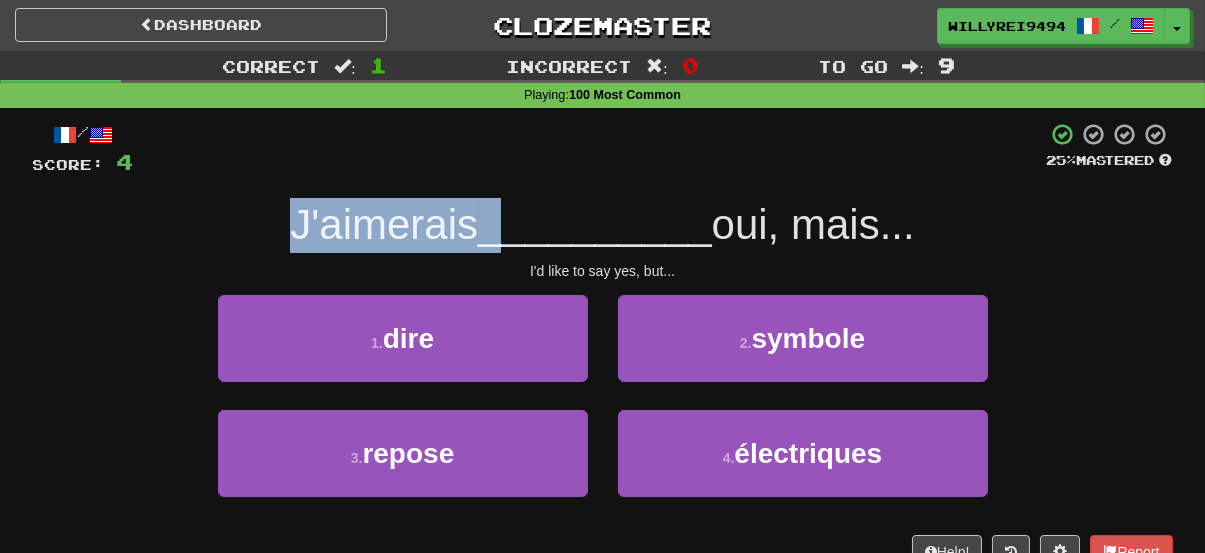 drag, startPoint x: 293, startPoint y: 227, endPoint x: 491, endPoint y: 252, distance: 199.57204 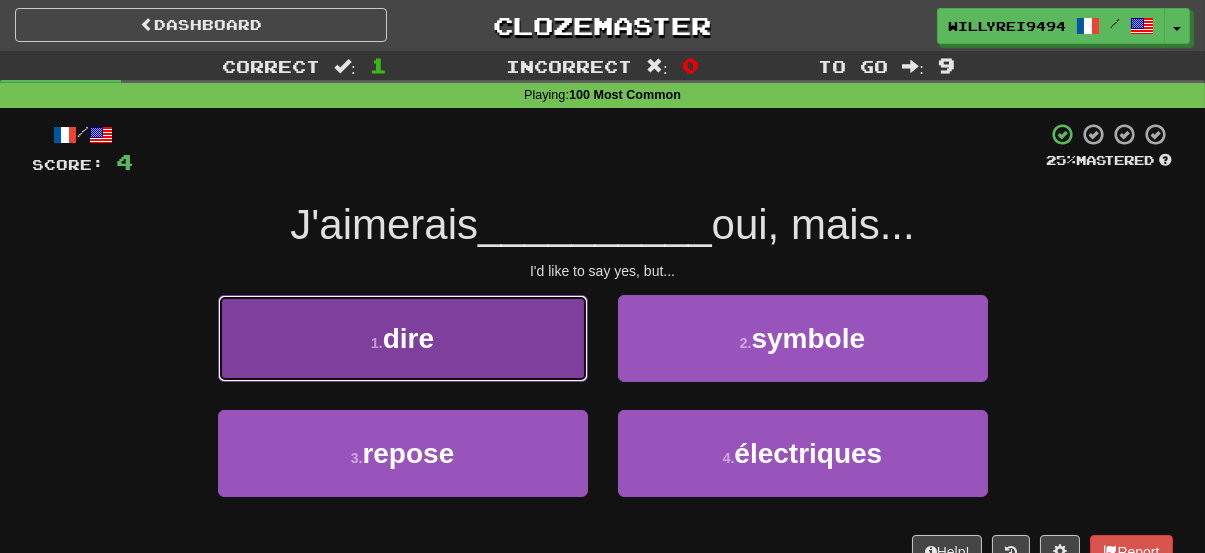 click on "1 .  dire" at bounding box center (403, 338) 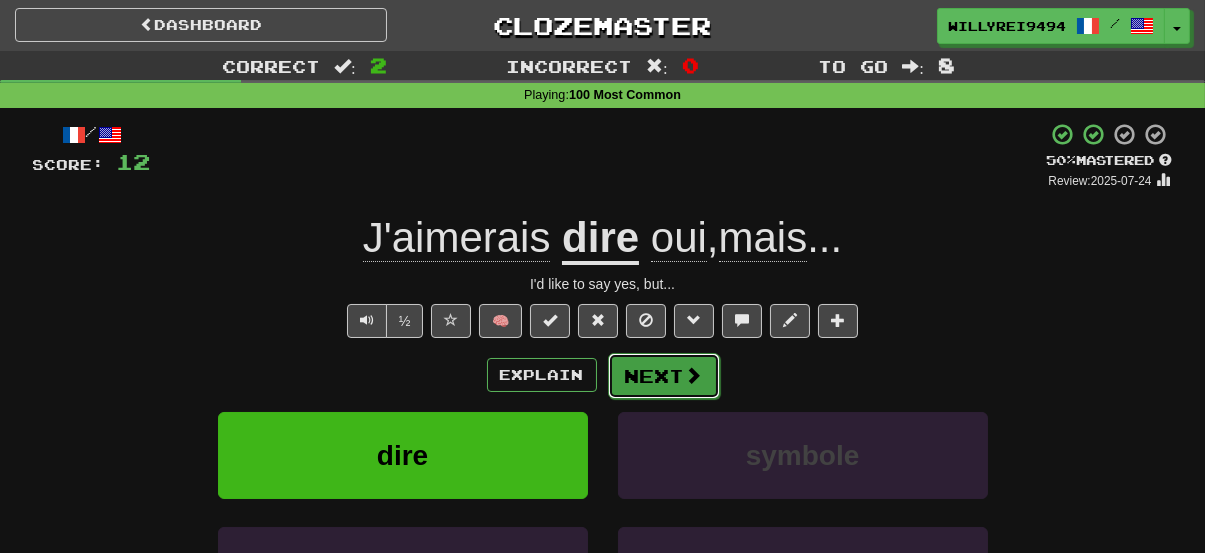click on "Next" at bounding box center [664, 376] 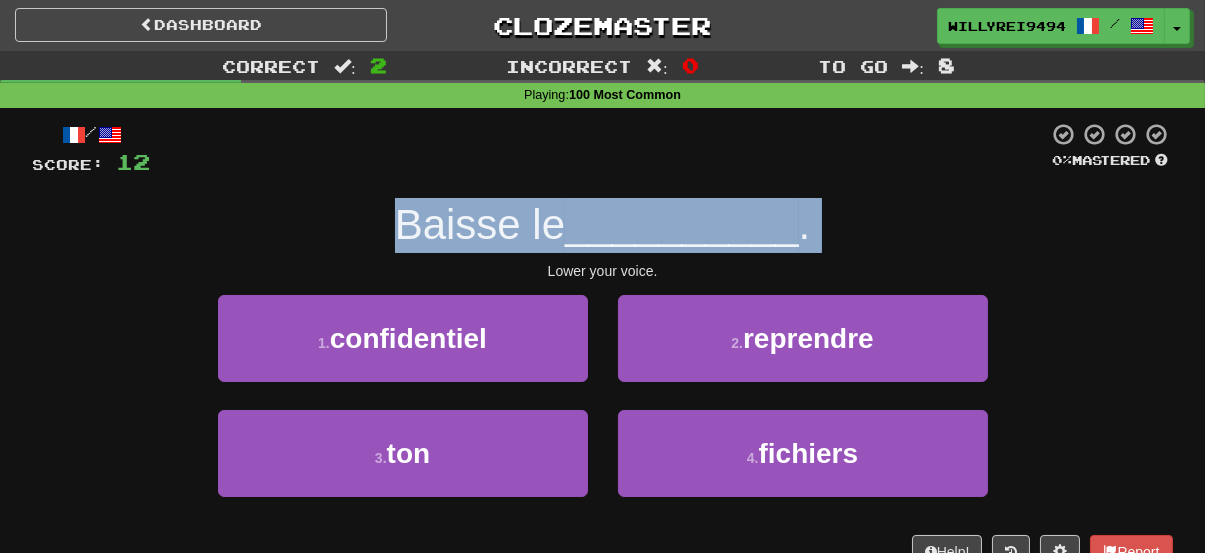 drag, startPoint x: 413, startPoint y: 232, endPoint x: 551, endPoint y: 257, distance: 140.24622 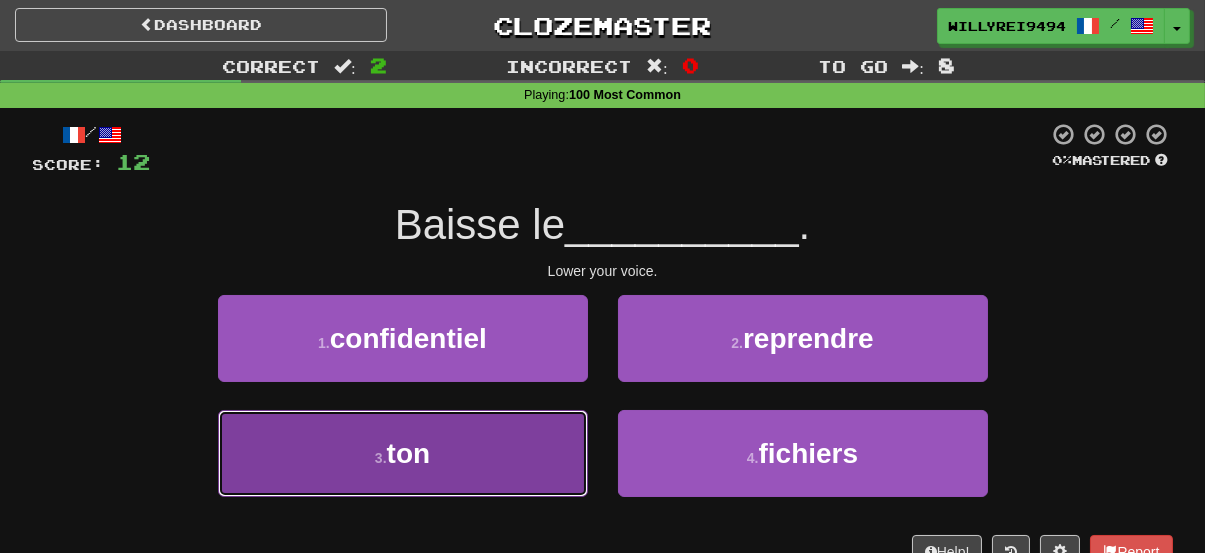 click on "3 .  ton" at bounding box center (403, 453) 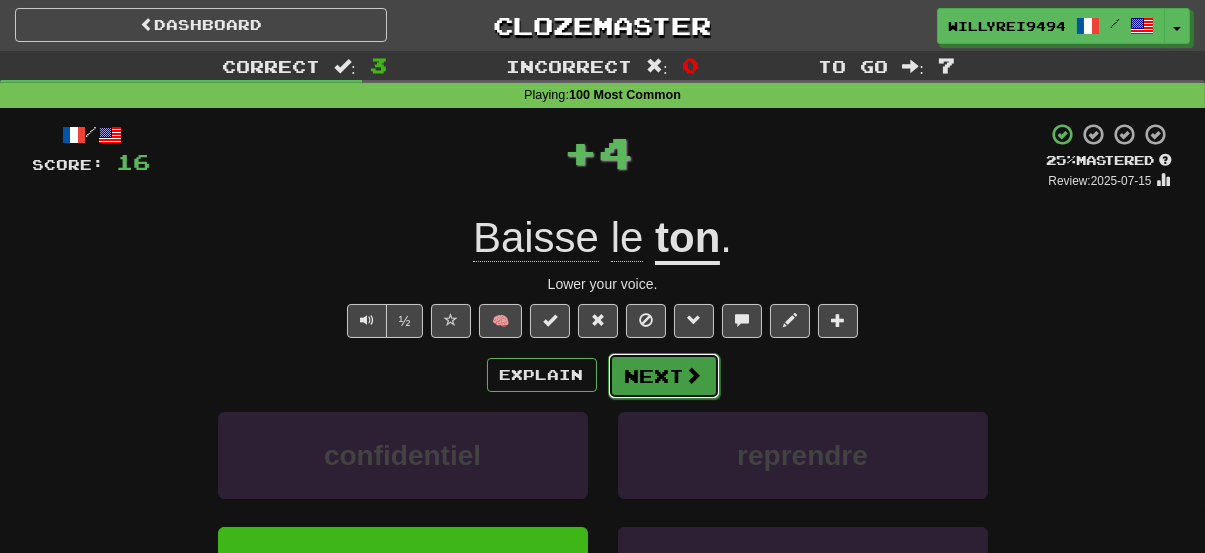 click on "Next" at bounding box center [664, 376] 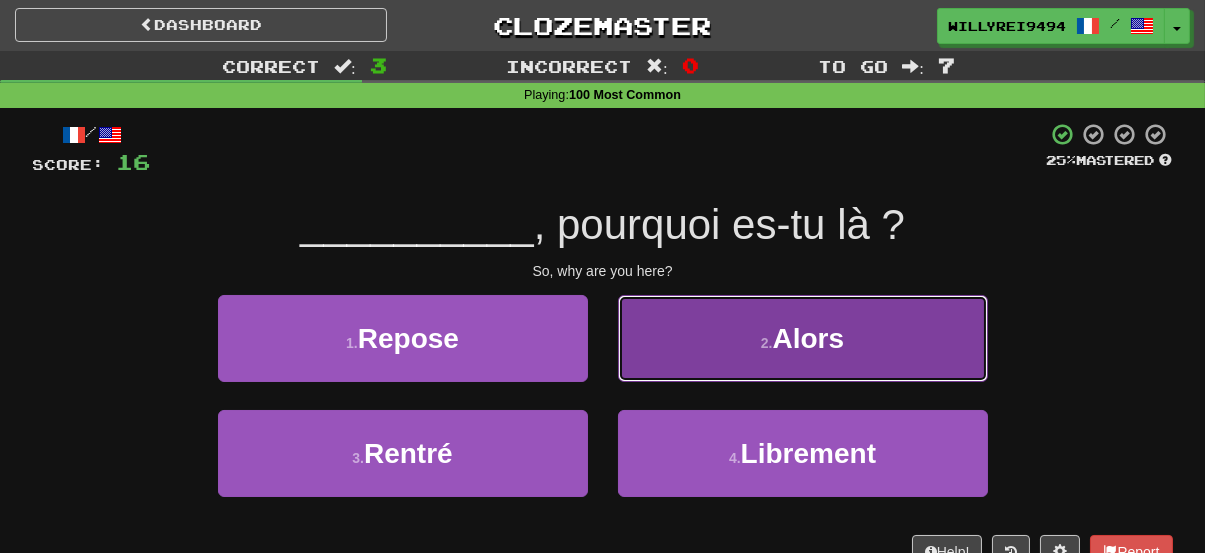 click on "2 .  Alors" at bounding box center [803, 338] 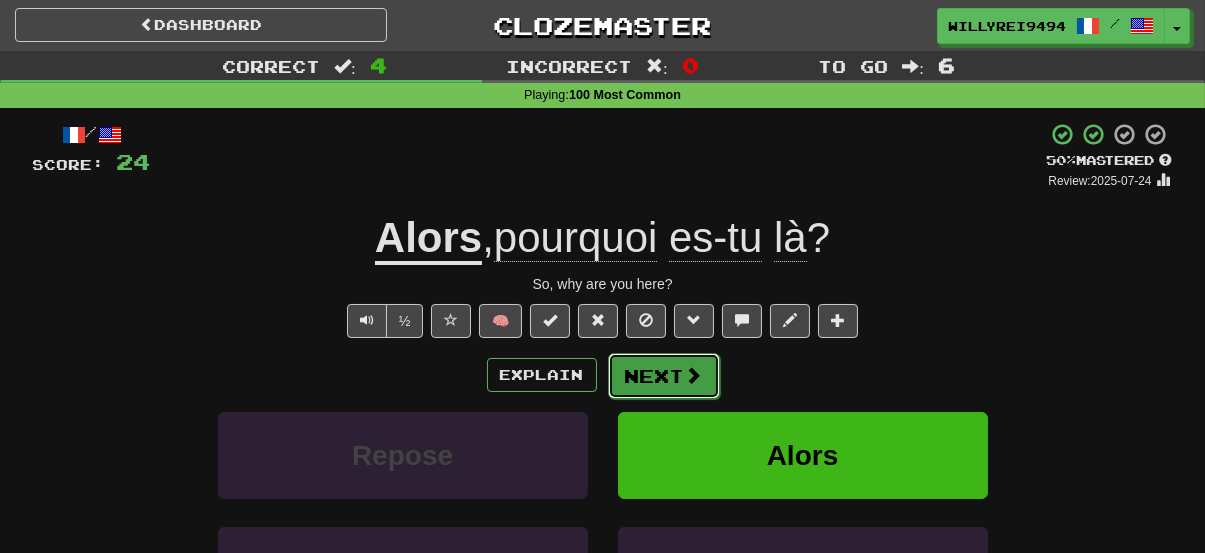 click on "Next" at bounding box center (664, 376) 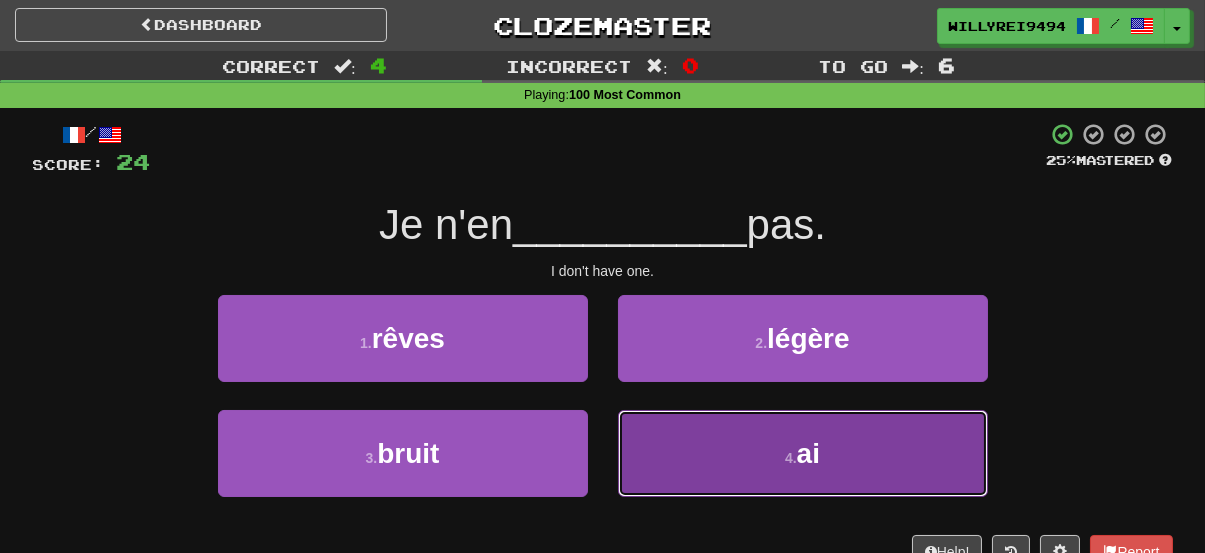 click on "4 .  ai" at bounding box center (803, 453) 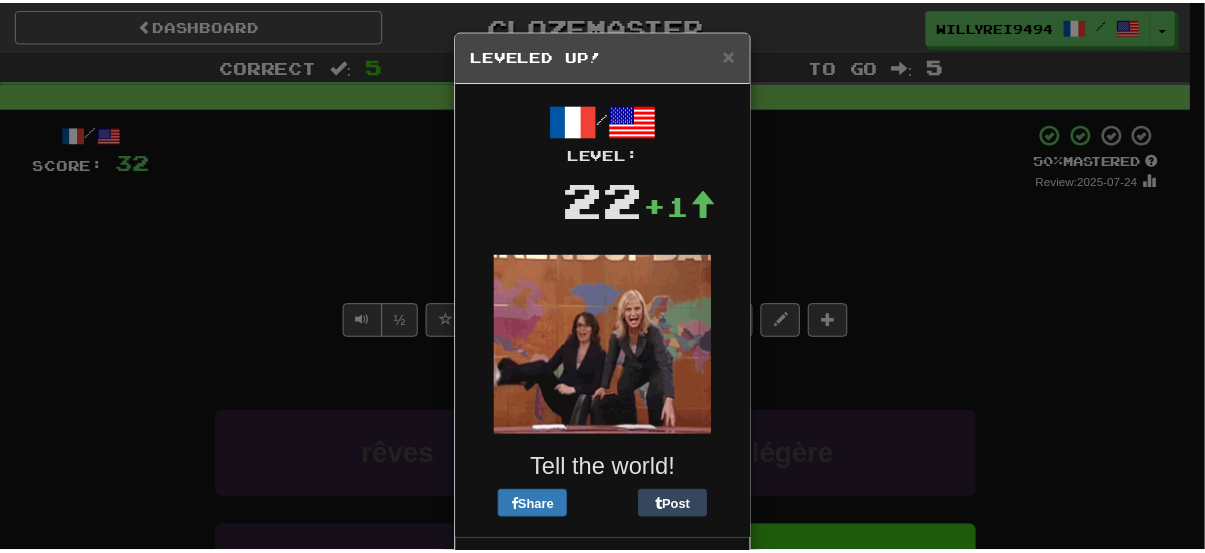 scroll, scrollTop: 81, scrollLeft: 0, axis: vertical 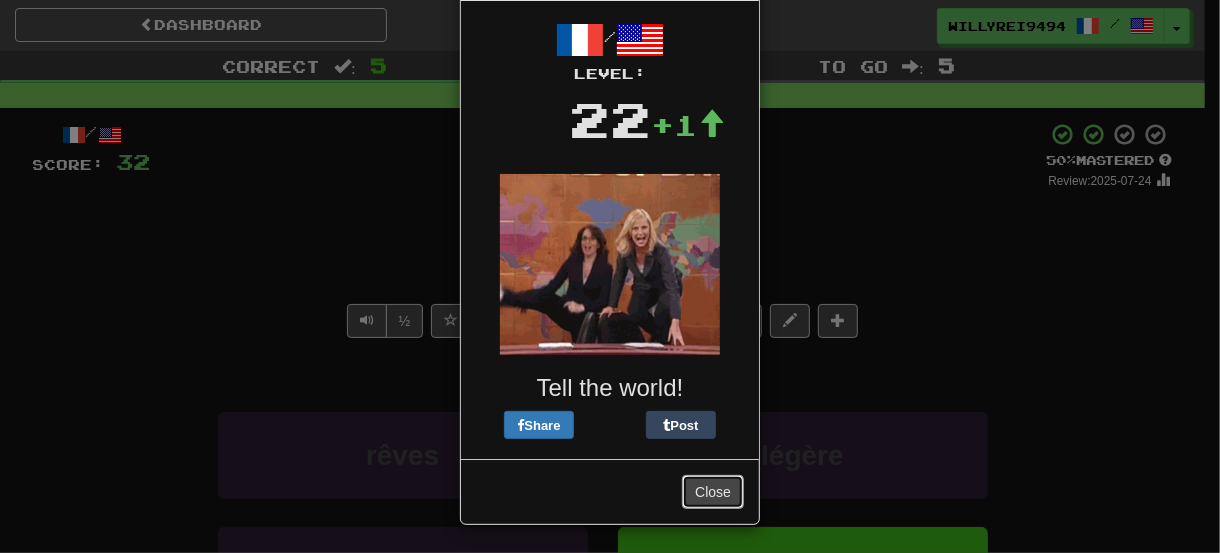 click on "Close" at bounding box center (713, 492) 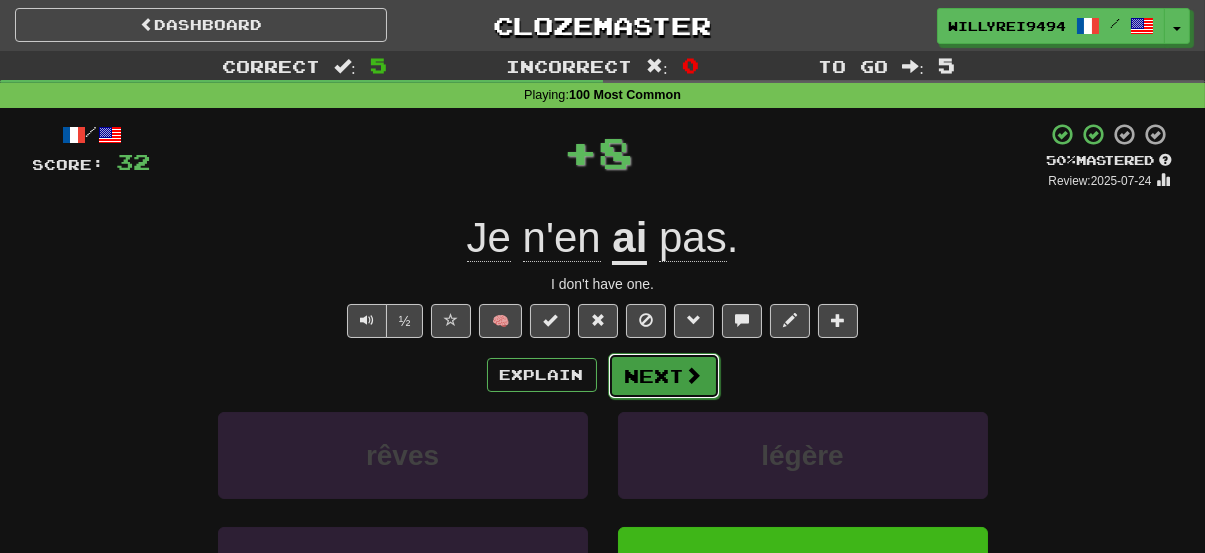 click on "Next" at bounding box center [664, 376] 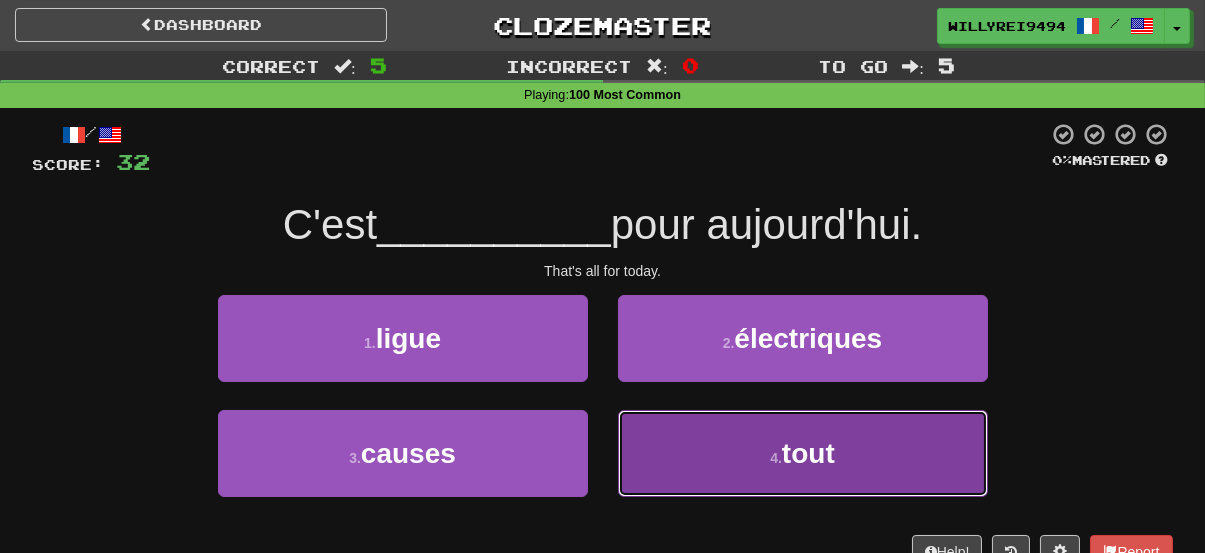 click on "tout" at bounding box center (808, 453) 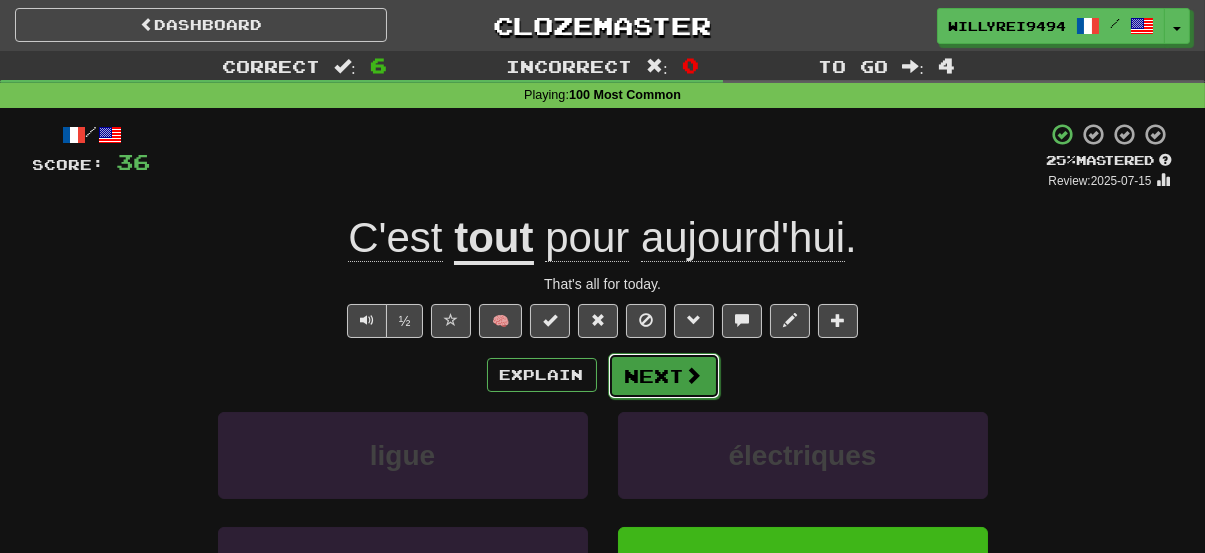 click on "Next" at bounding box center (664, 376) 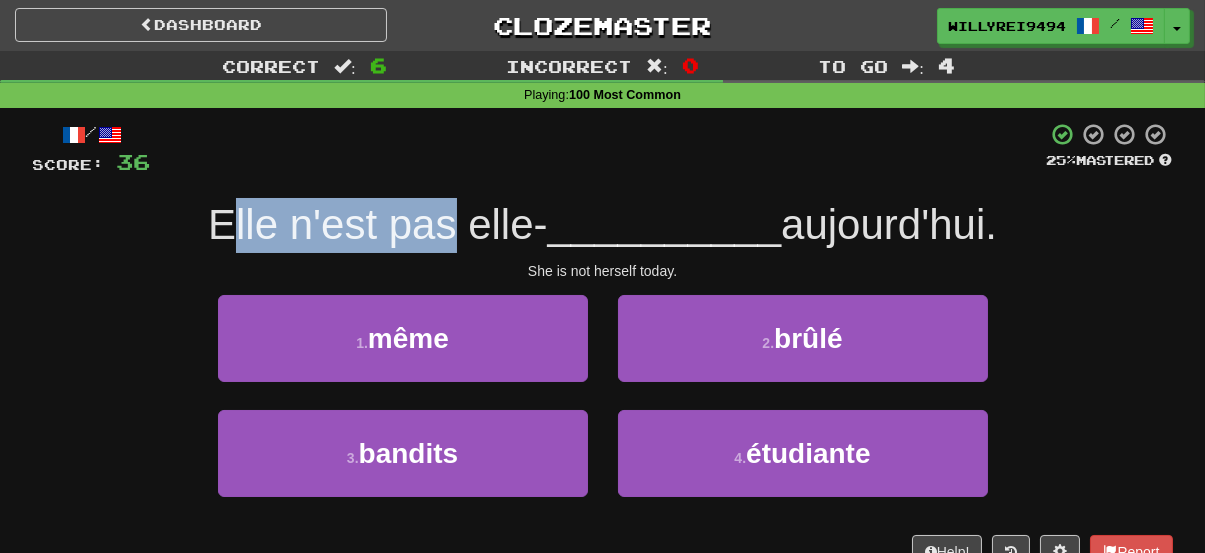 drag, startPoint x: 247, startPoint y: 236, endPoint x: 450, endPoint y: 239, distance: 203.02217 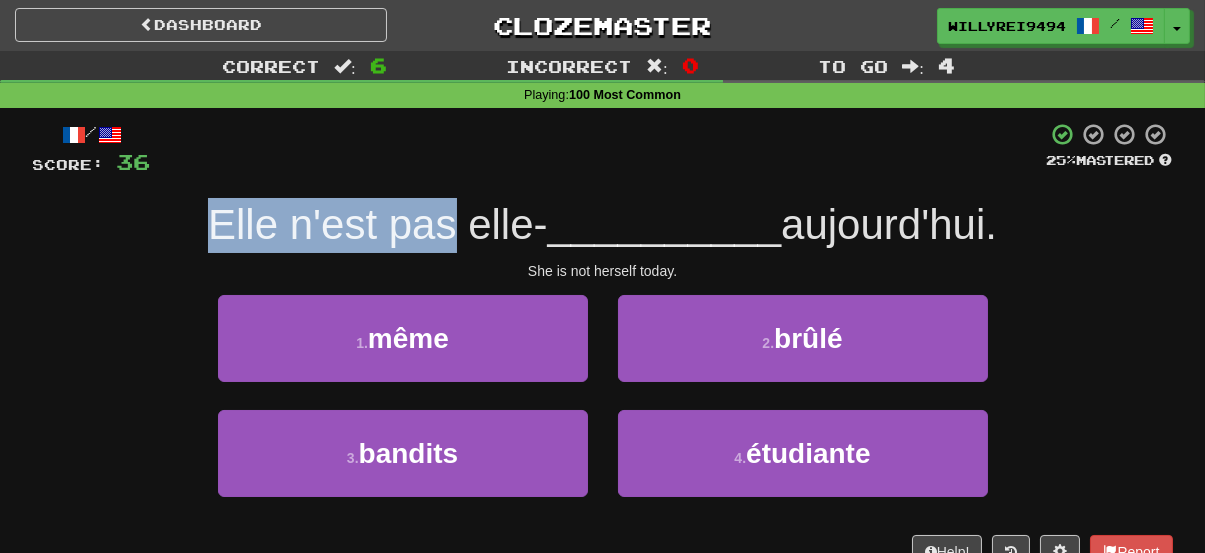 drag, startPoint x: 421, startPoint y: 239, endPoint x: 448, endPoint y: 239, distance: 27 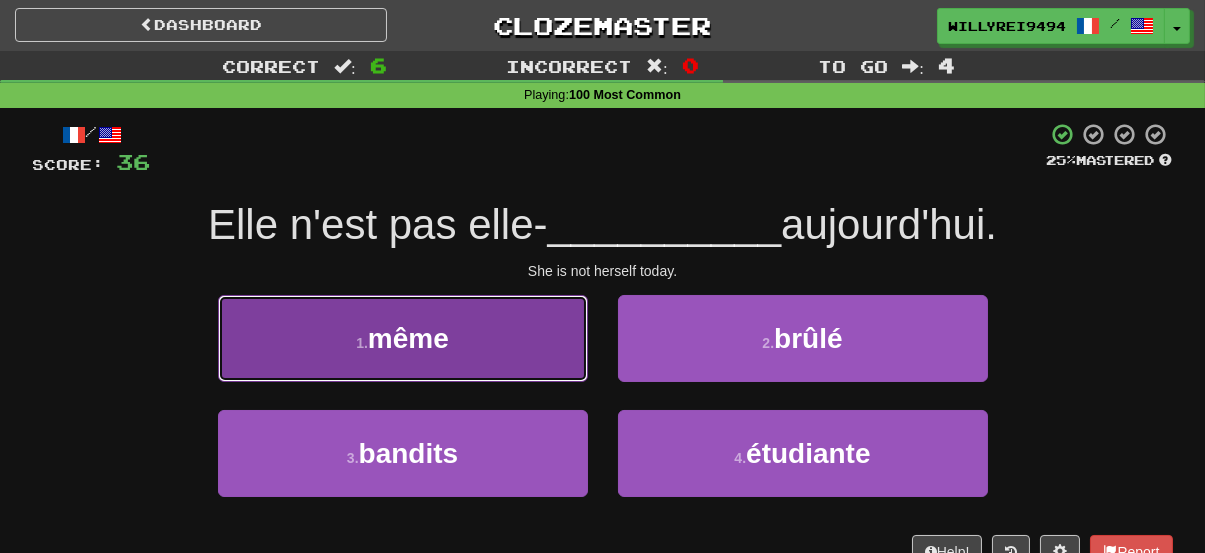 click on "1 .  même" at bounding box center (403, 338) 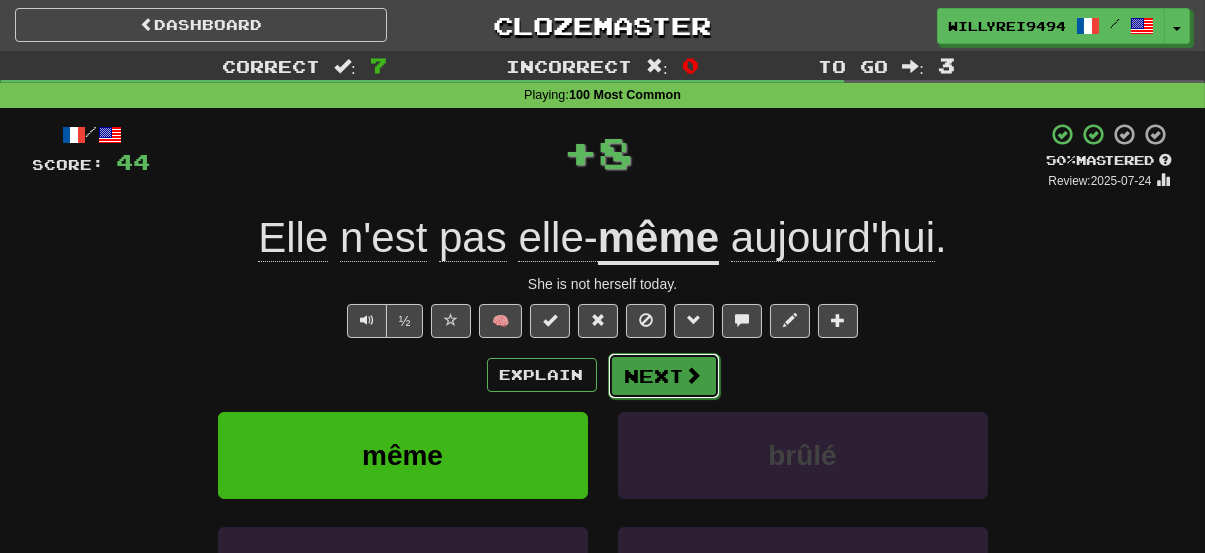 click on "Next" at bounding box center (664, 376) 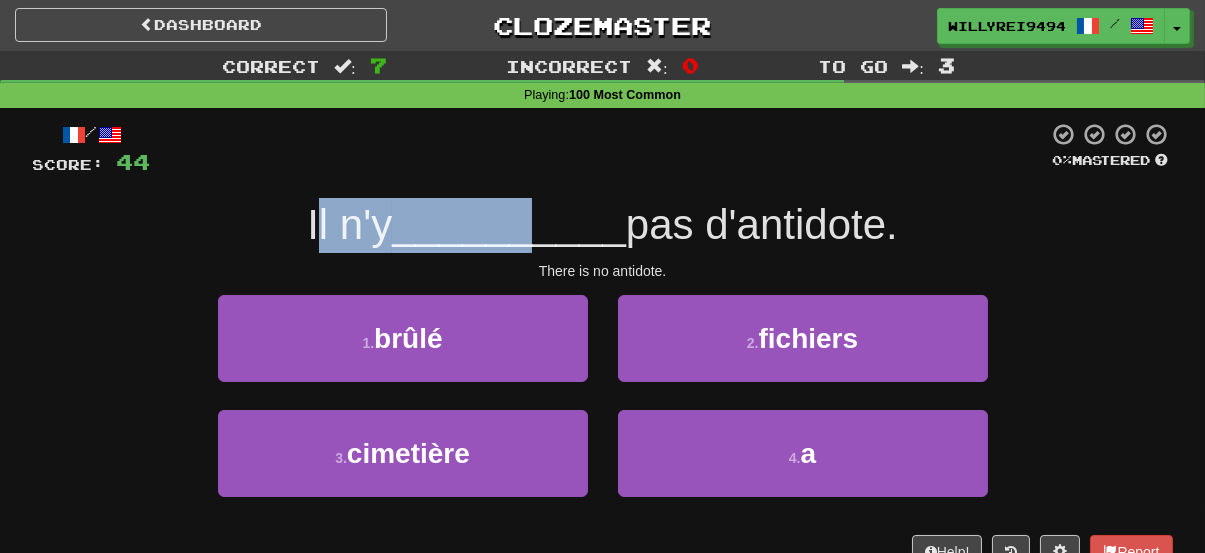 drag, startPoint x: 309, startPoint y: 239, endPoint x: 536, endPoint y: 253, distance: 227.4313 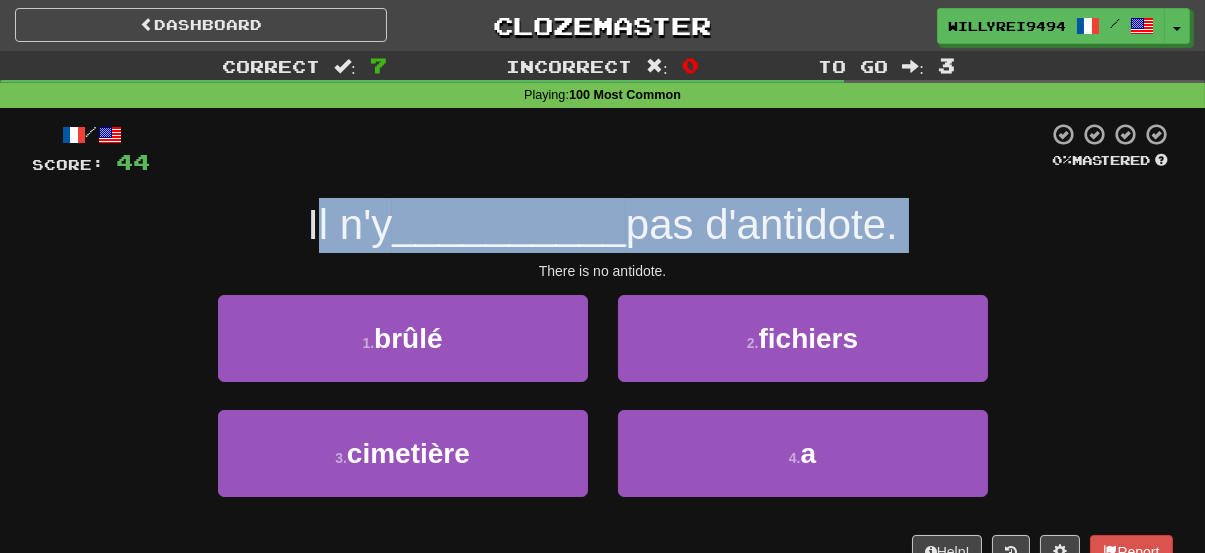 click on "/  Score:   44 0 %  Mastered Il n'y  __________  pas d'antidote. There is no antidote. 1 .  brûlé 2 .  fichiers 3 .  cimetière 4 .  a  Help!  Report" at bounding box center (603, 345) 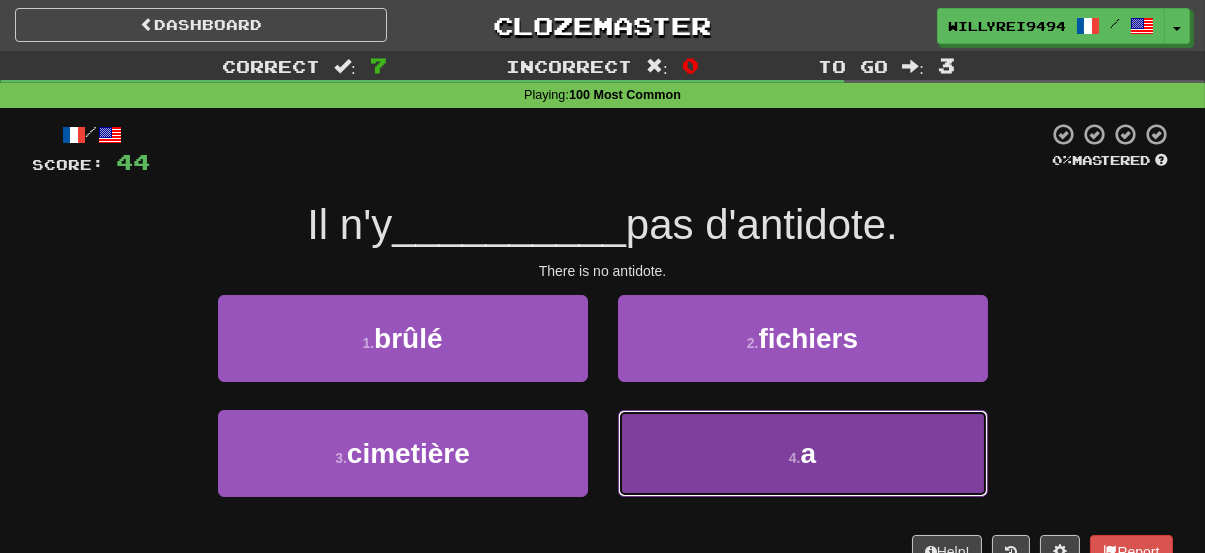 click on "4 .  a" at bounding box center (803, 453) 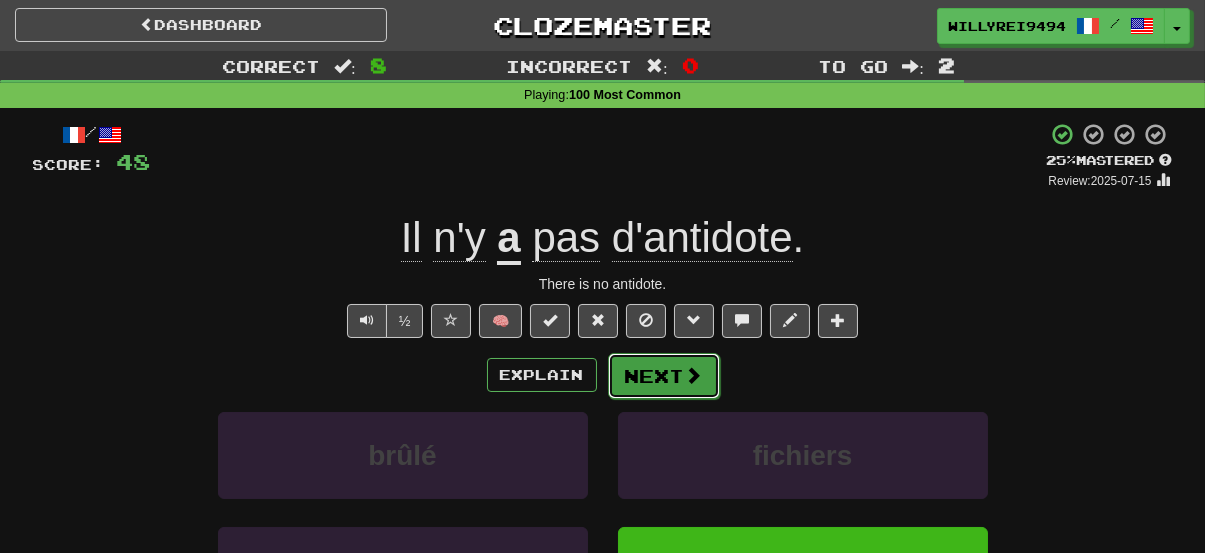 click at bounding box center (694, 375) 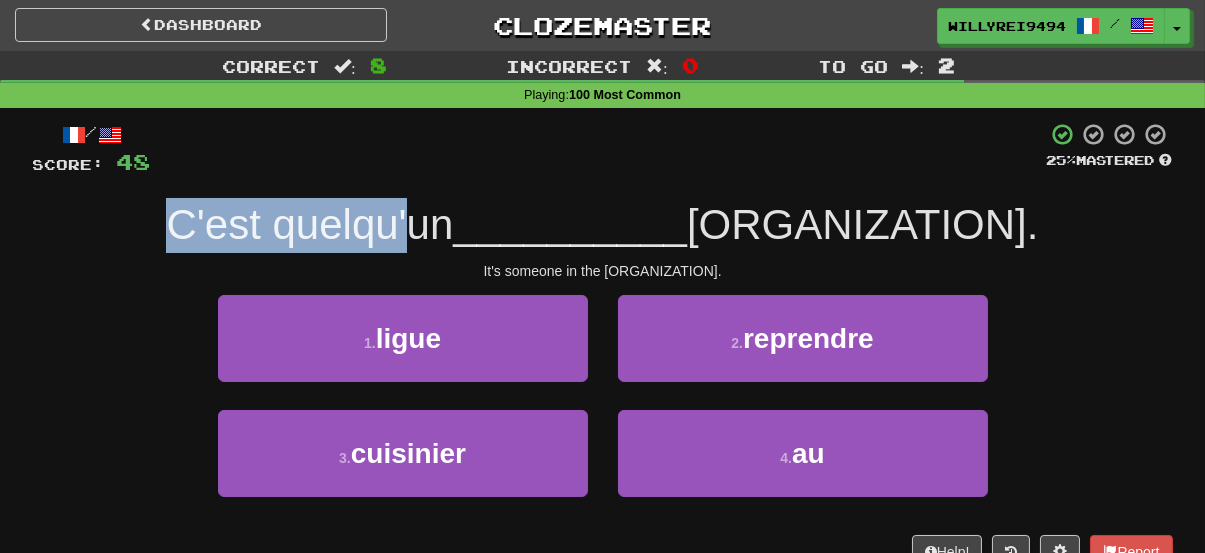 drag, startPoint x: 274, startPoint y: 238, endPoint x: 532, endPoint y: 242, distance: 258.031 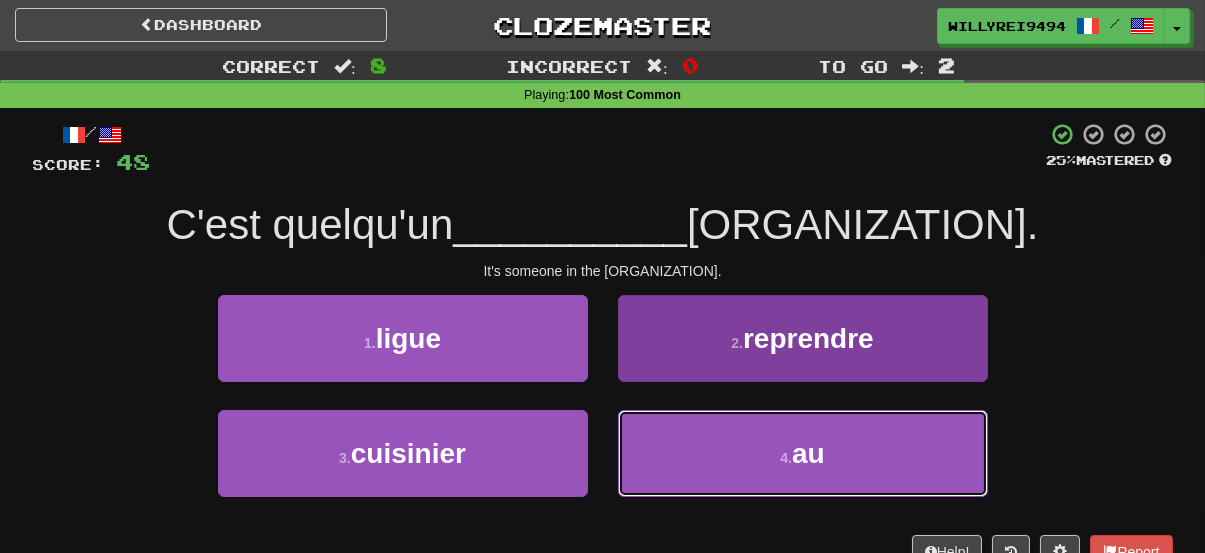 click on "4 .  au" at bounding box center (803, 453) 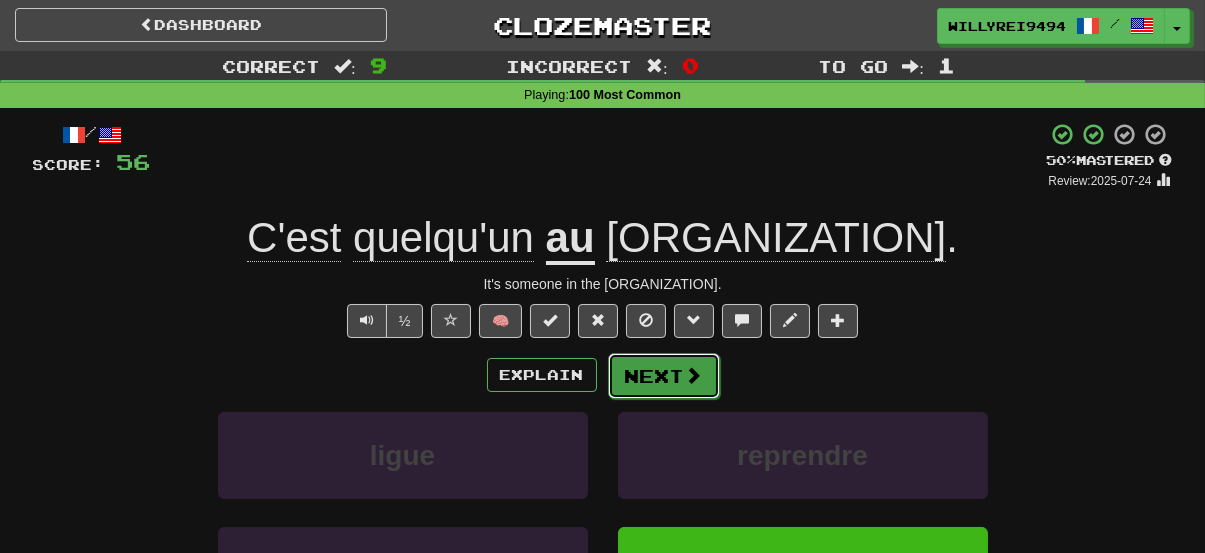 click on "Next" at bounding box center [664, 376] 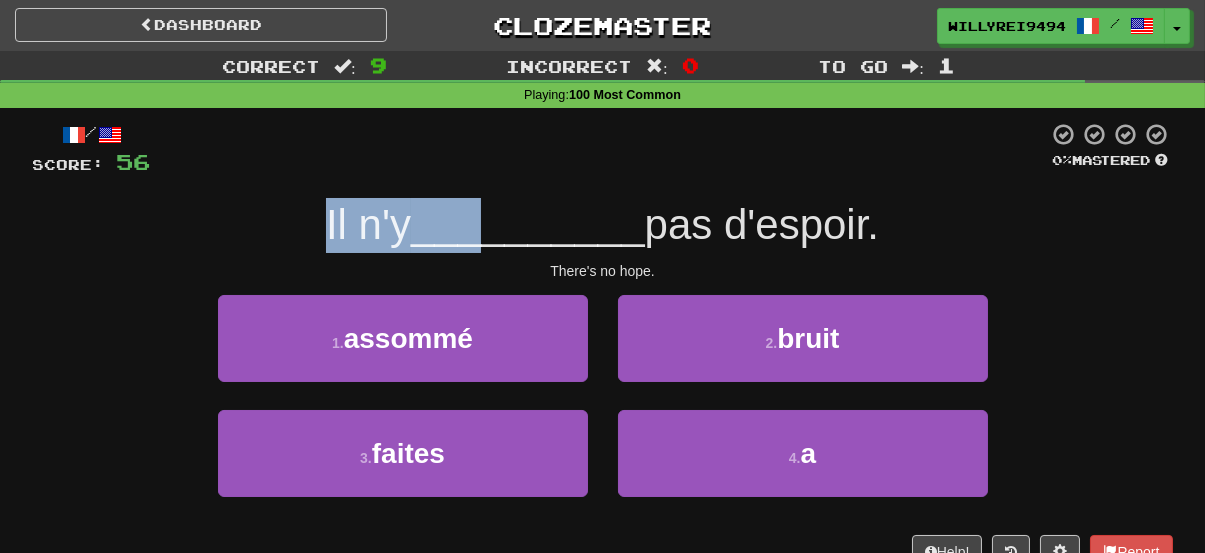 drag, startPoint x: 416, startPoint y: 217, endPoint x: 639, endPoint y: 243, distance: 224.51057 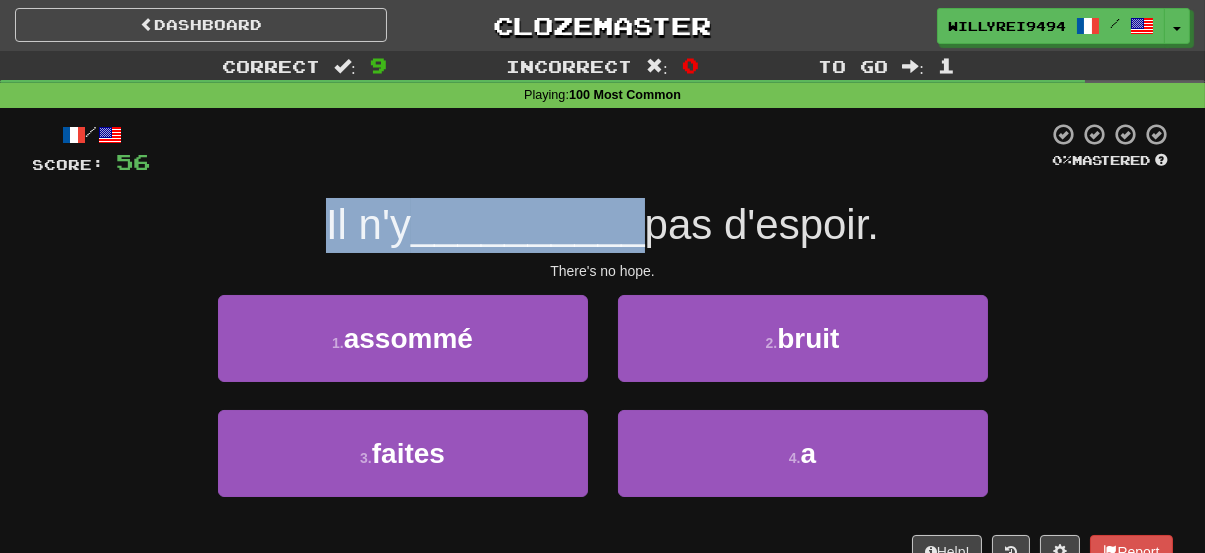 click on "__________" at bounding box center (528, 224) 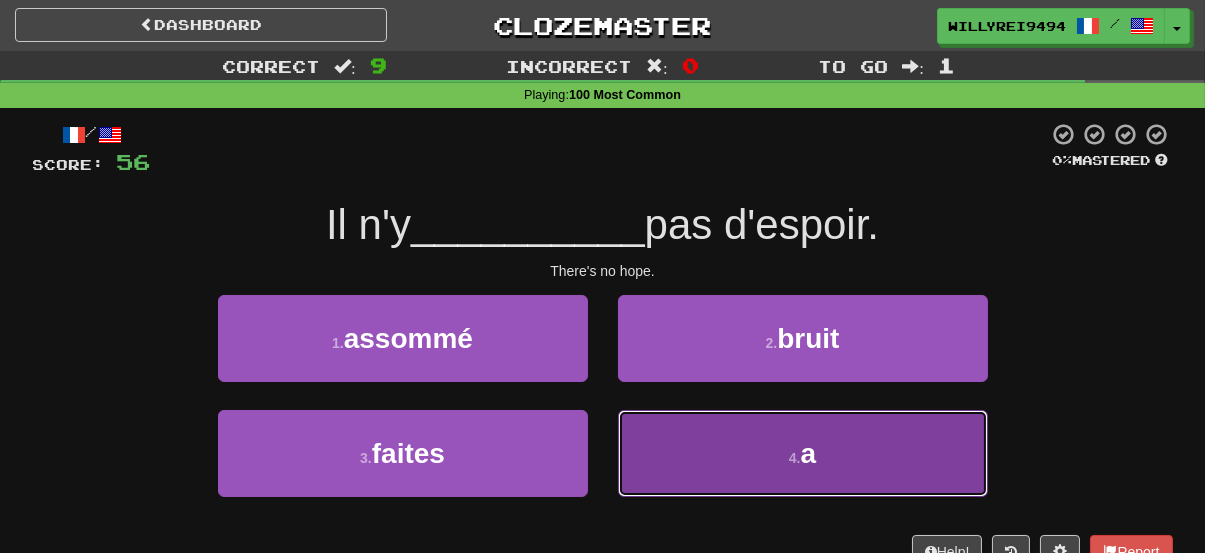 click on "4 .  a" at bounding box center [803, 453] 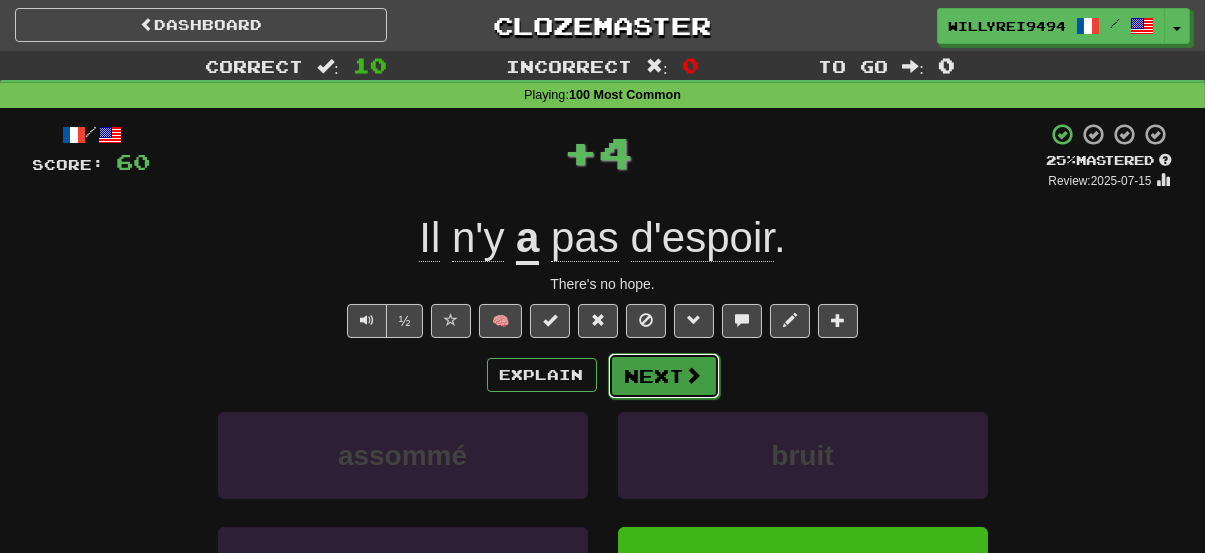 click on "Next" at bounding box center (664, 376) 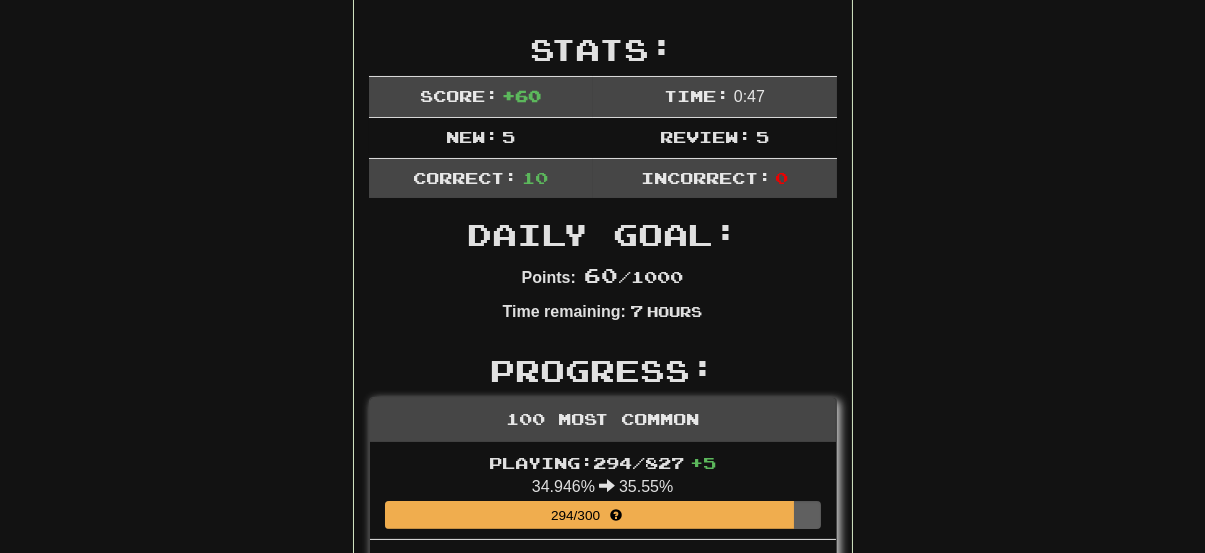 scroll, scrollTop: 108, scrollLeft: 0, axis: vertical 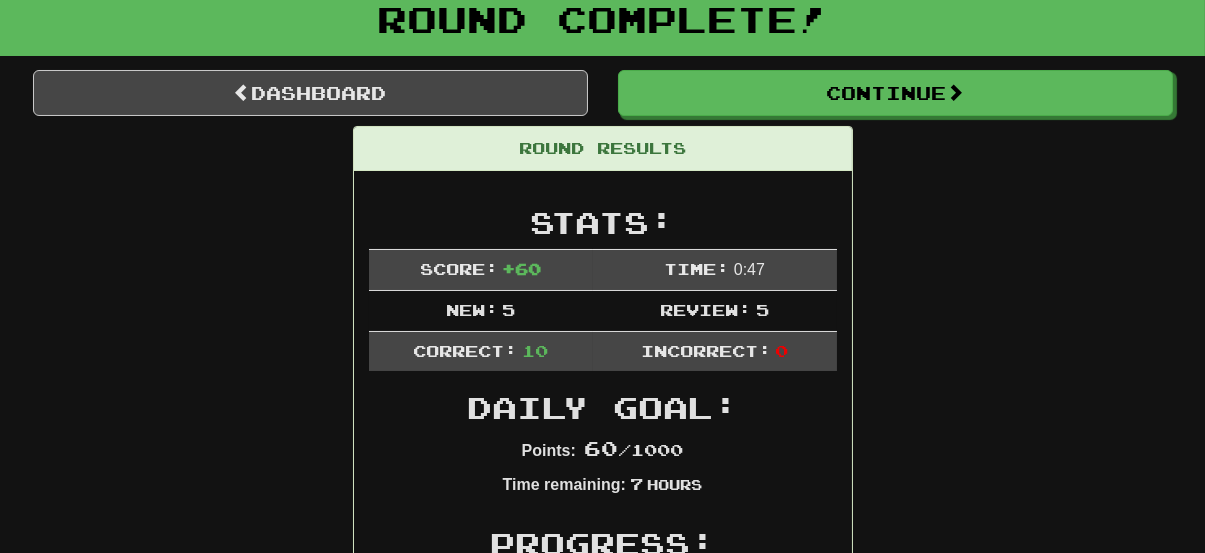 drag, startPoint x: 610, startPoint y: 331, endPoint x: 472, endPoint y: 153, distance: 225.22878 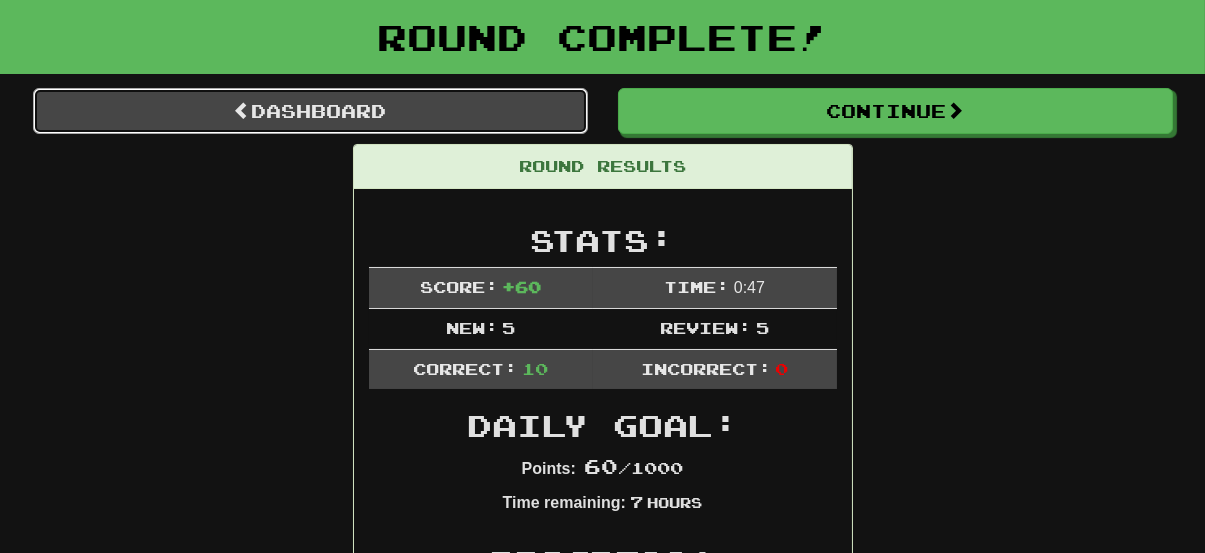 click on "Dashboard" at bounding box center [310, 111] 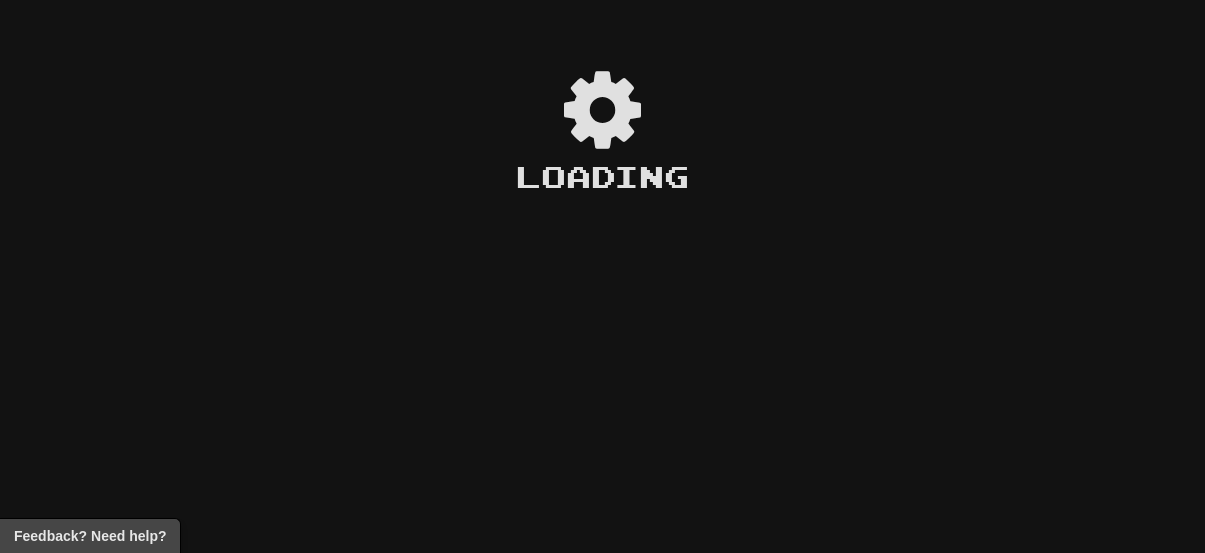 scroll, scrollTop: 0, scrollLeft: 0, axis: both 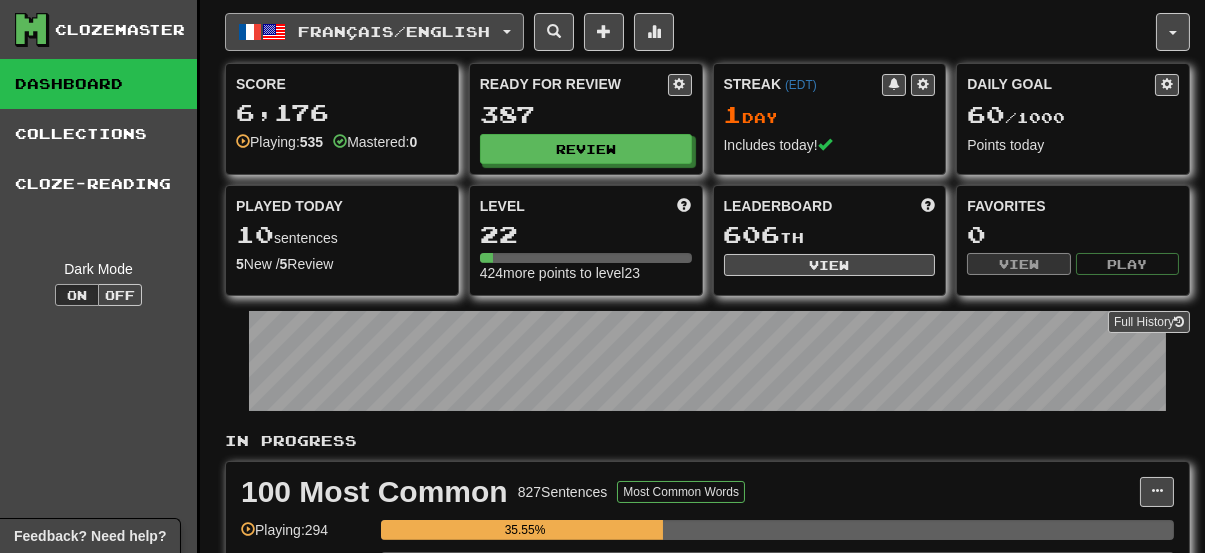 click on "Français  /  English" at bounding box center (374, 32) 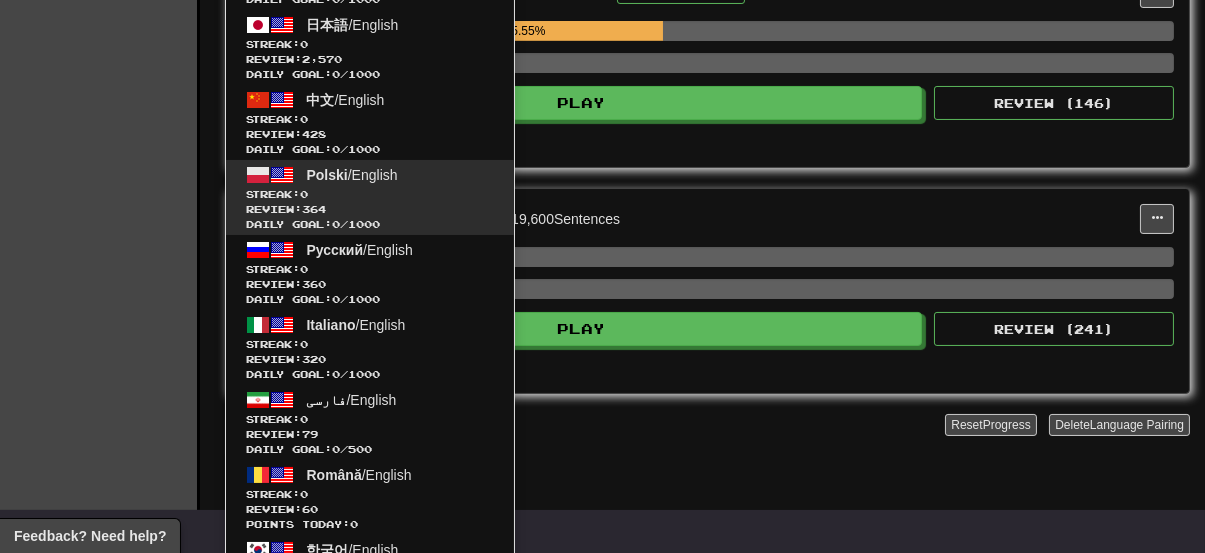 scroll, scrollTop: 500, scrollLeft: 0, axis: vertical 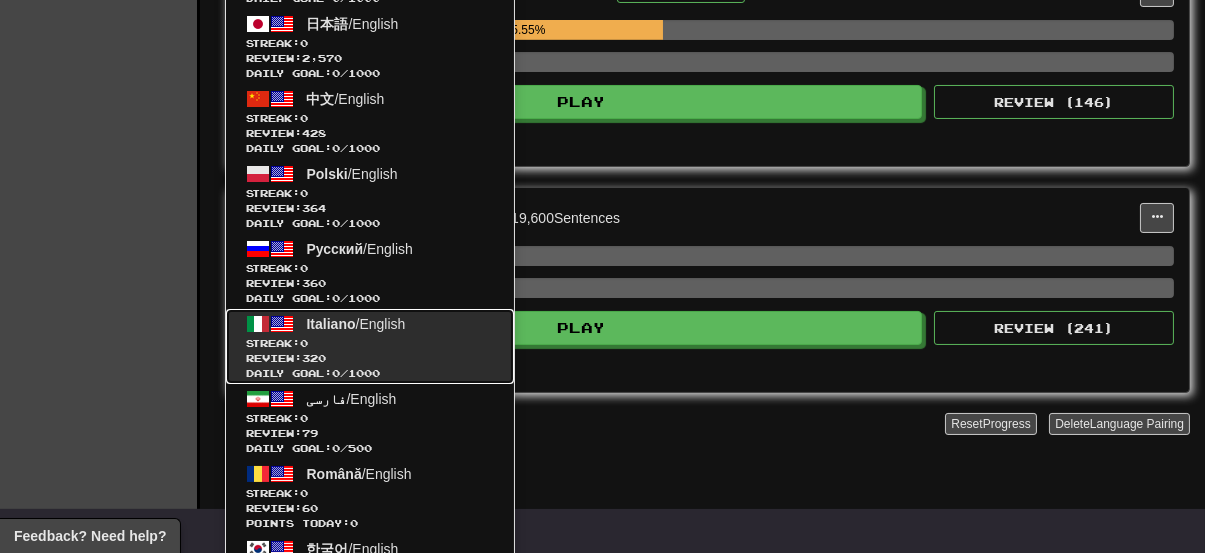 click on "Streak:  0" at bounding box center (370, 343) 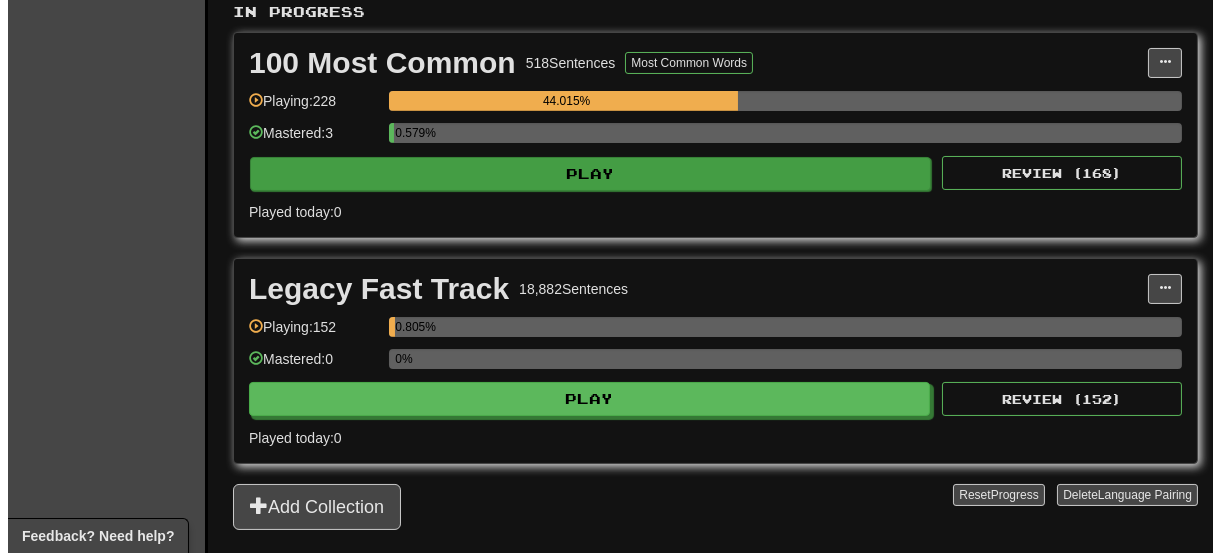 scroll, scrollTop: 400, scrollLeft: 0, axis: vertical 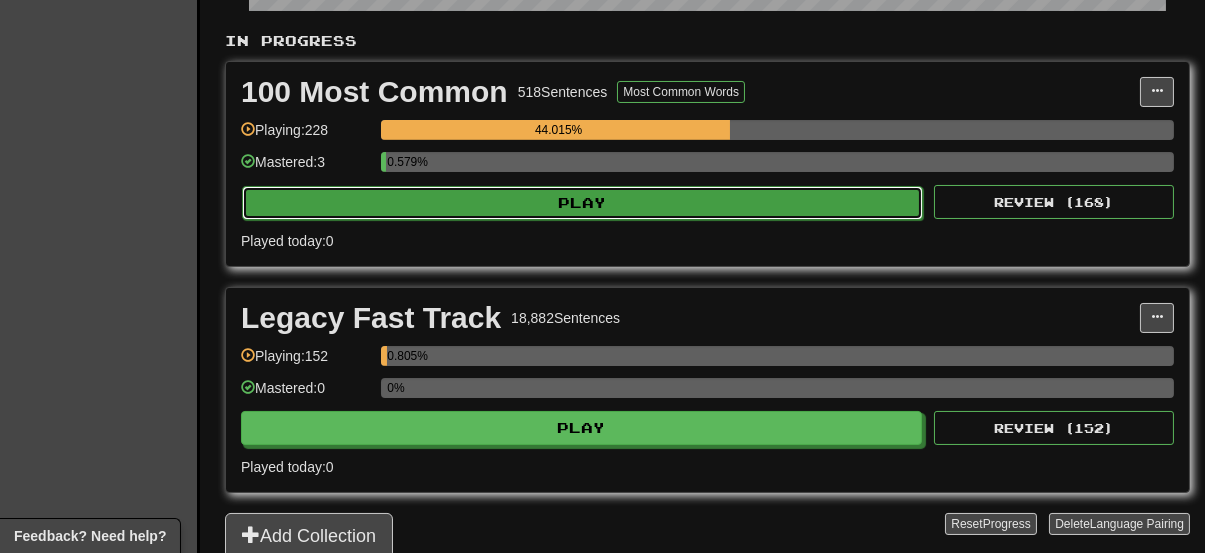 click on "Play" at bounding box center [582, 203] 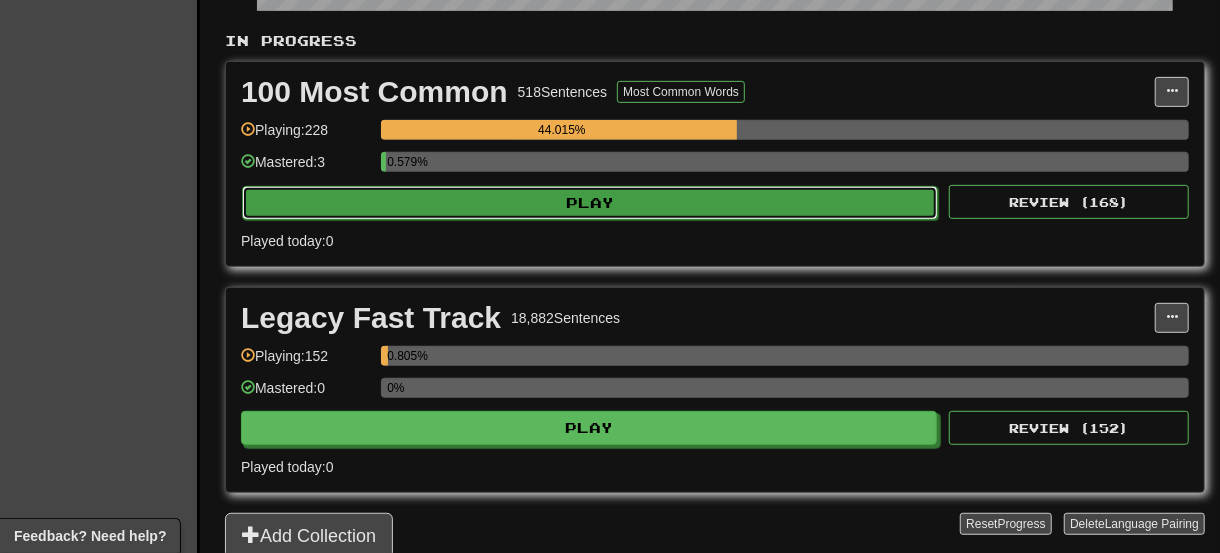 select on "**" 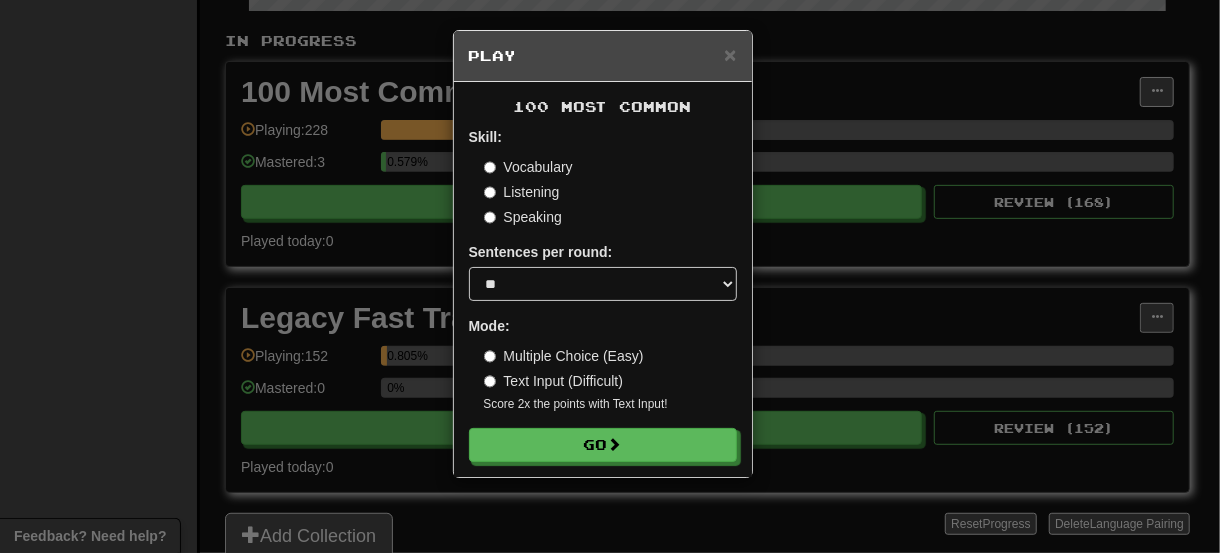 click on "Multiple Choice (Easy)" at bounding box center [564, 356] 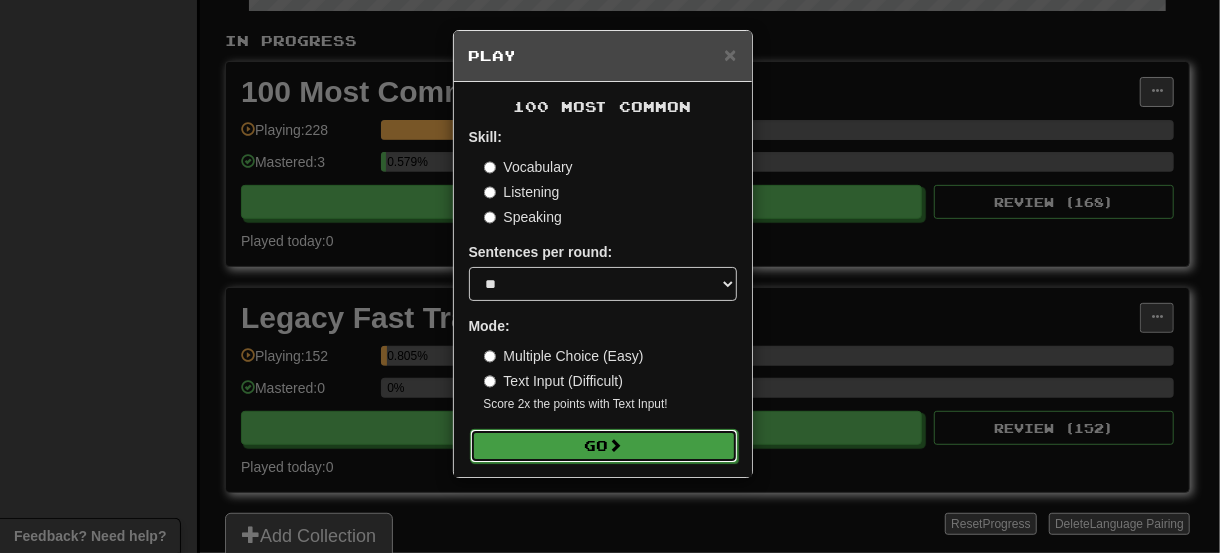 click on "Go" at bounding box center (604, 446) 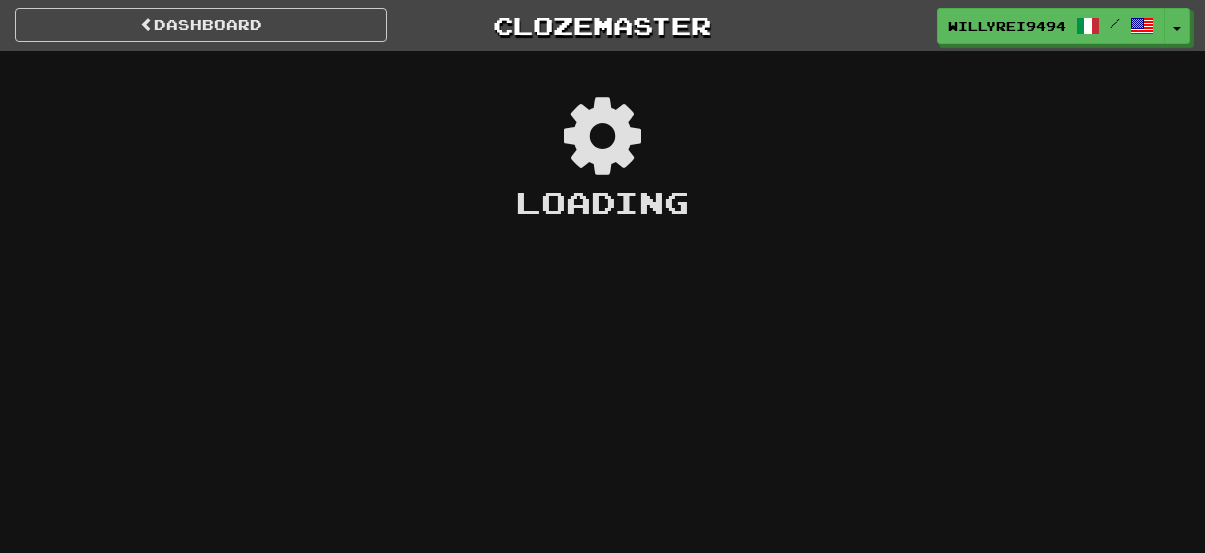 scroll, scrollTop: 0, scrollLeft: 0, axis: both 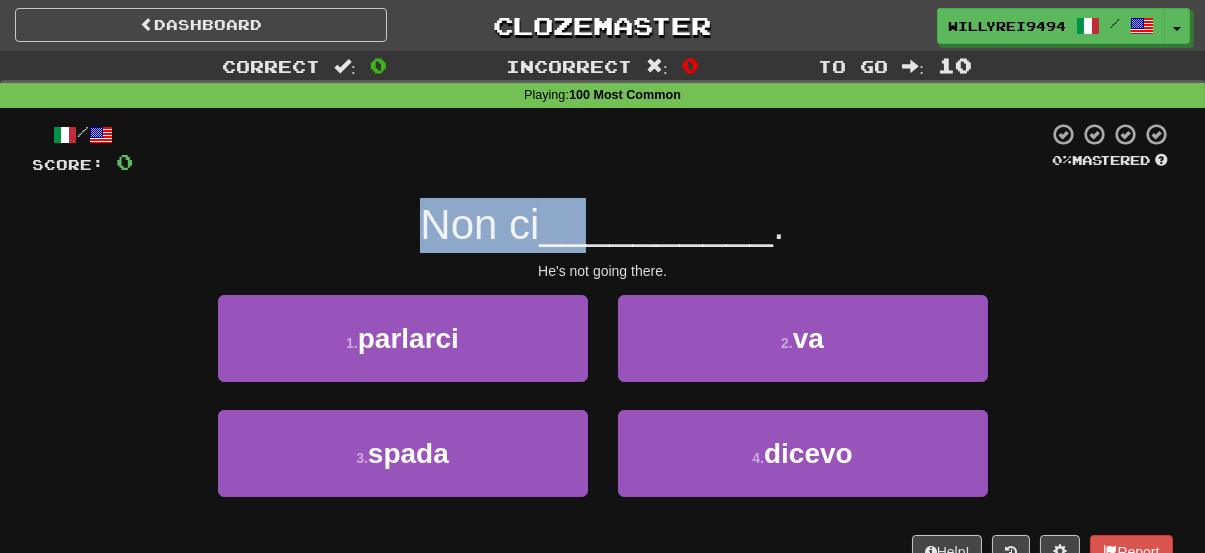 drag, startPoint x: 396, startPoint y: 205, endPoint x: 589, endPoint y: 222, distance: 193.74725 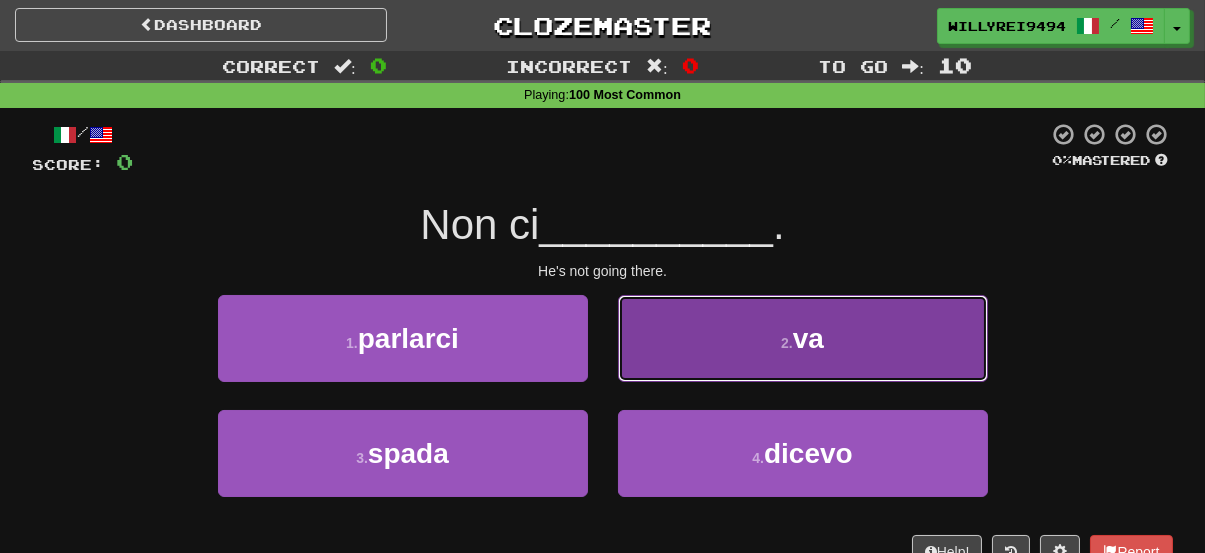 click on "2 .  va" at bounding box center (803, 338) 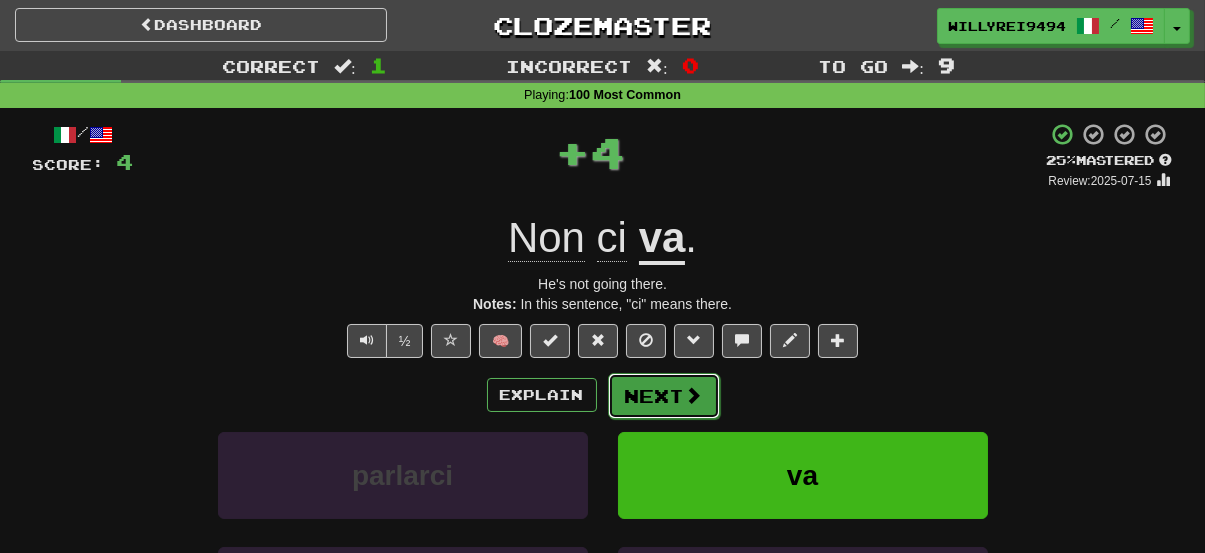 click on "Next" at bounding box center [664, 396] 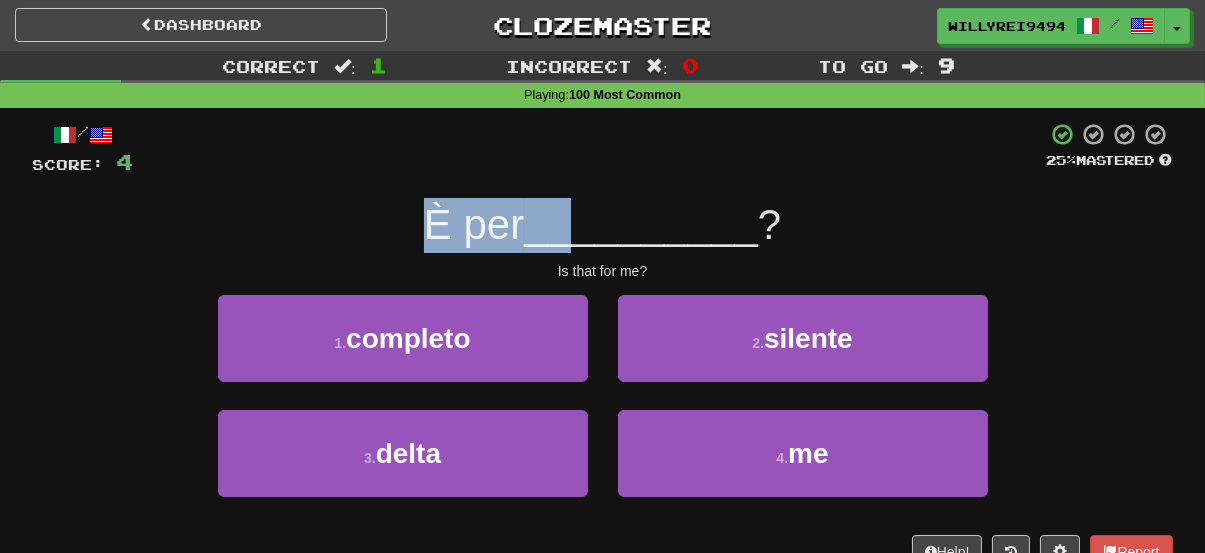 drag, startPoint x: 386, startPoint y: 229, endPoint x: 581, endPoint y: 240, distance: 195.31001 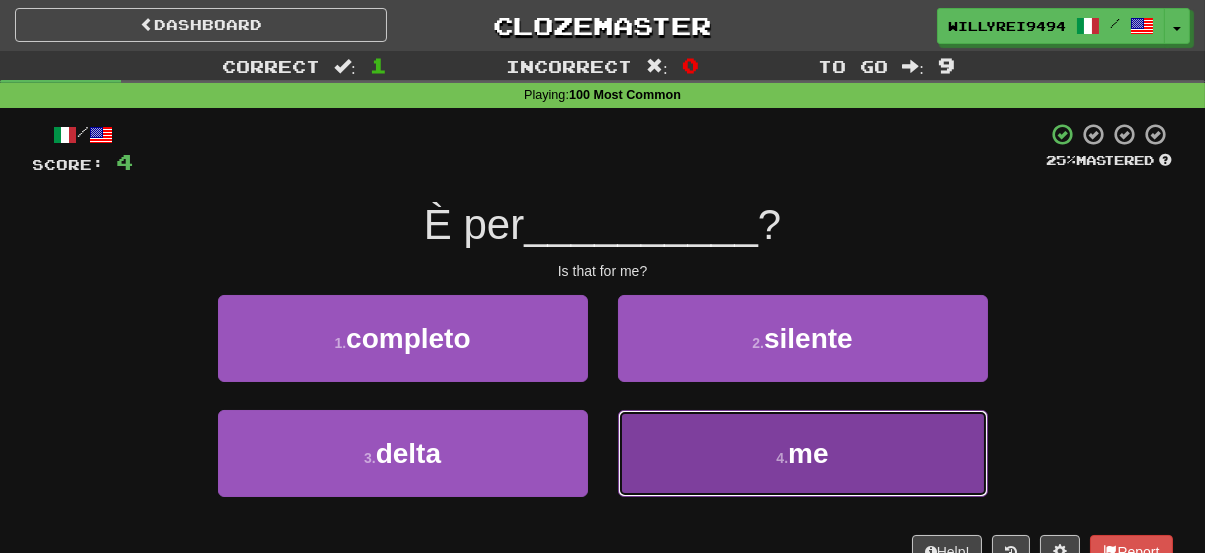 click on "4 .  me" at bounding box center (803, 453) 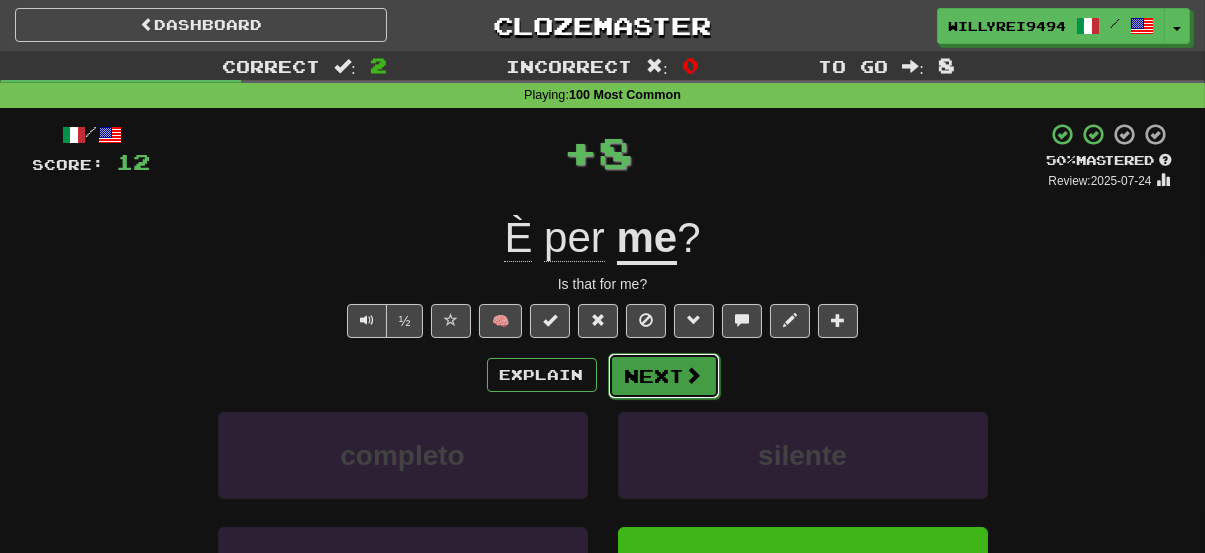 click at bounding box center [694, 375] 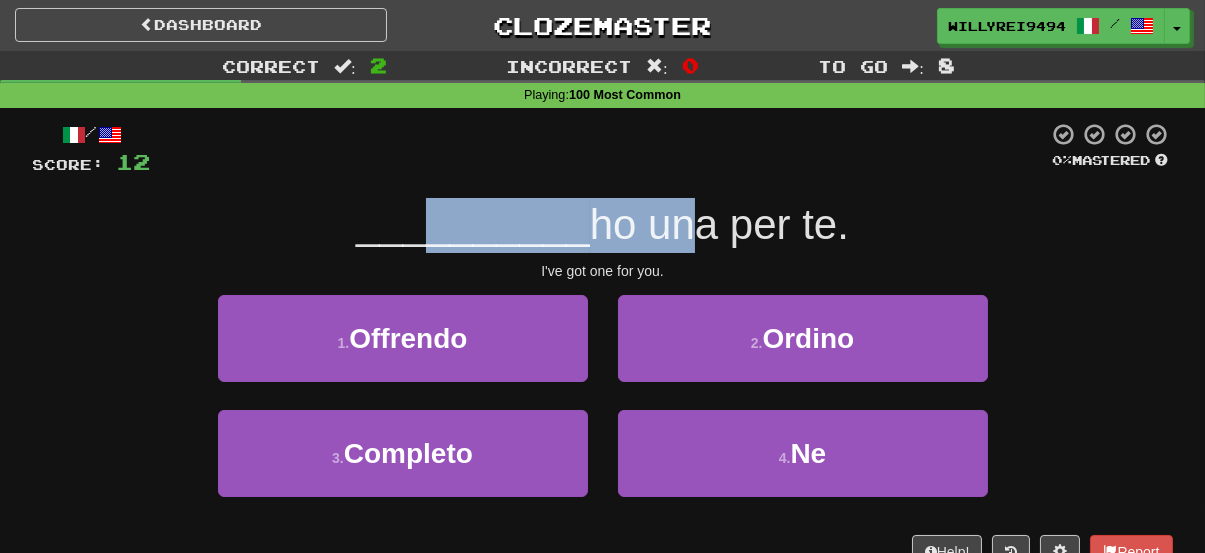 drag, startPoint x: 441, startPoint y: 239, endPoint x: 706, endPoint y: 246, distance: 265.09244 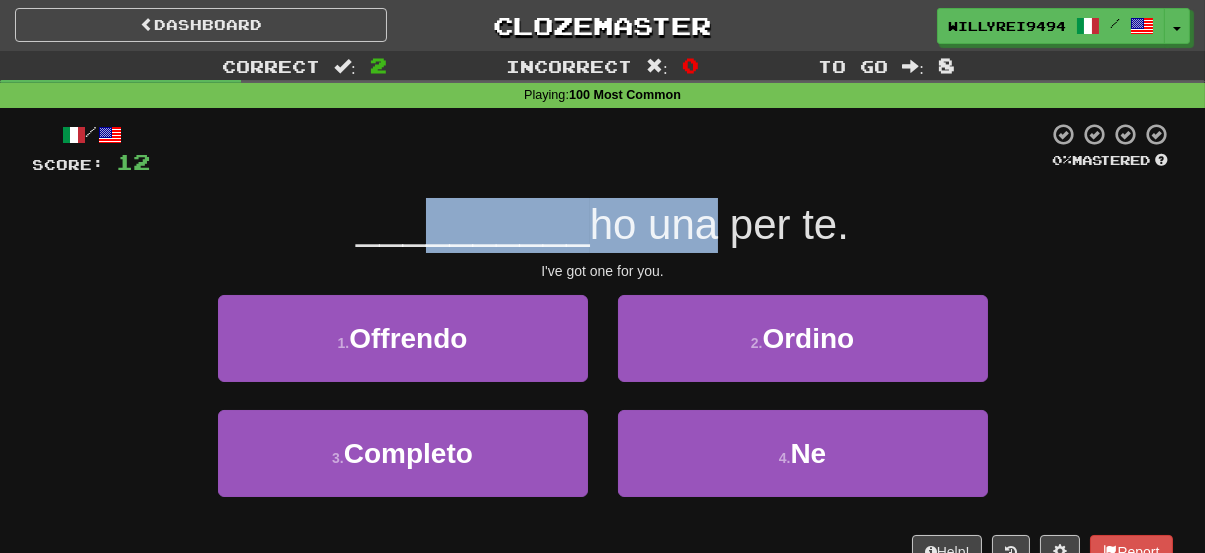 click on "ho una per te." at bounding box center [719, 224] 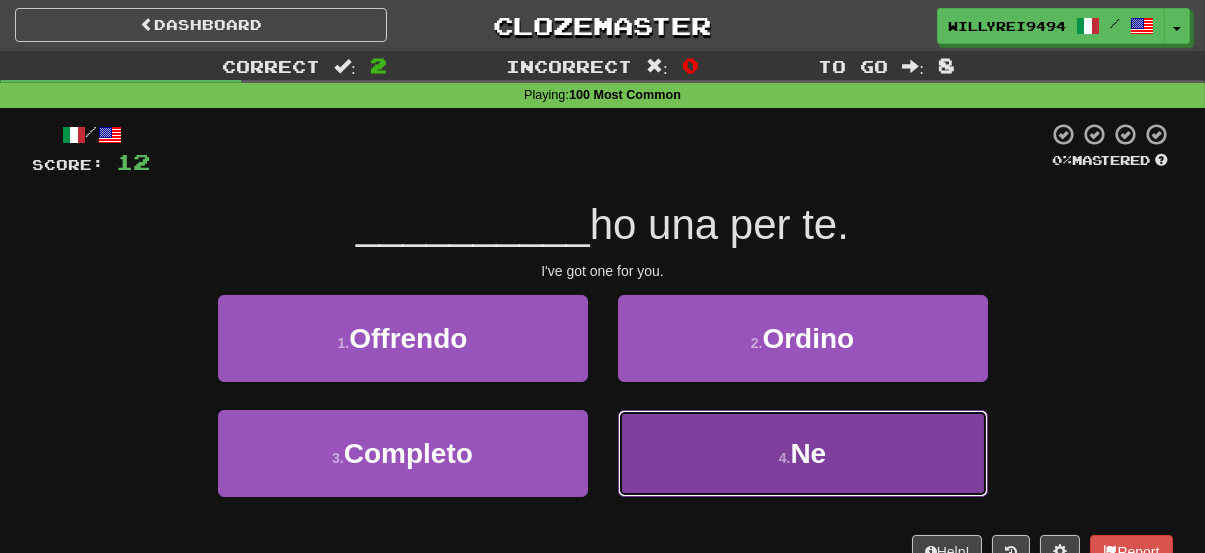 click on "4 .  Ne" at bounding box center [803, 453] 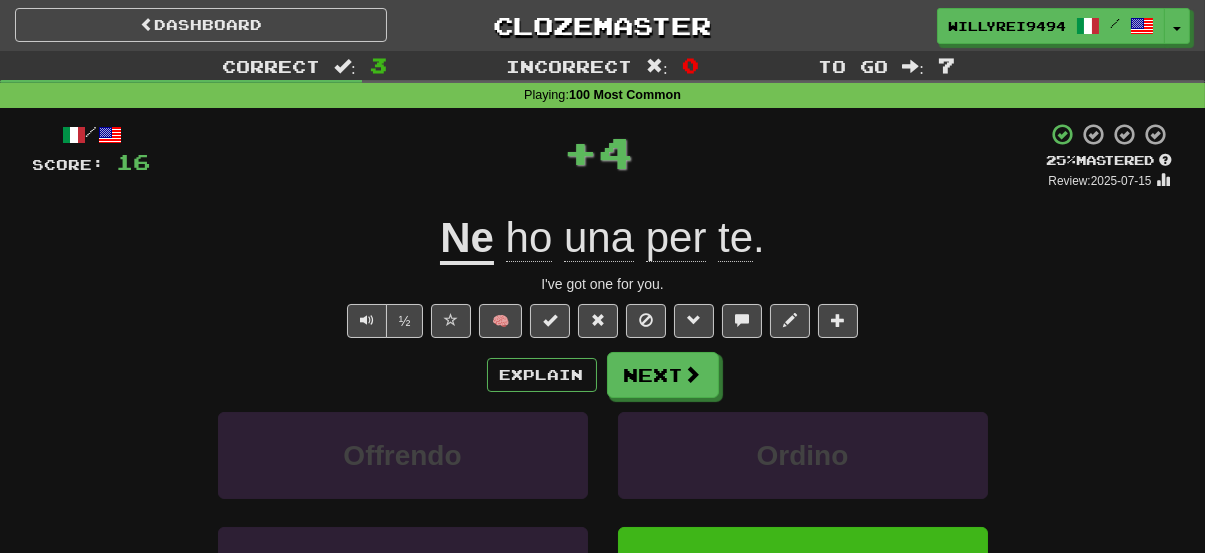 click on "Ne" at bounding box center (467, 239) 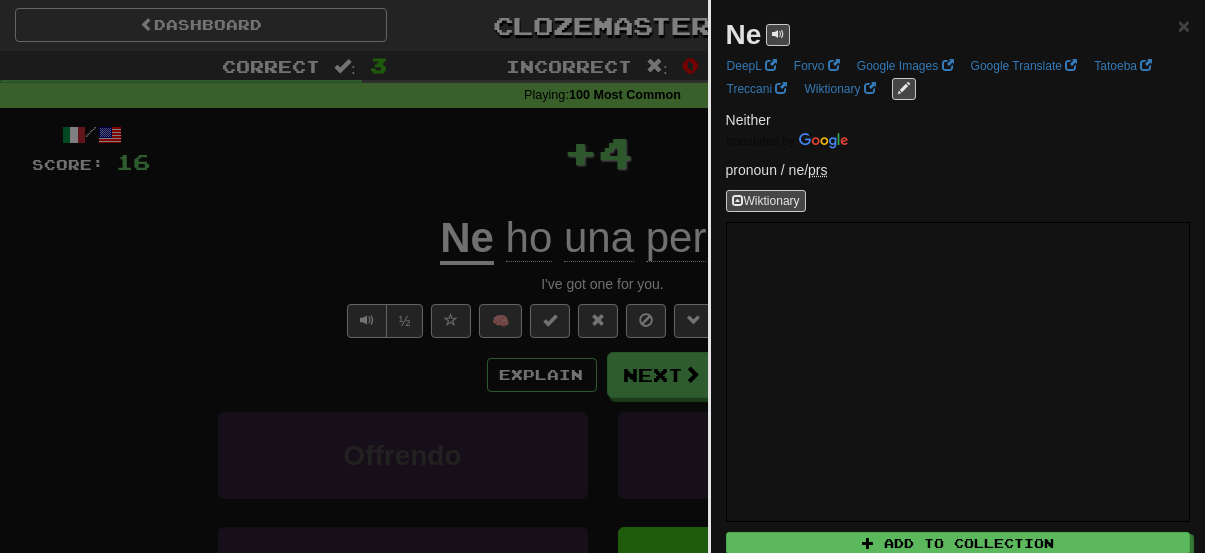 click at bounding box center (602, 276) 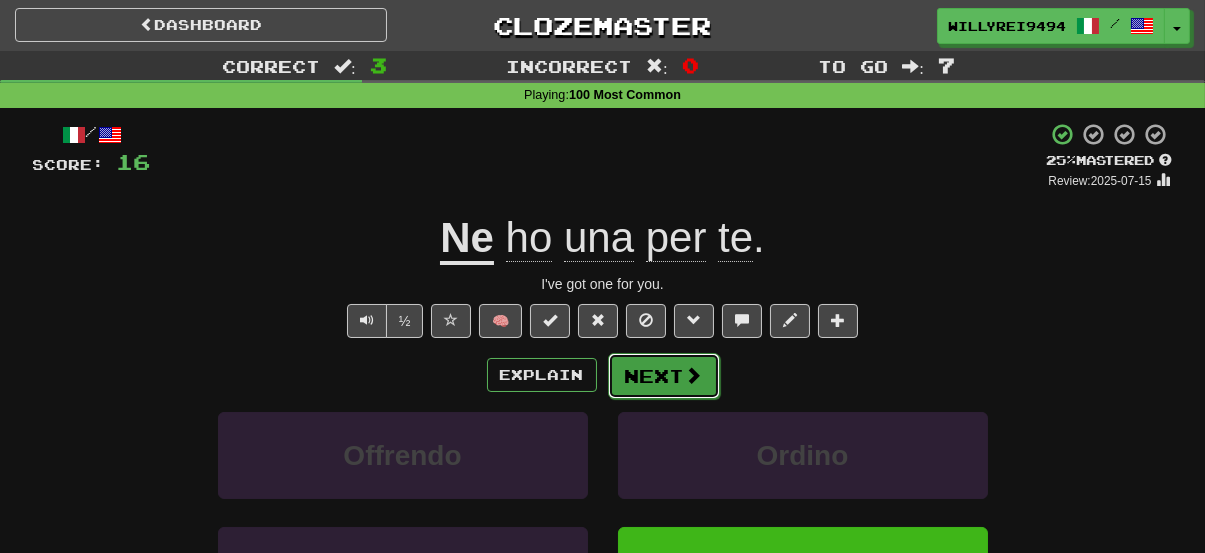 click on "Next" at bounding box center (664, 376) 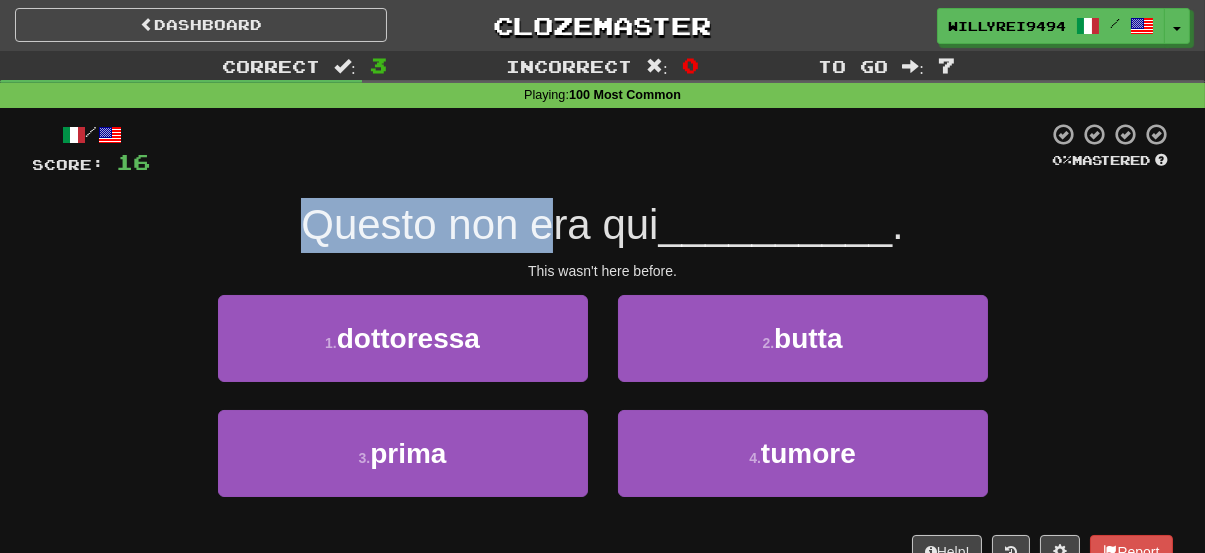 drag, startPoint x: 323, startPoint y: 187, endPoint x: 551, endPoint y: 229, distance: 231.83615 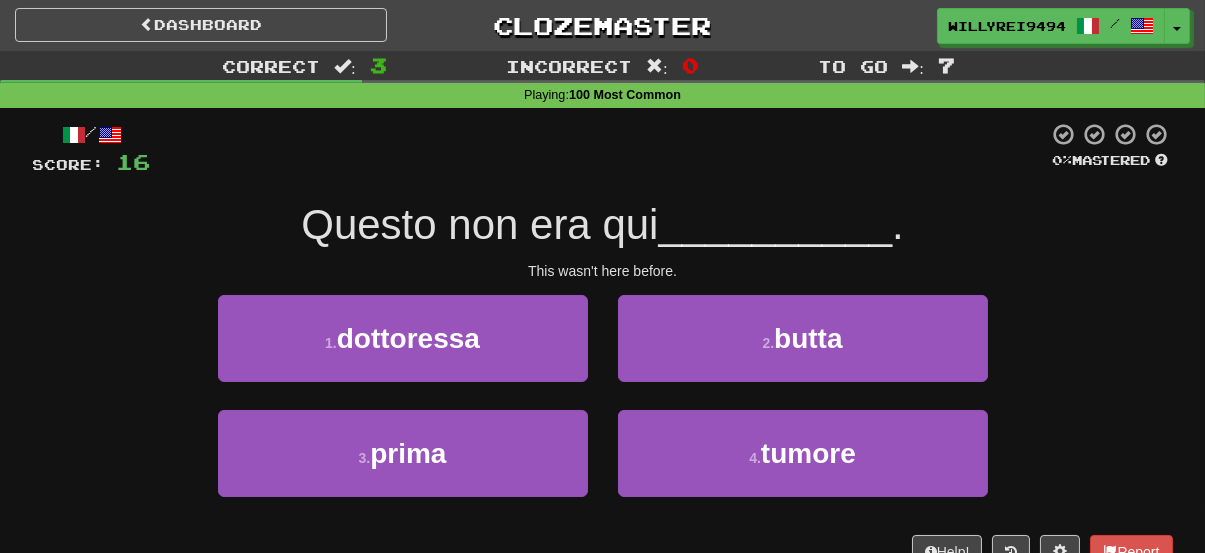 click on "__________" at bounding box center (775, 224) 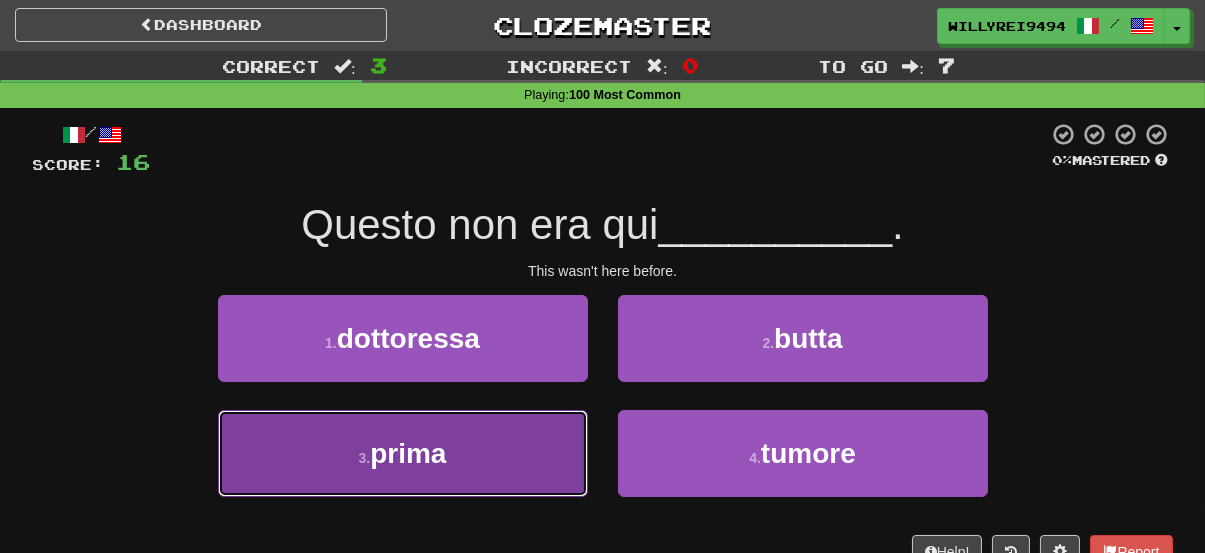 click on "3 .  prima" at bounding box center [403, 453] 